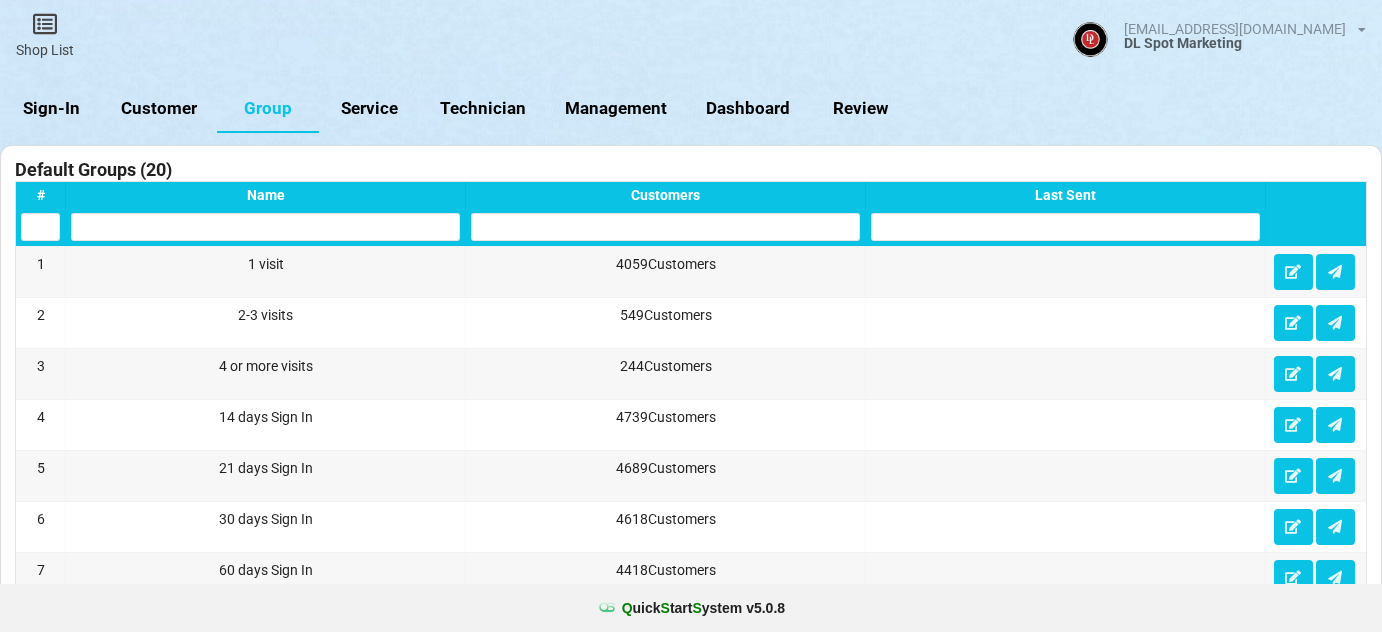 select on "25" 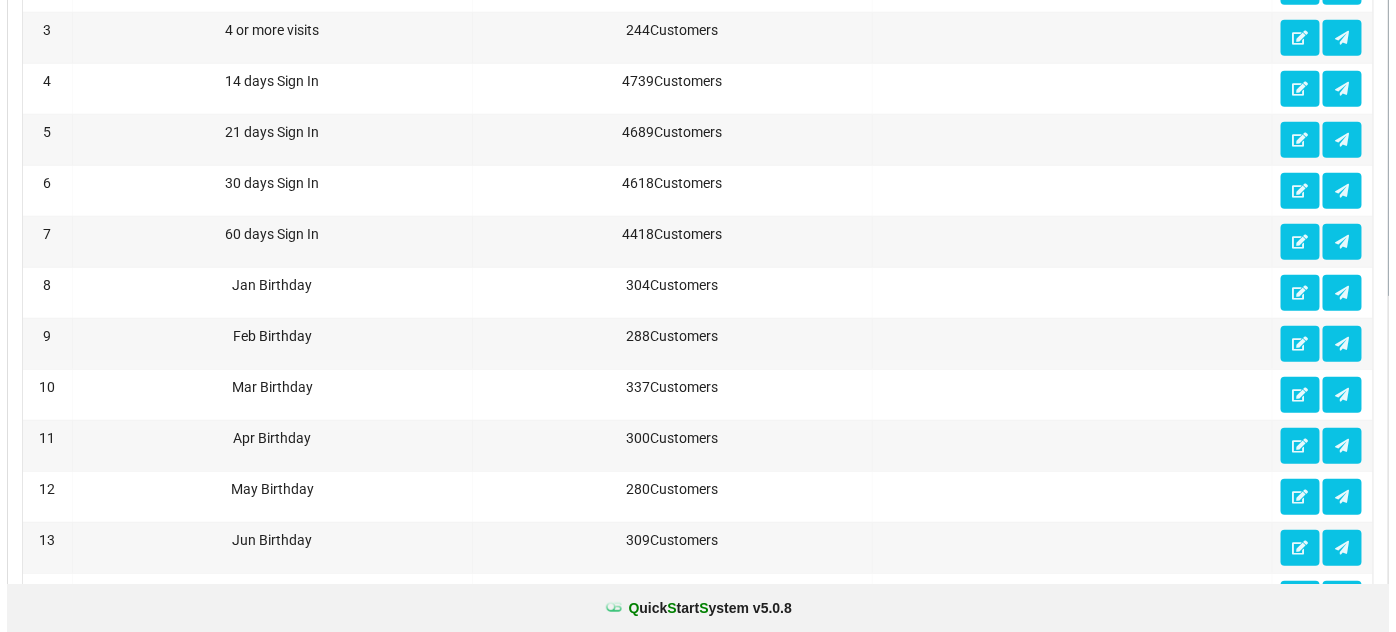 scroll, scrollTop: 0, scrollLeft: 0, axis: both 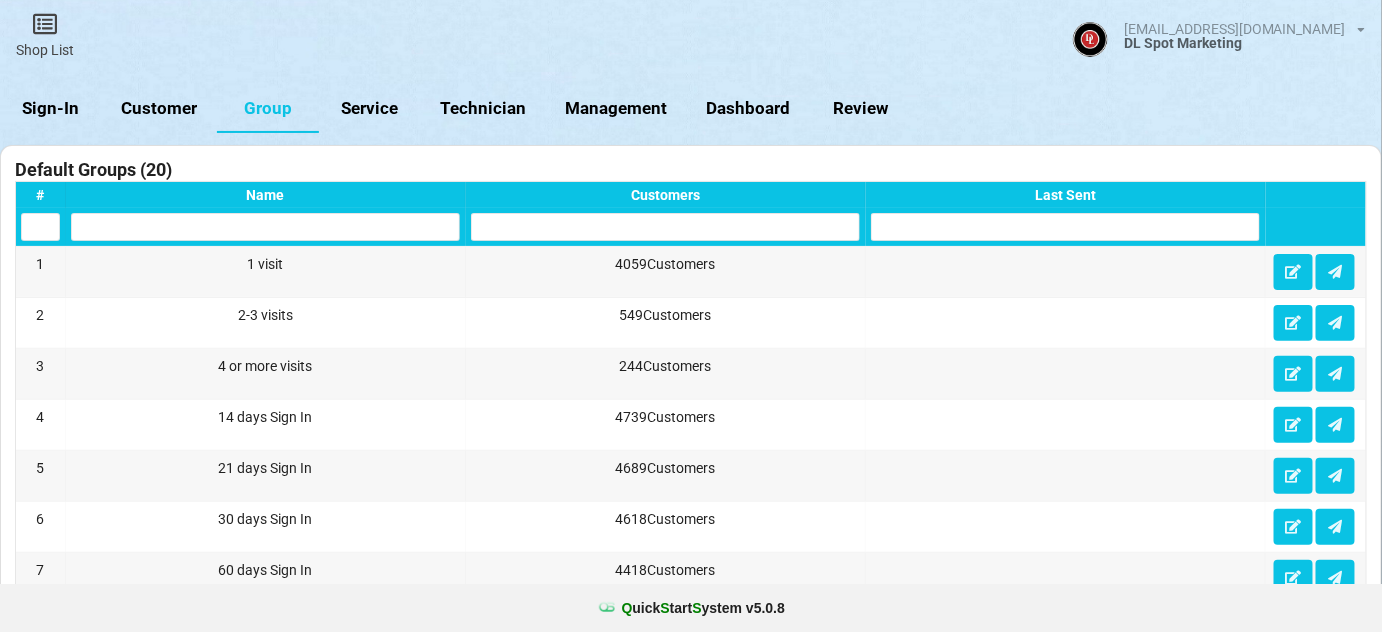 click on "Sign-In" at bounding box center [51, 109] 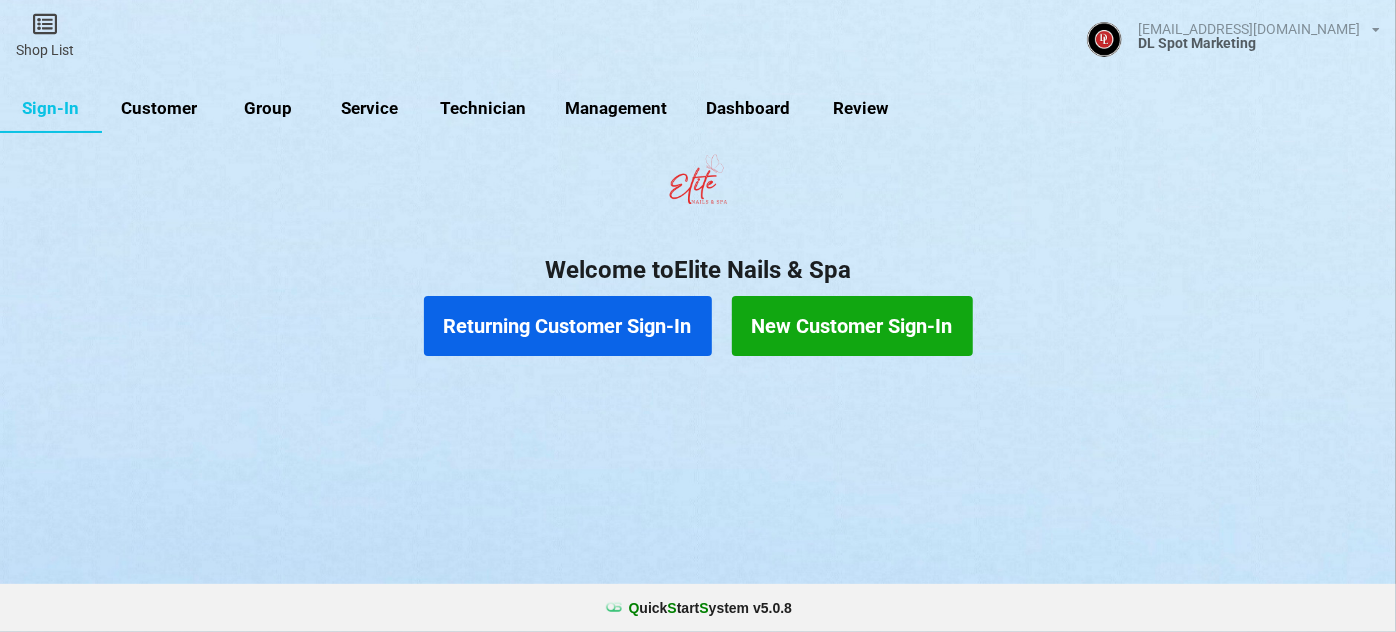 click on "Customer" at bounding box center [159, 109] 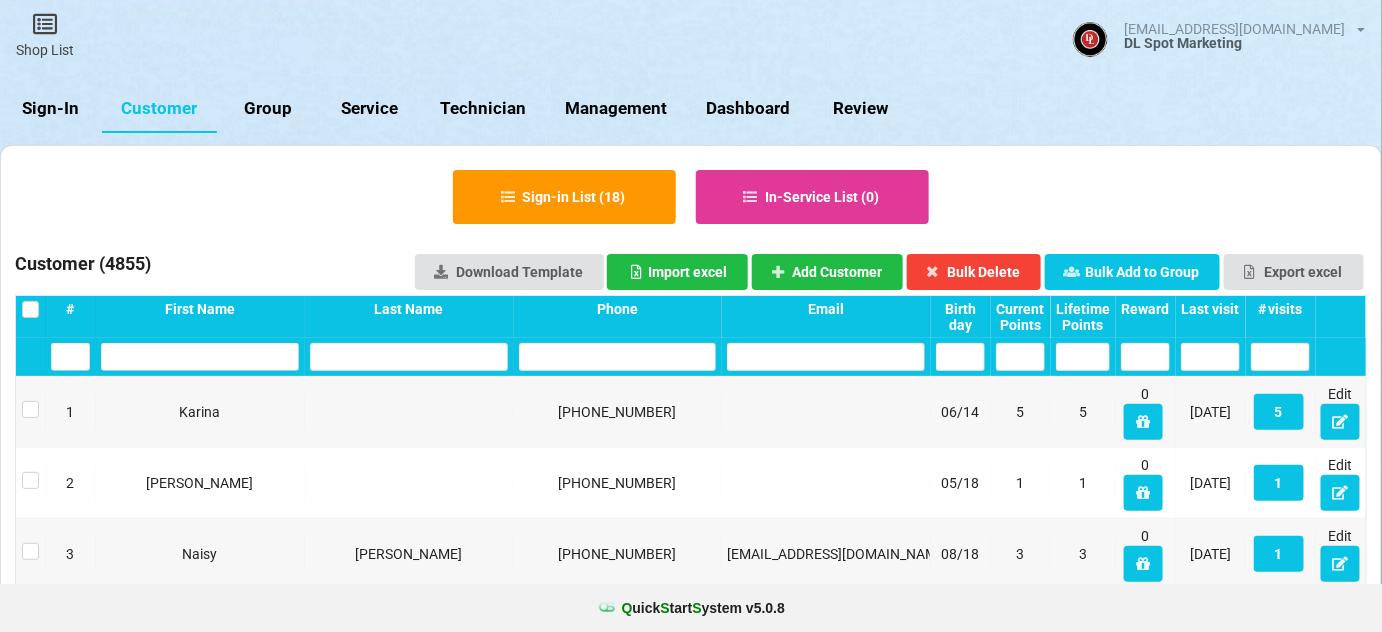 click on "Last visit" at bounding box center [1210, 309] 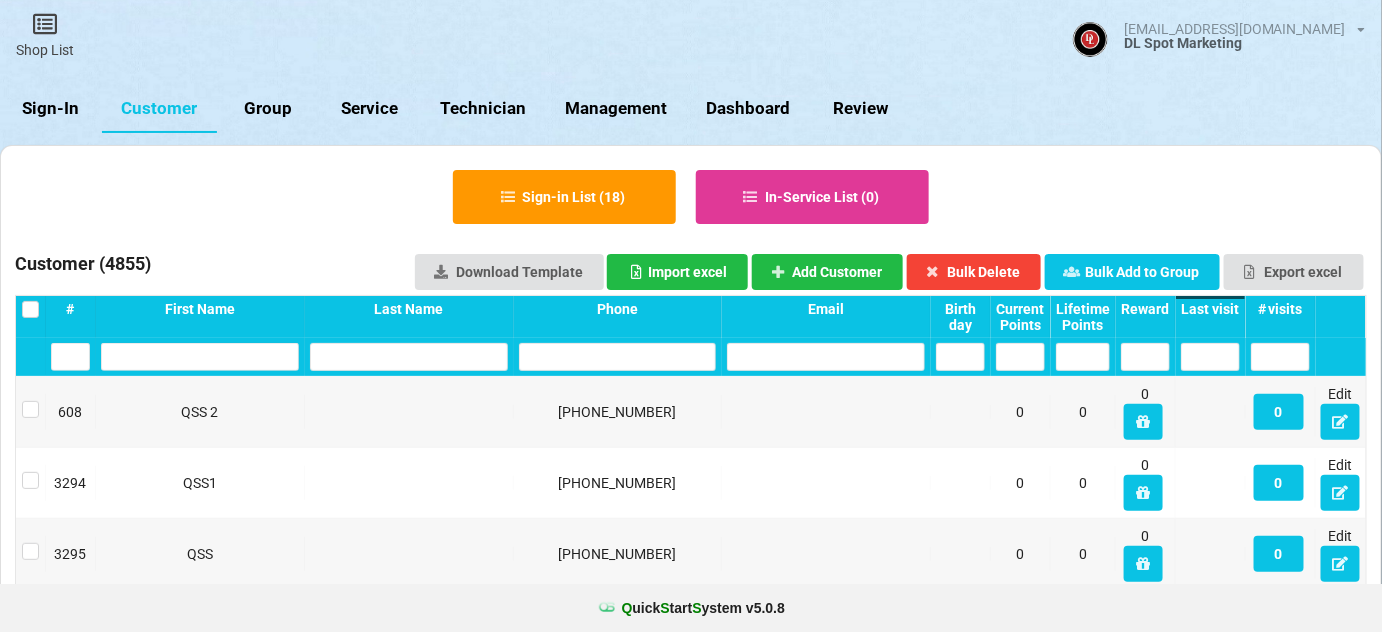 click on "Last visit" at bounding box center (1210, 309) 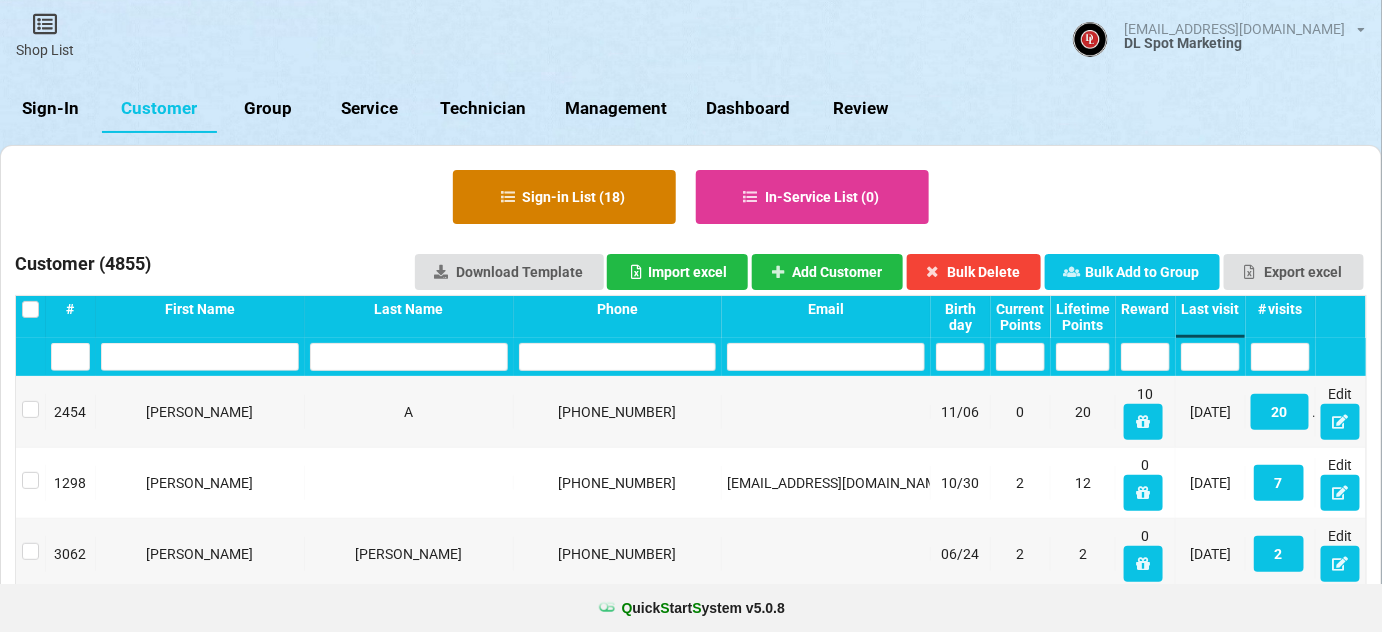 click on "Sign-in List ( 18 )" at bounding box center (564, 197) 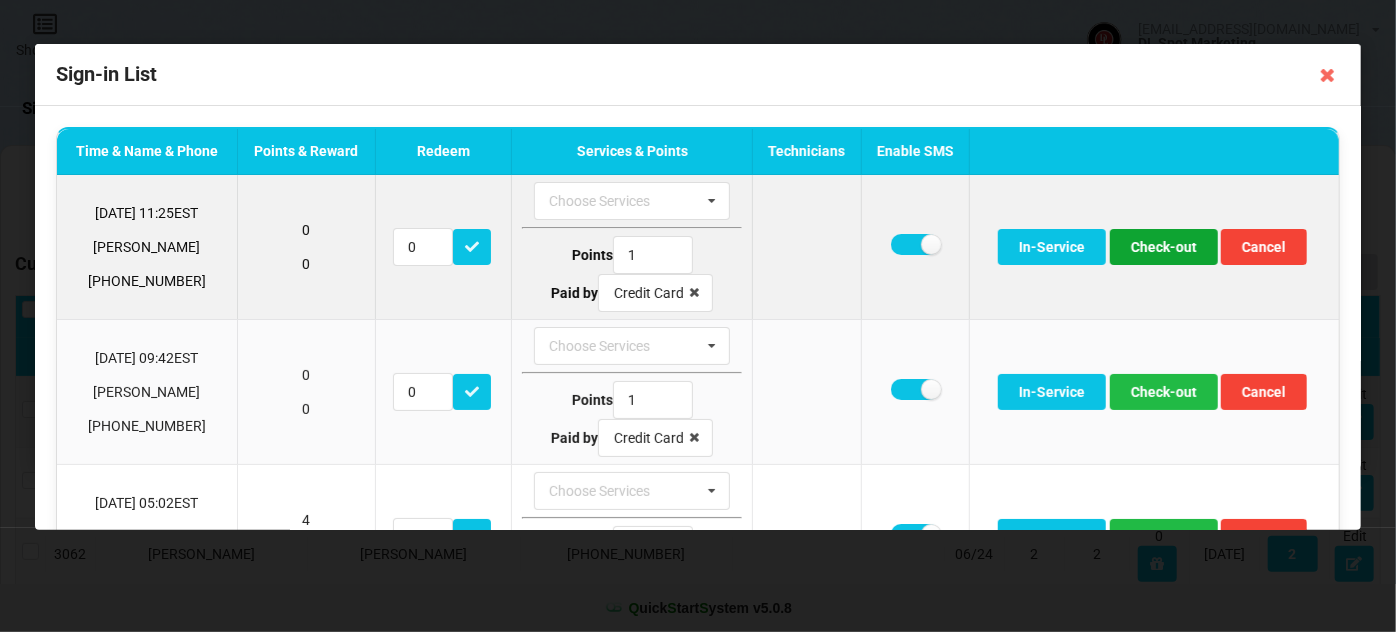 click on "Check-out" at bounding box center (1164, 247) 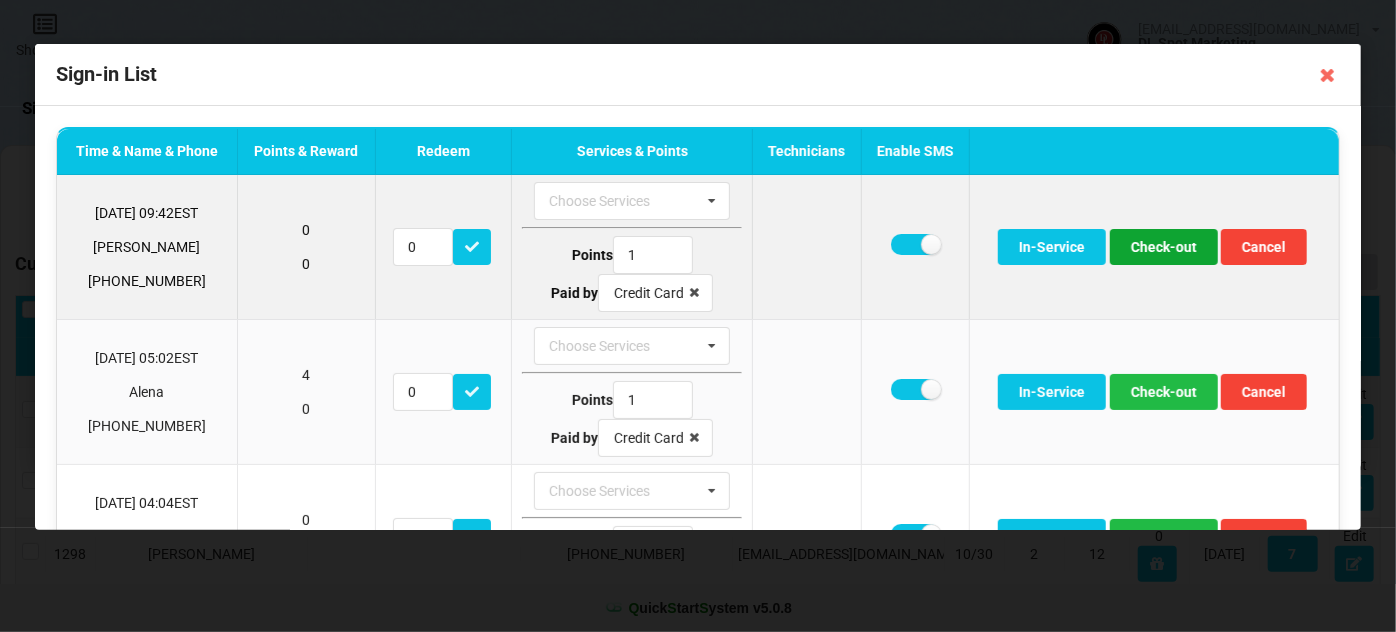 click on "Check-out" at bounding box center [1164, 247] 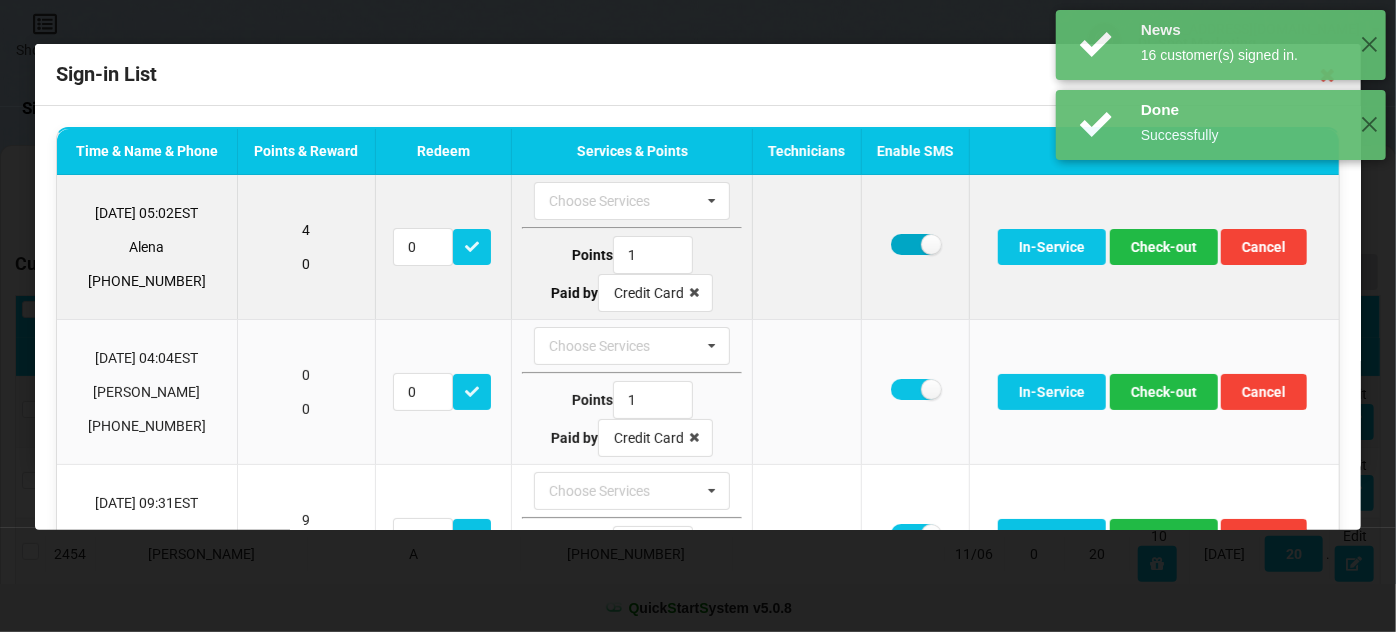 click at bounding box center [915, 244] 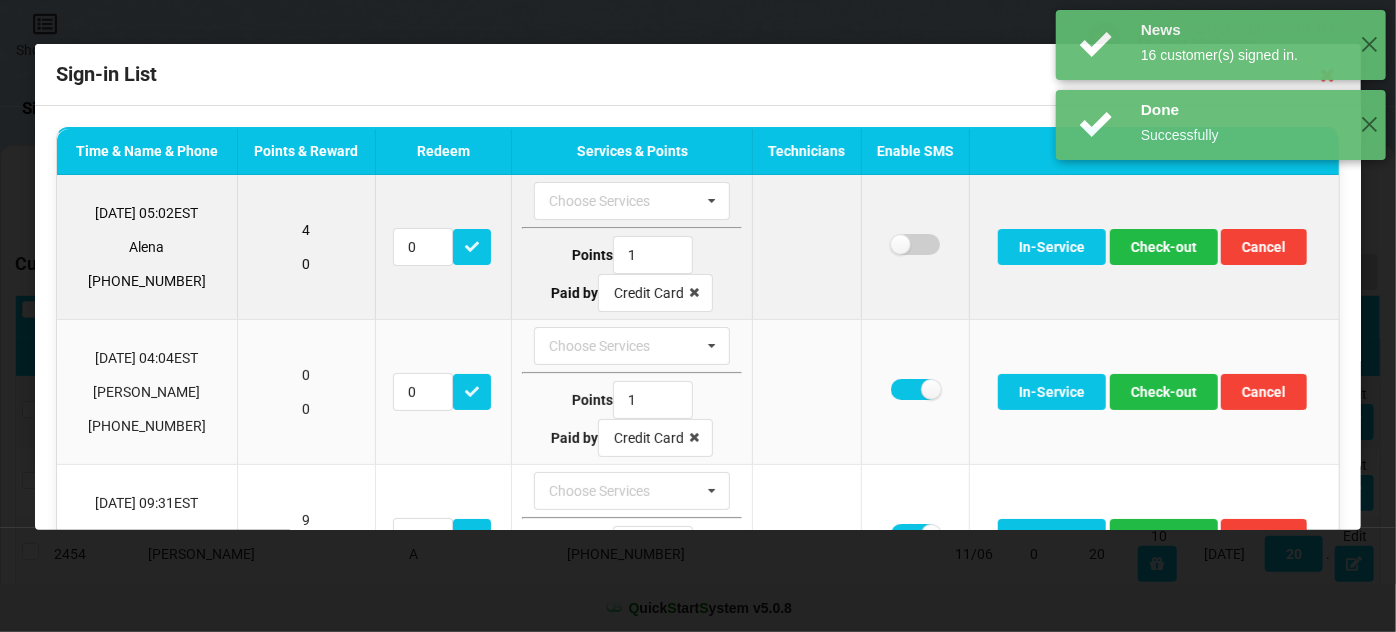 checkbox on "false" 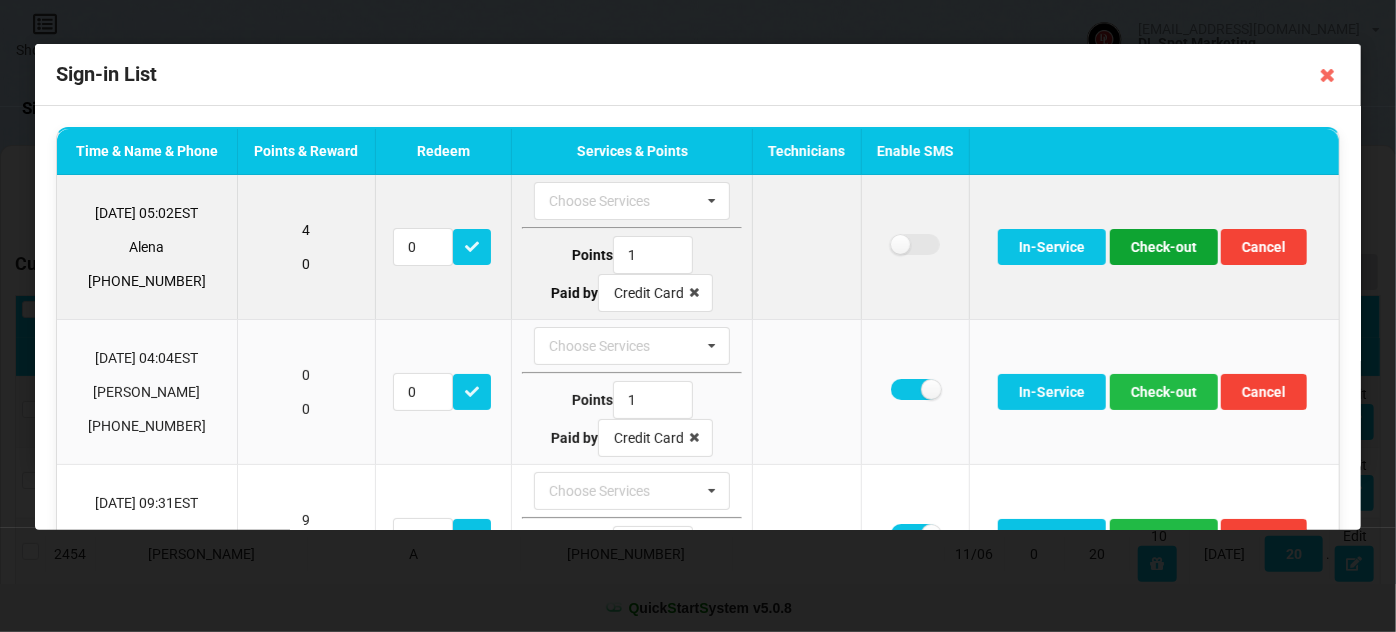click on "Check-out" at bounding box center (1164, 247) 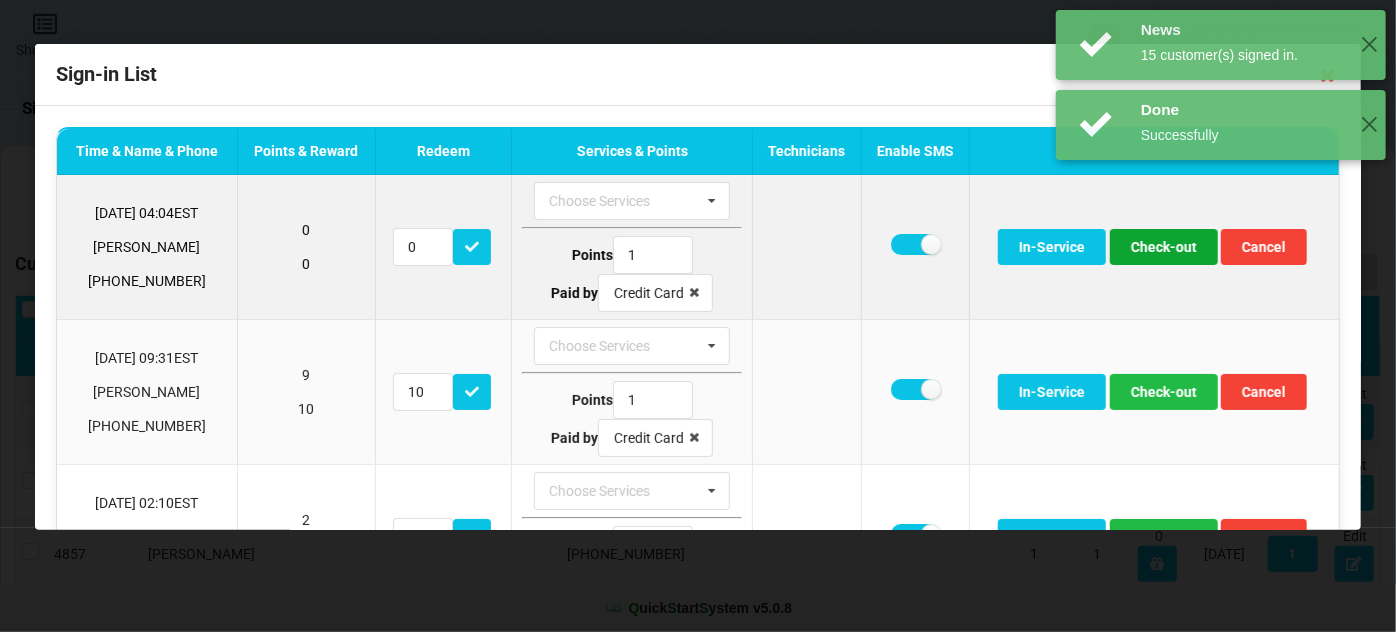 click on "Check-out" at bounding box center (1164, 247) 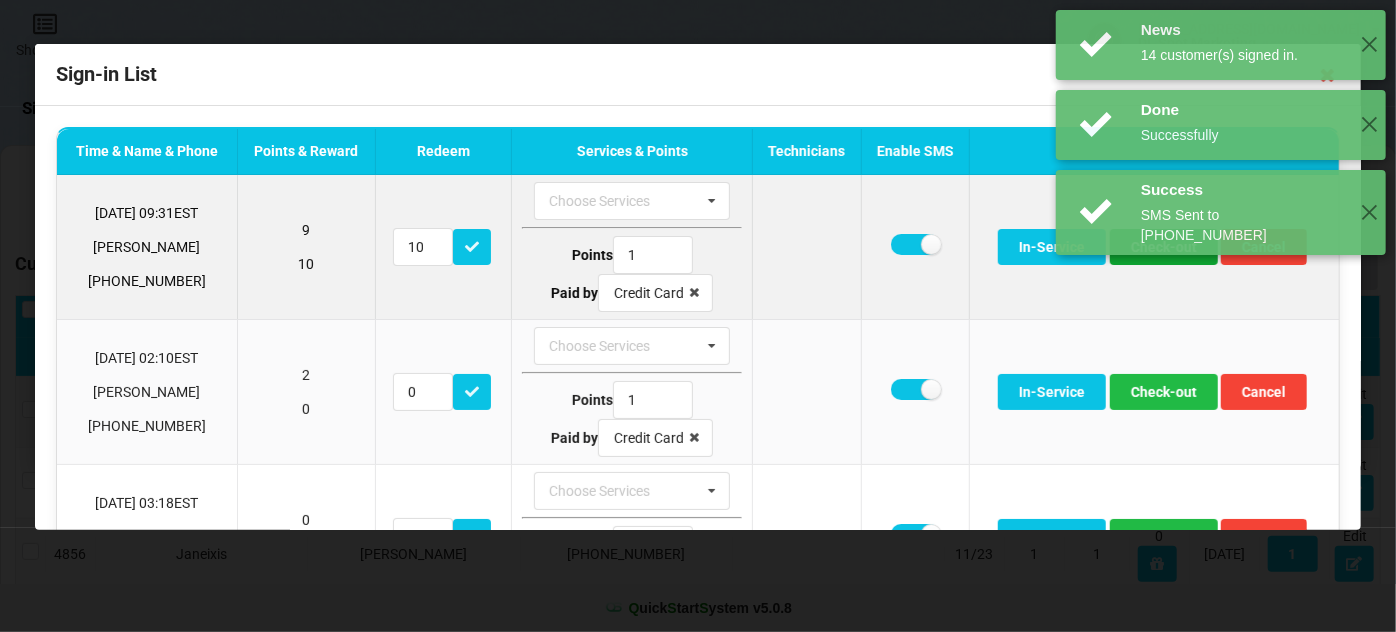 click on "Check-out" at bounding box center (1164, 247) 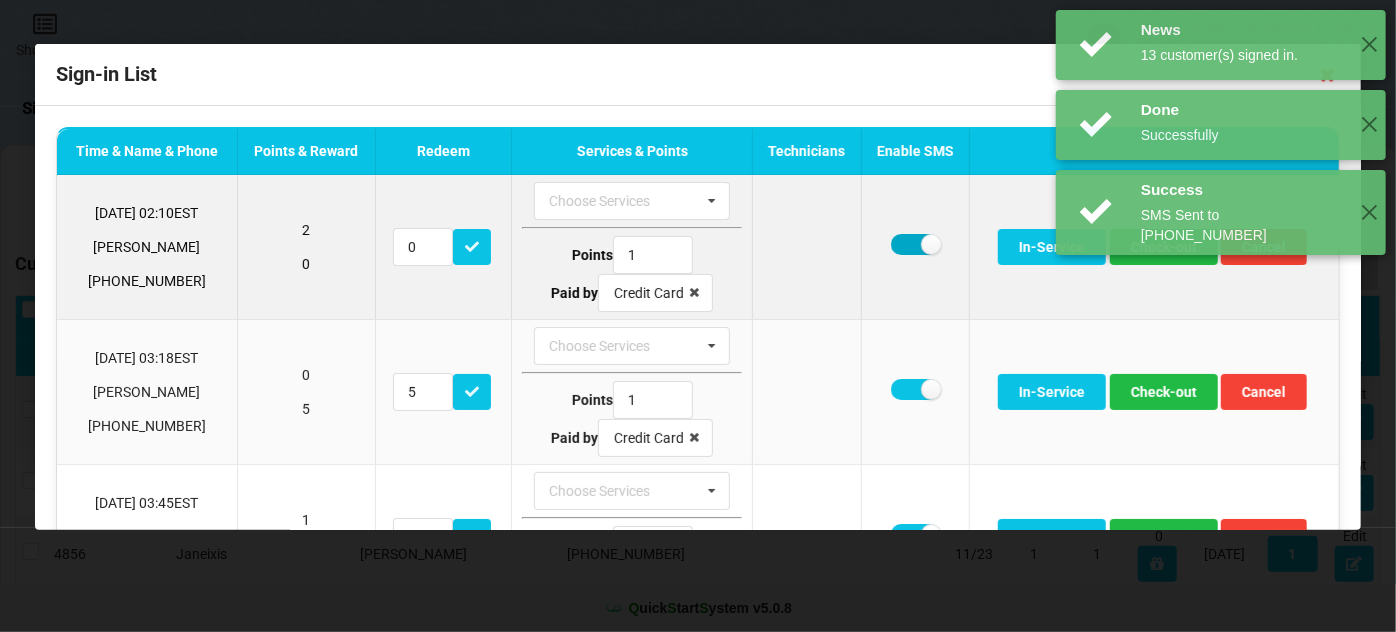 click at bounding box center (915, 244) 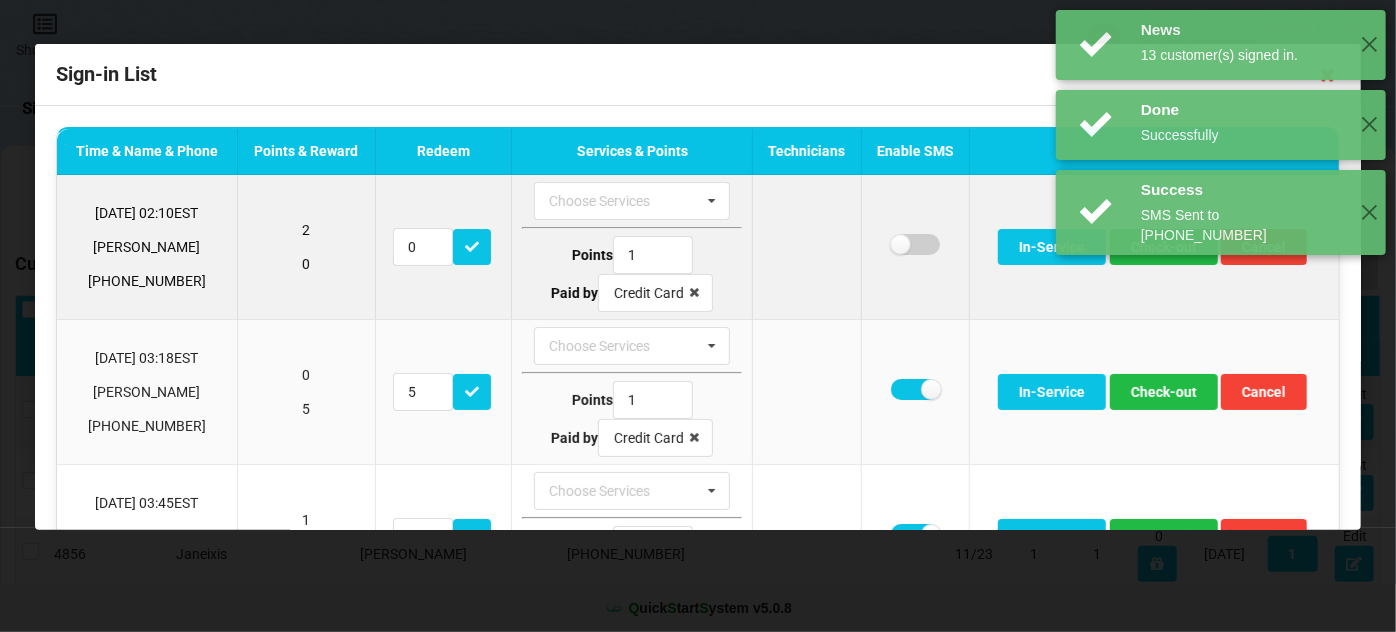 checkbox on "false" 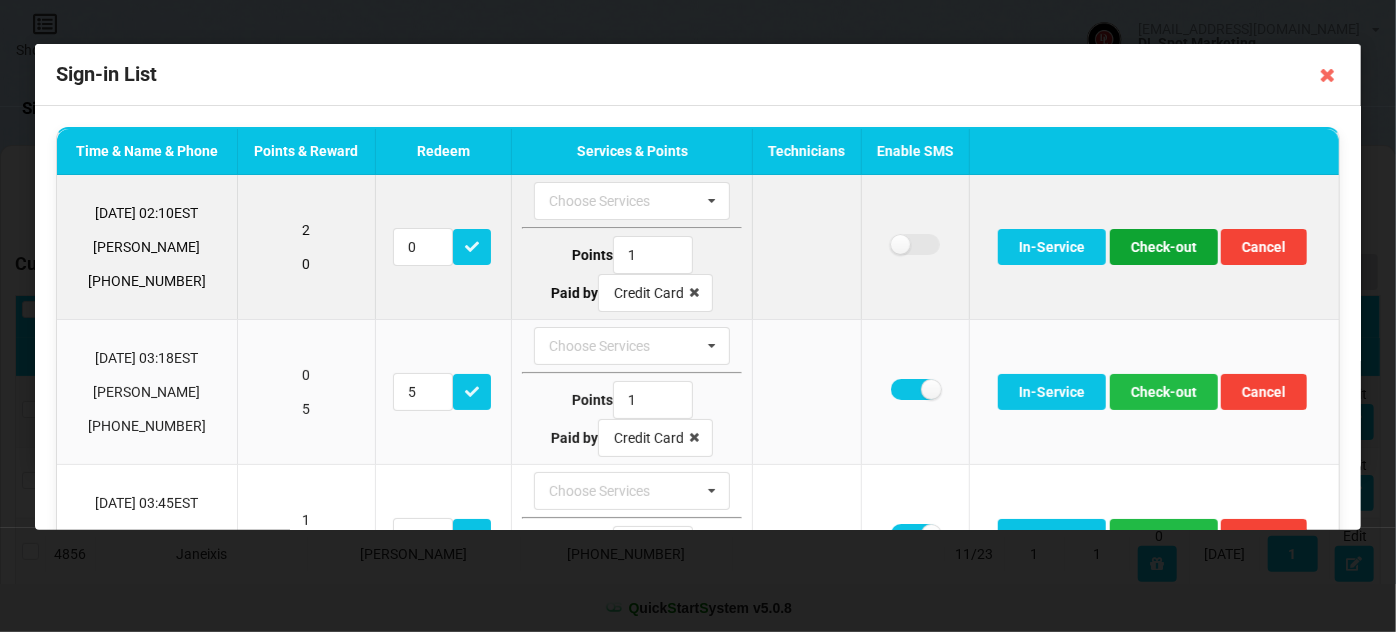 click on "Check-out" at bounding box center [1164, 247] 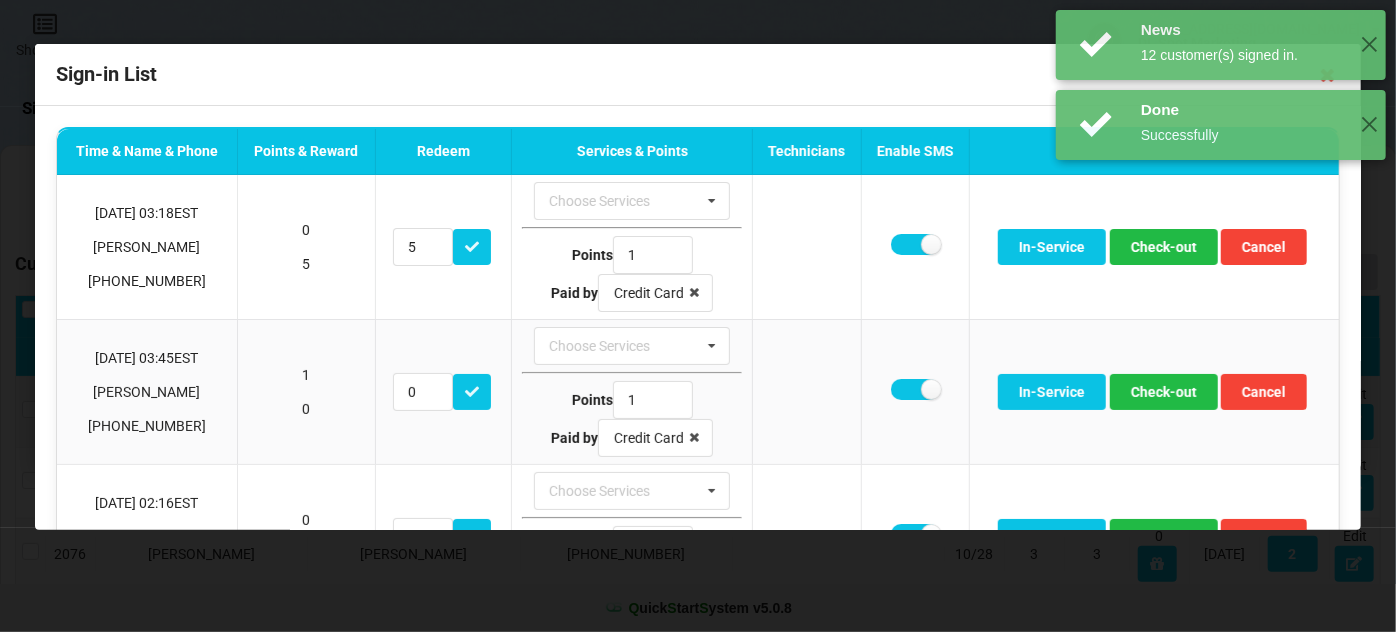 click on "Done Successfully ✕" at bounding box center (1221, 285) 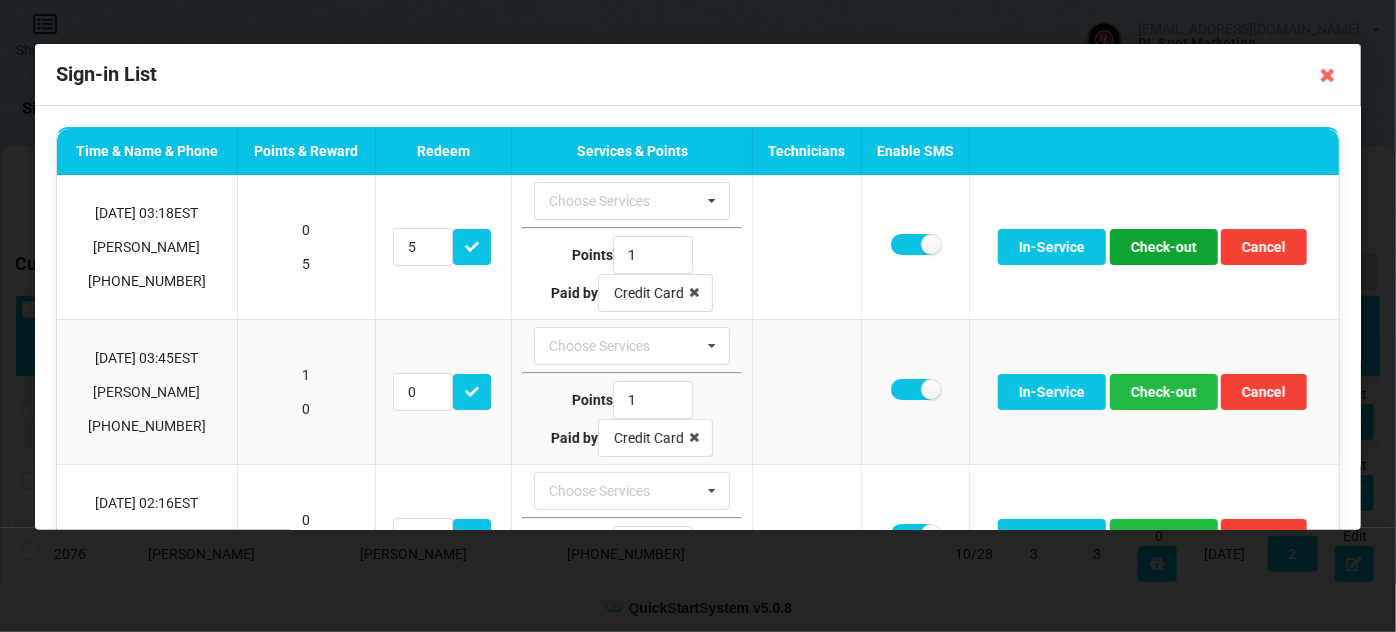 click on "Check-out" at bounding box center (1164, 247) 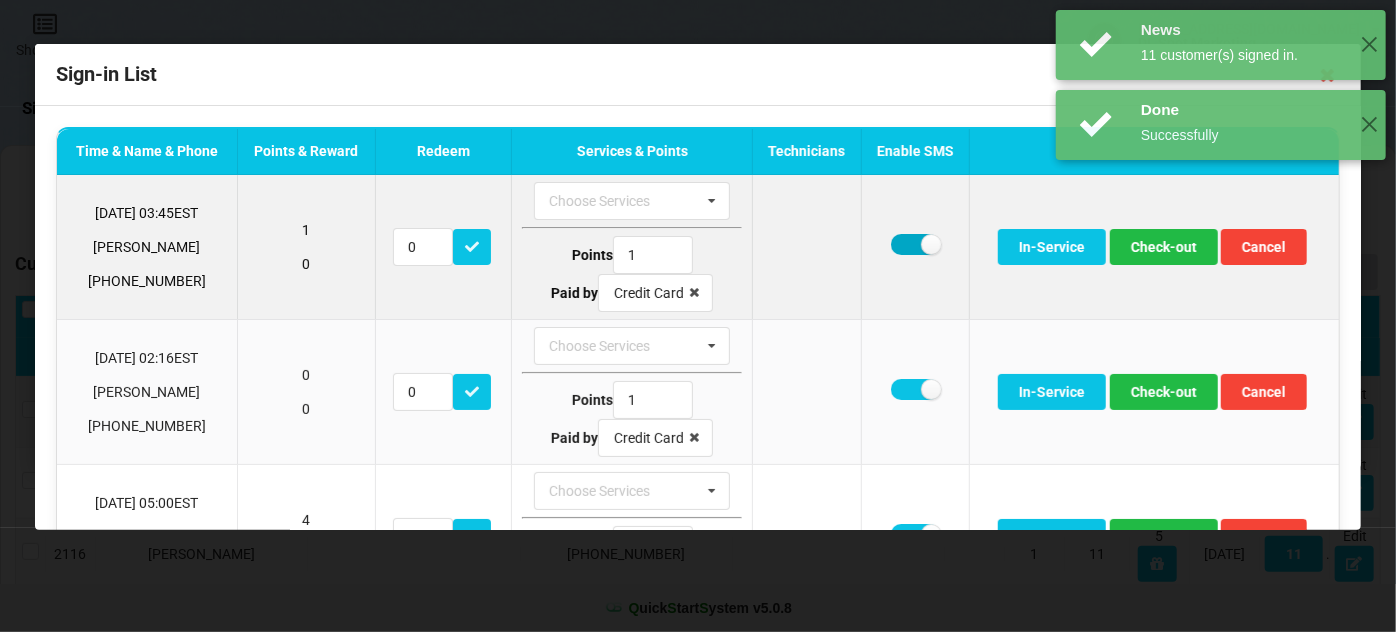 drag, startPoint x: 896, startPoint y: 242, endPoint x: 941, endPoint y: 248, distance: 45.39824 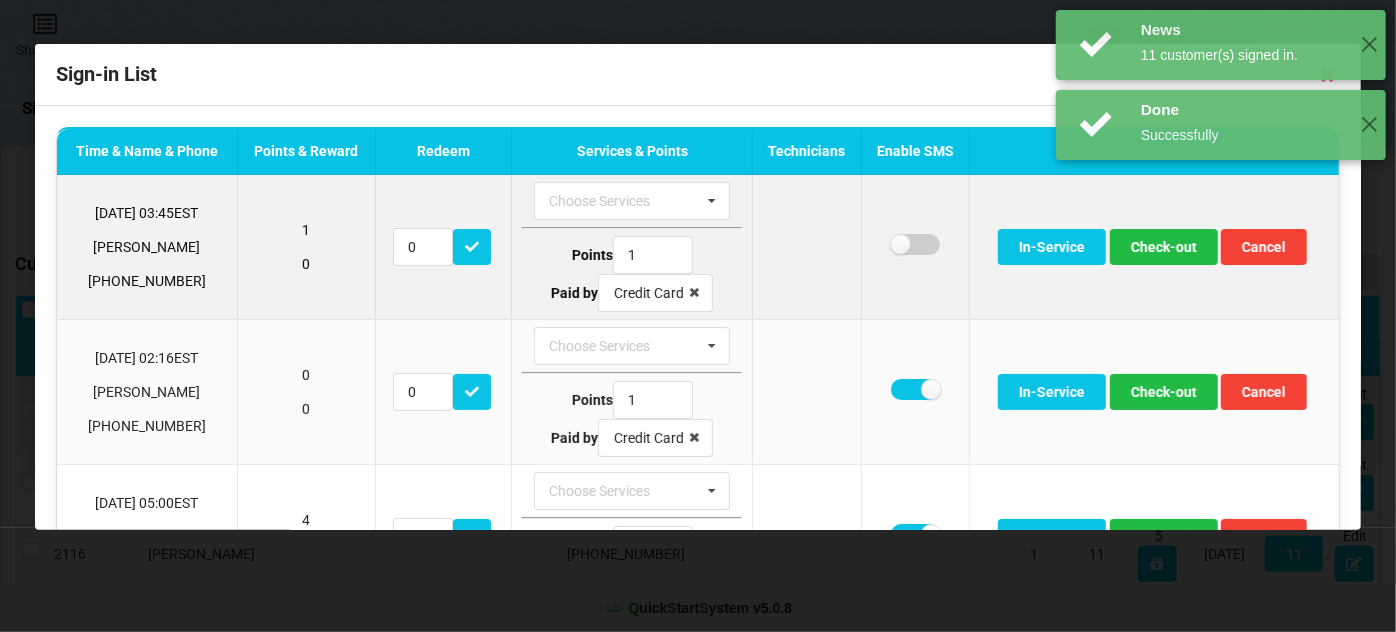 checkbox on "false" 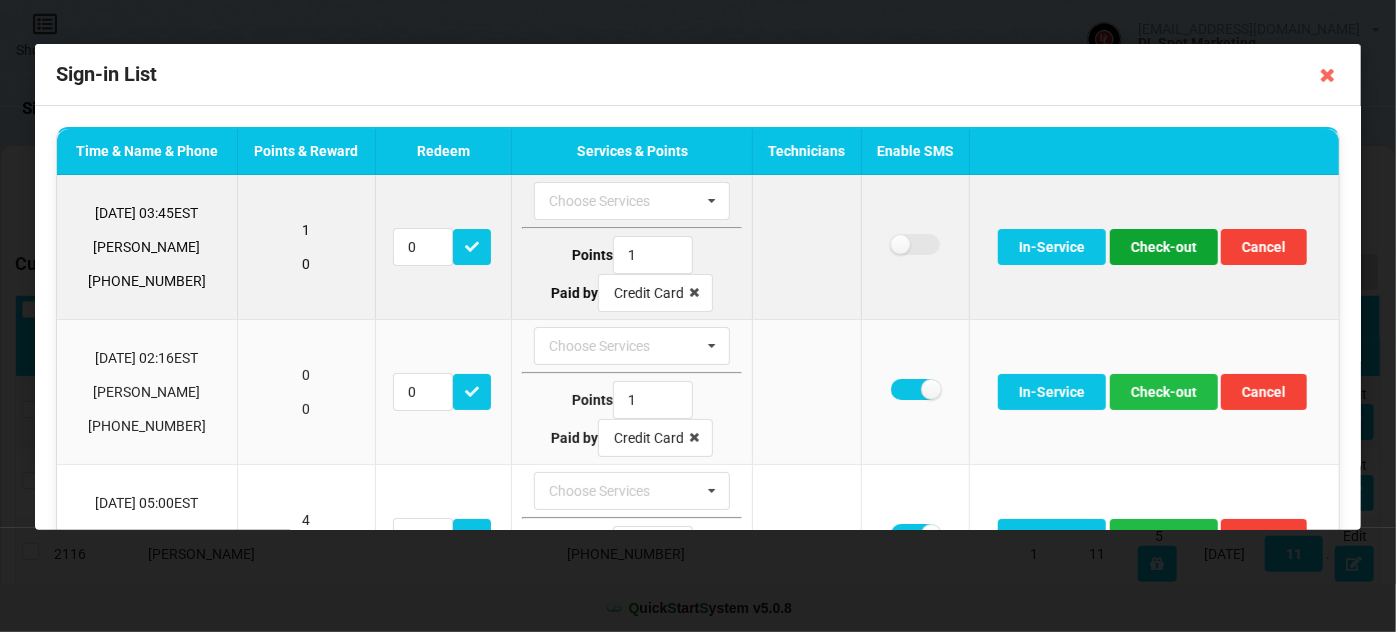 click on "Check-out" at bounding box center [1164, 247] 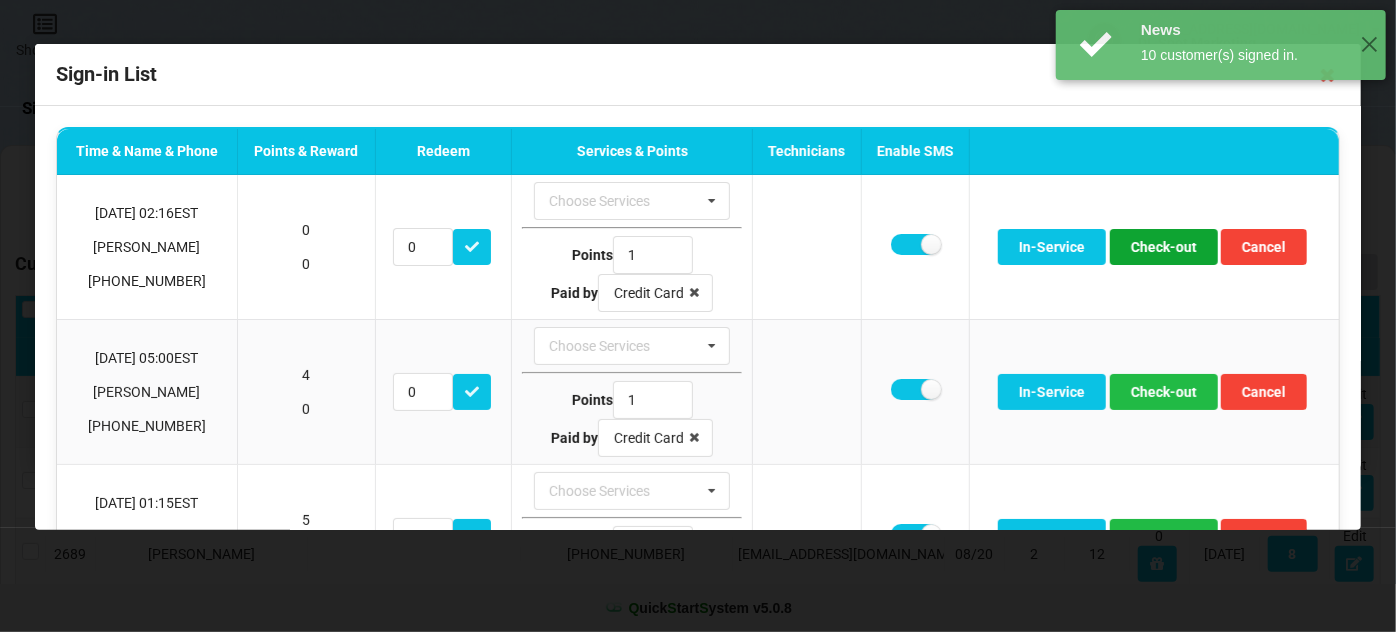 click on "Check-out" at bounding box center [1164, 247] 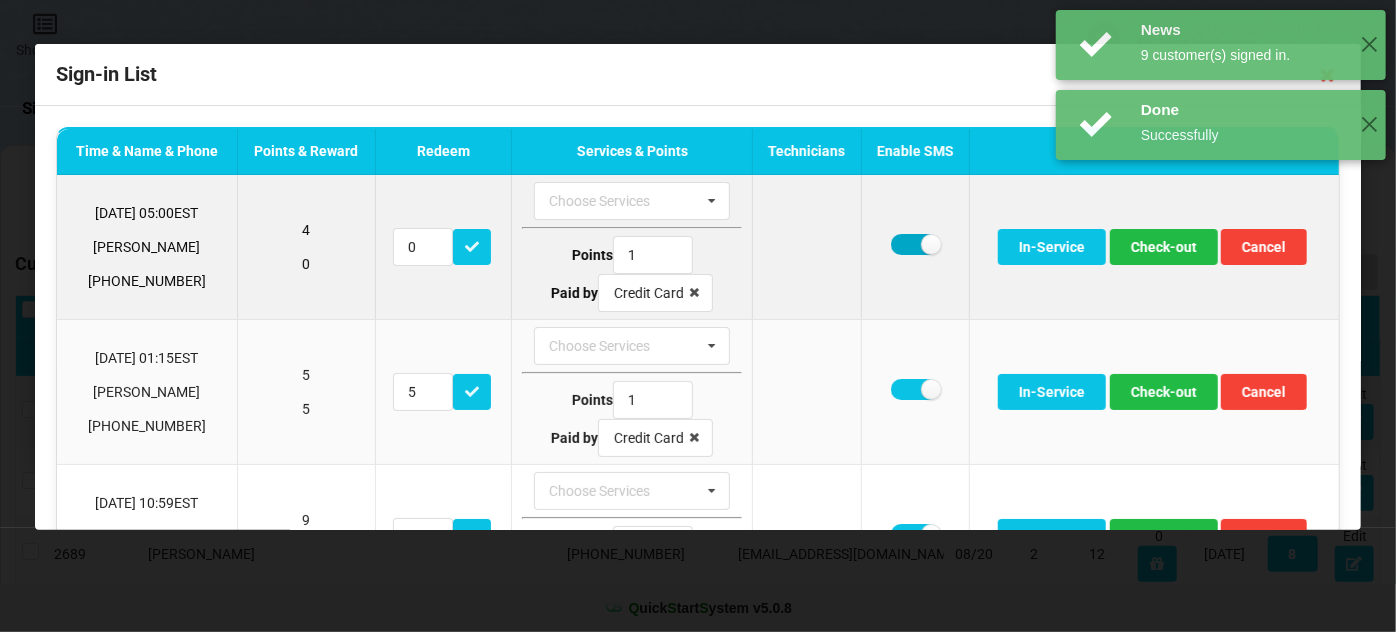 click at bounding box center (915, 244) 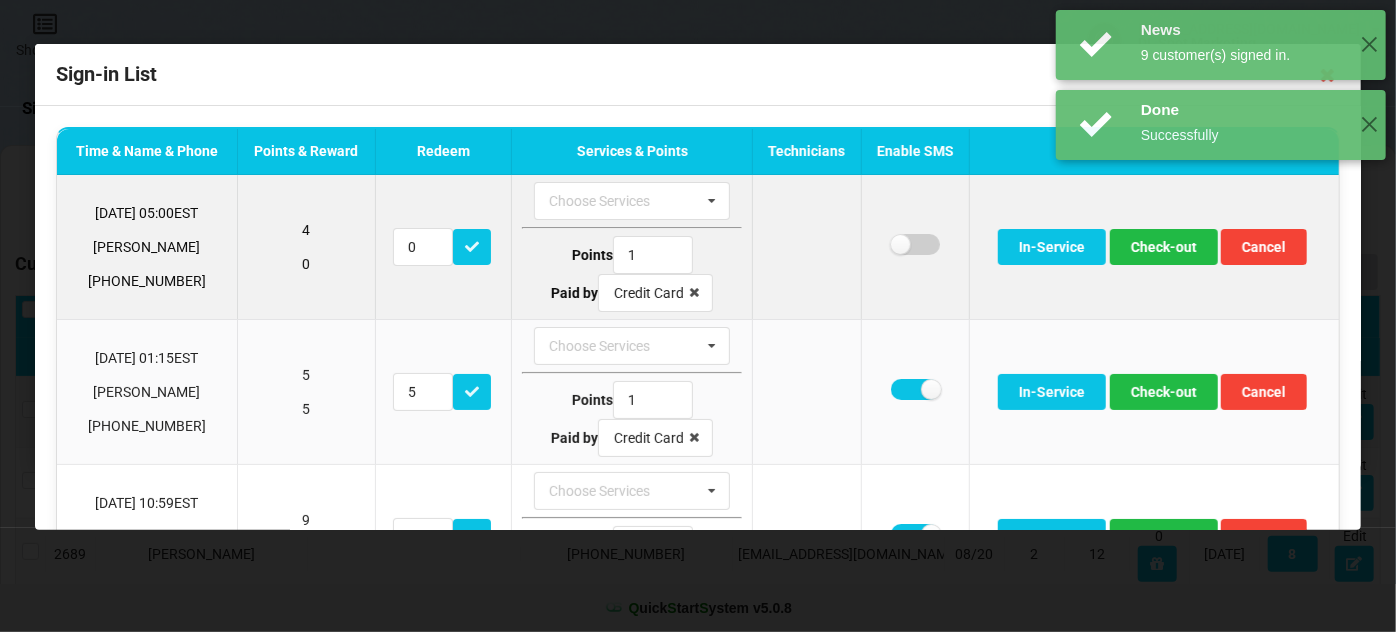 checkbox on "false" 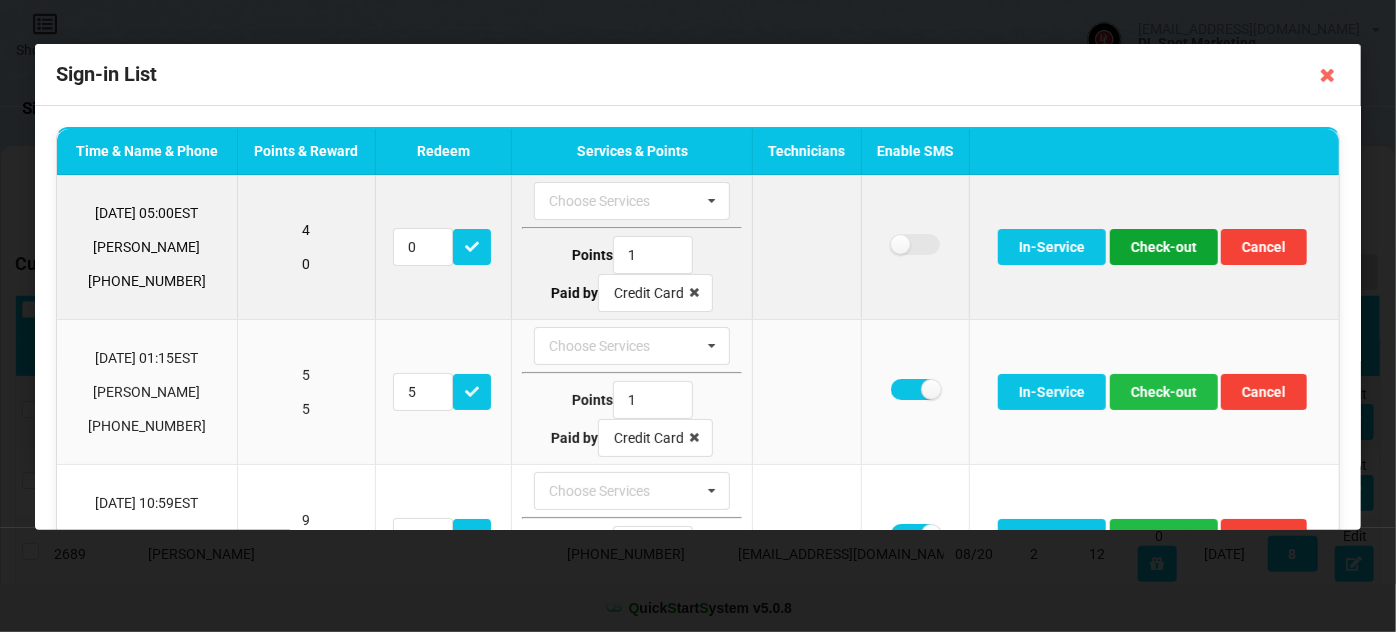 click on "Check-out" at bounding box center (1164, 247) 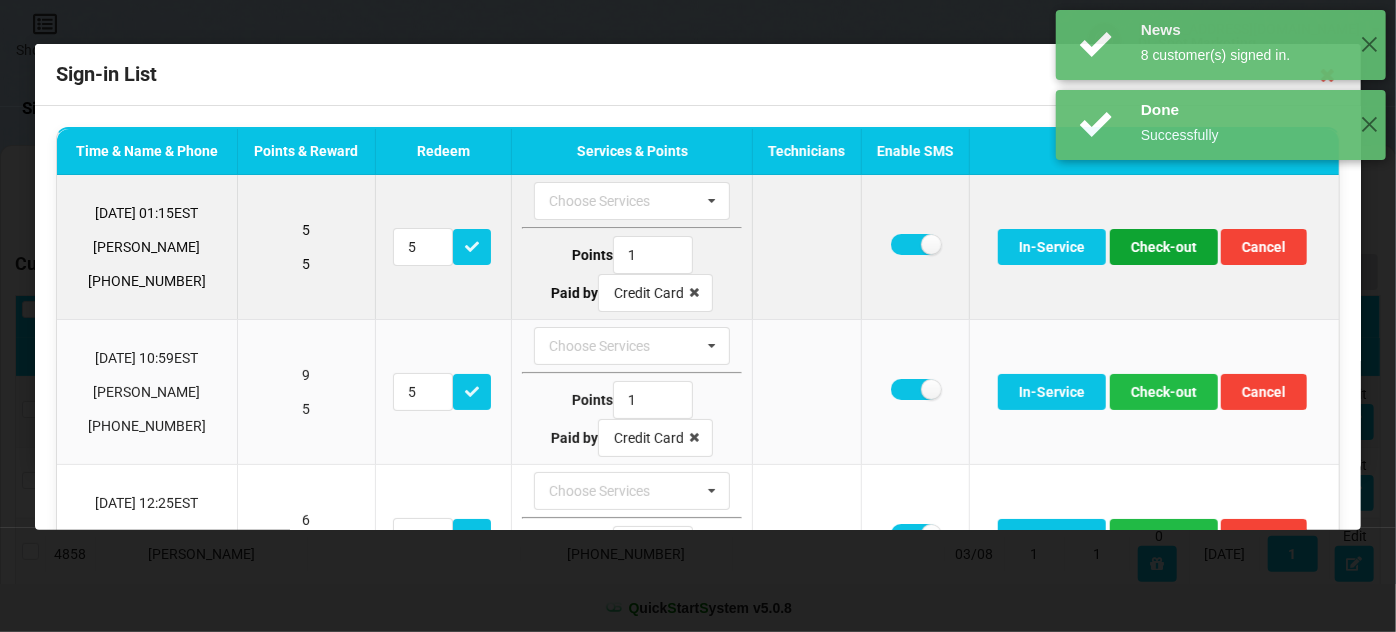 click on "Check-out" at bounding box center (1164, 247) 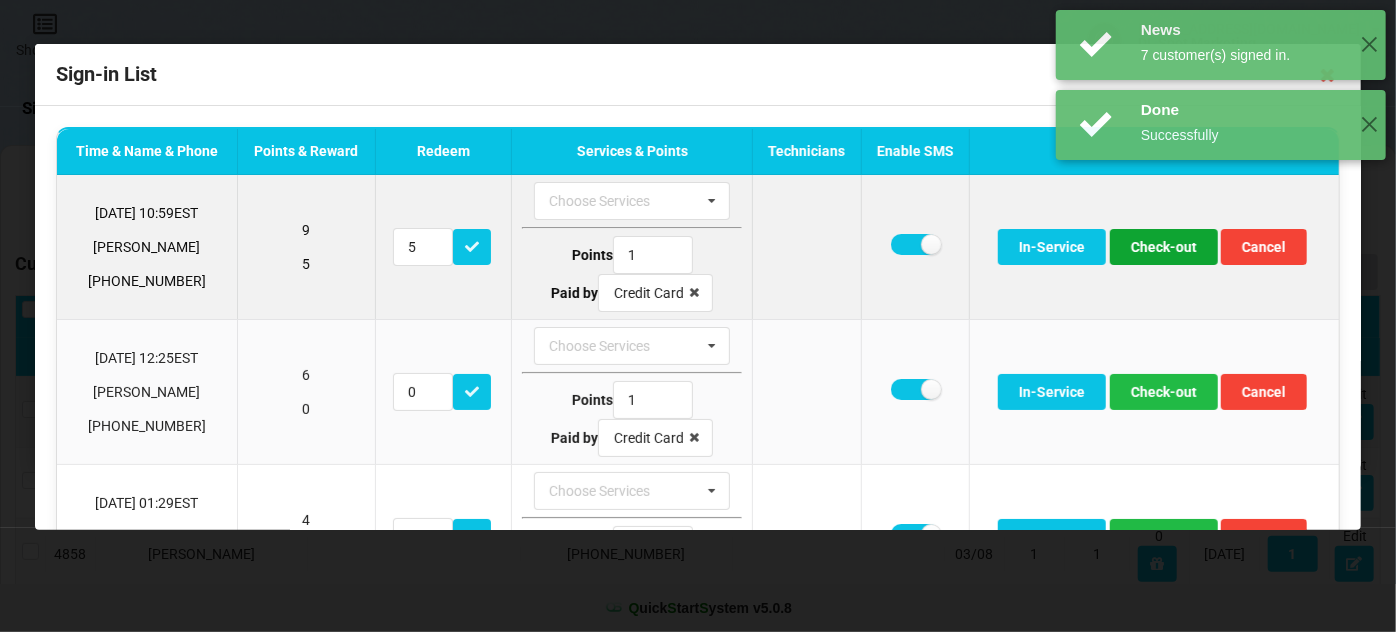 click on "Check-out" at bounding box center [1164, 247] 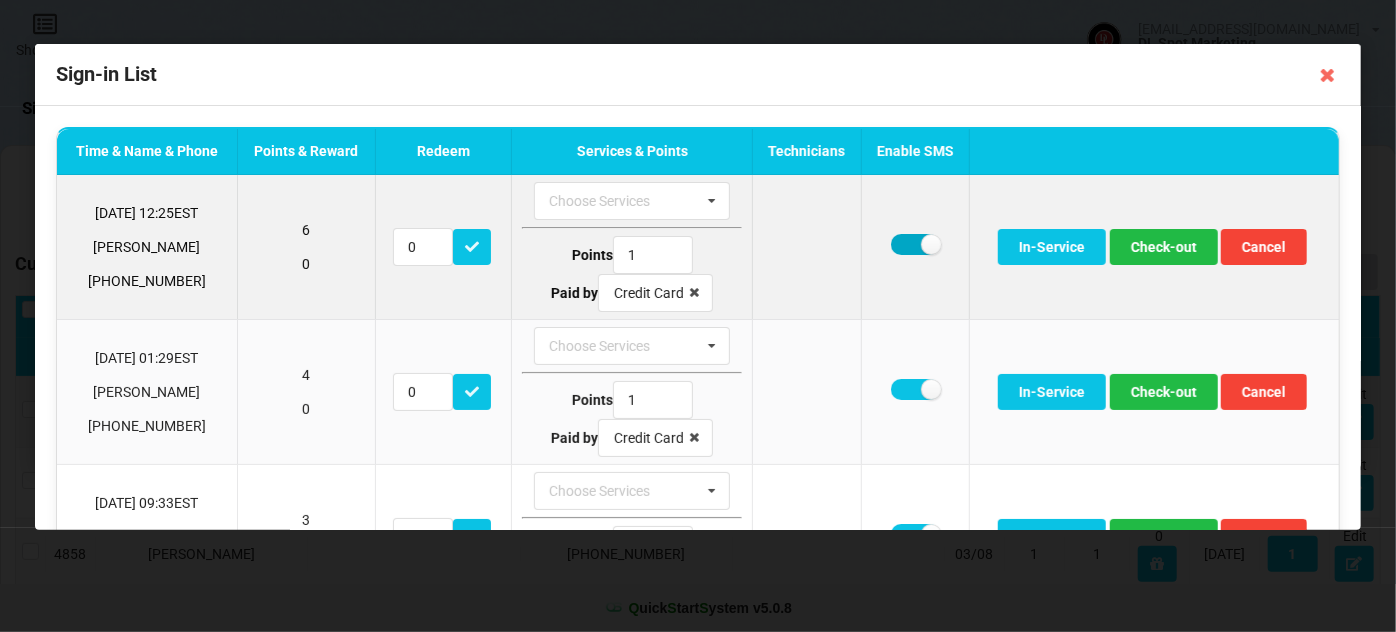 click at bounding box center [915, 244] 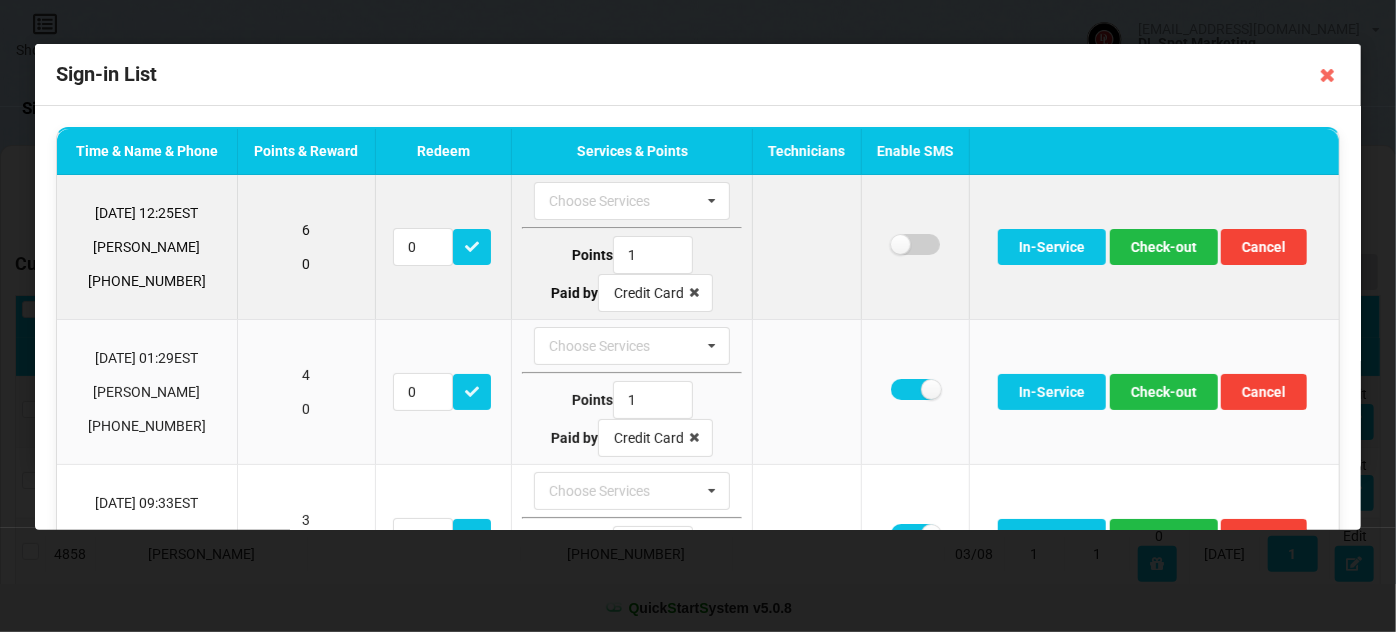 checkbox on "false" 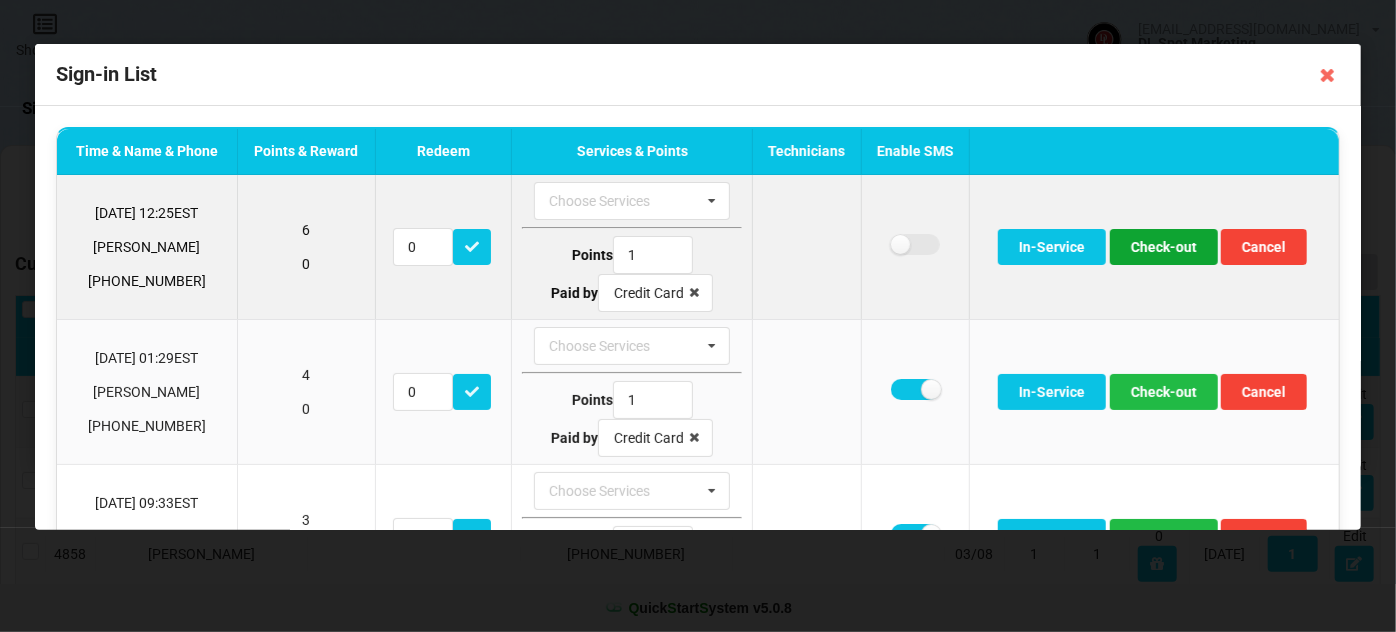 click on "Check-out" at bounding box center [1164, 247] 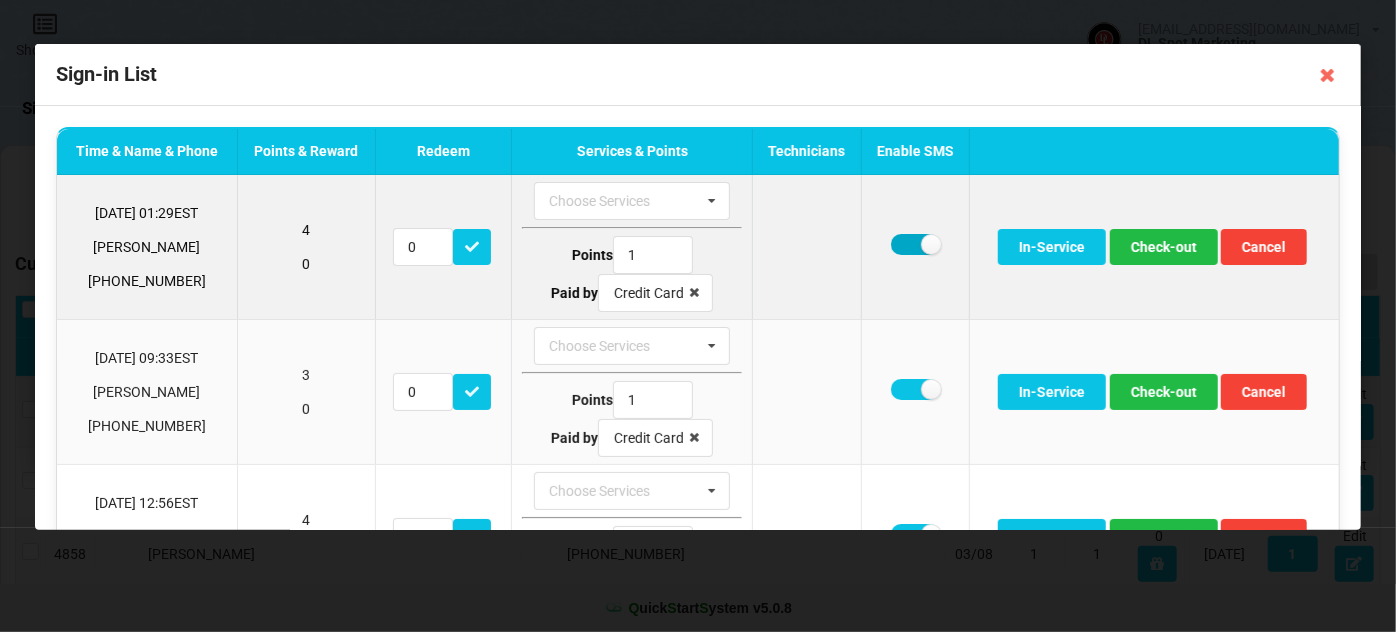 click at bounding box center (915, 244) 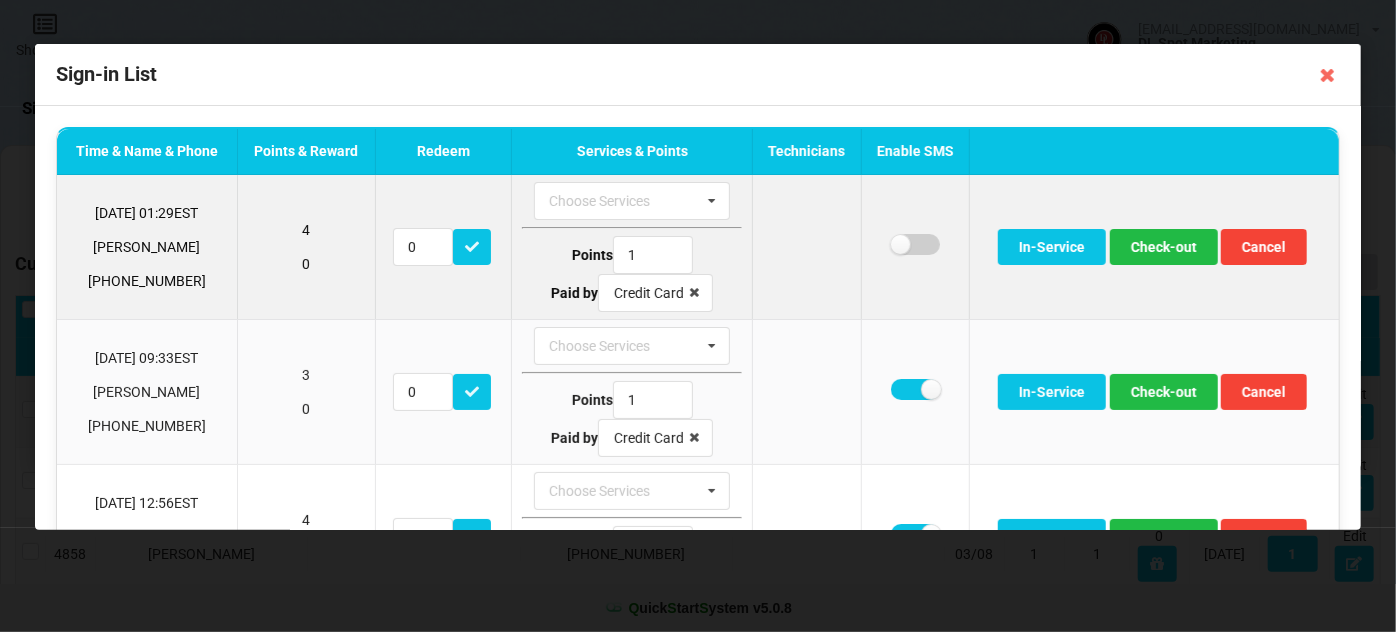 checkbox on "false" 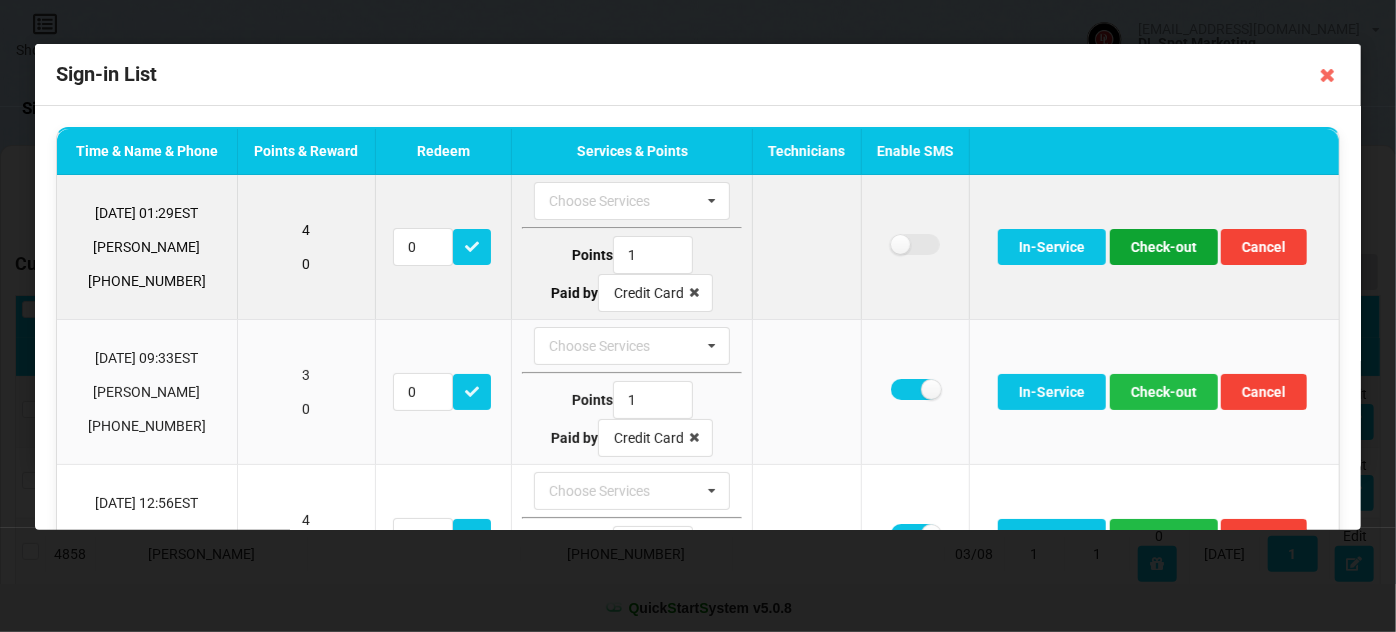 click on "Check-out" at bounding box center (1164, 247) 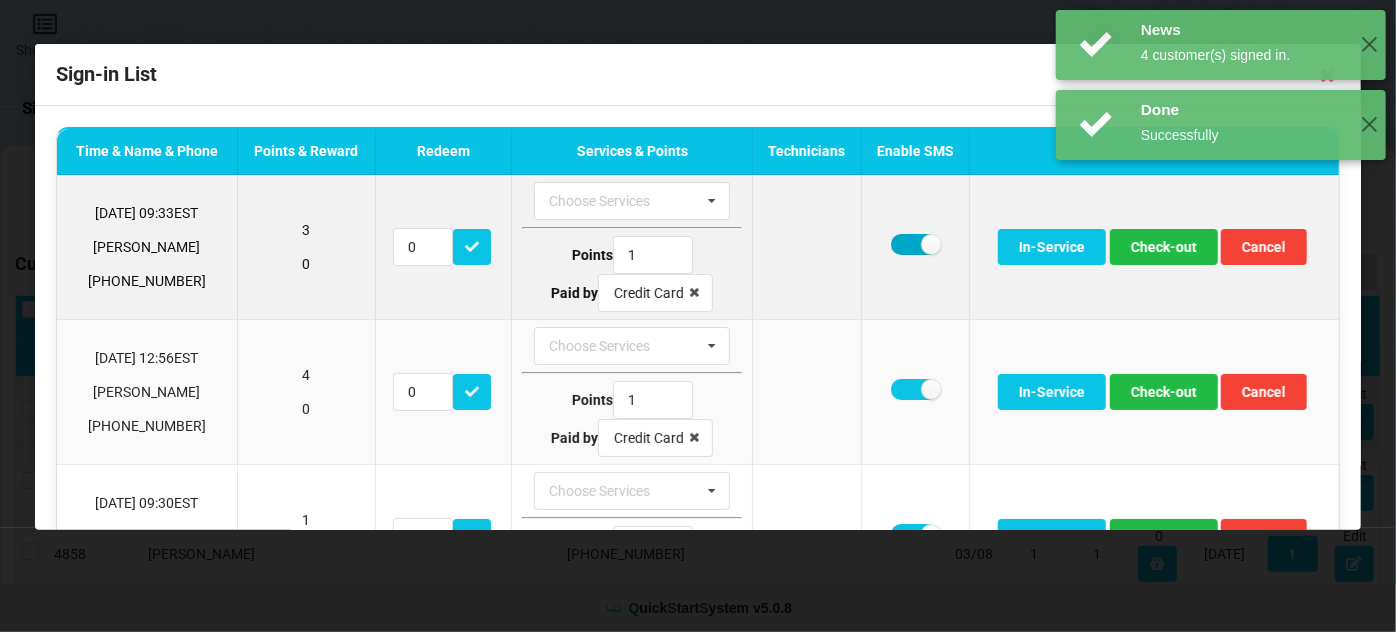 click at bounding box center [915, 244] 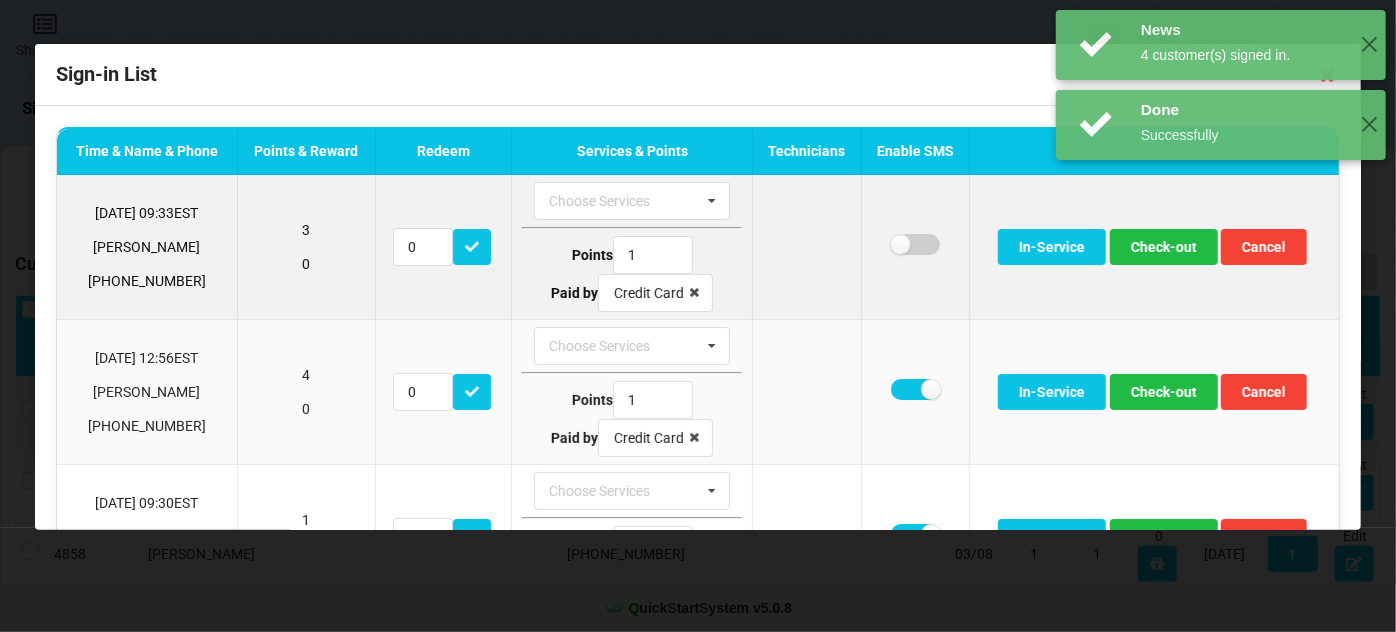 checkbox on "false" 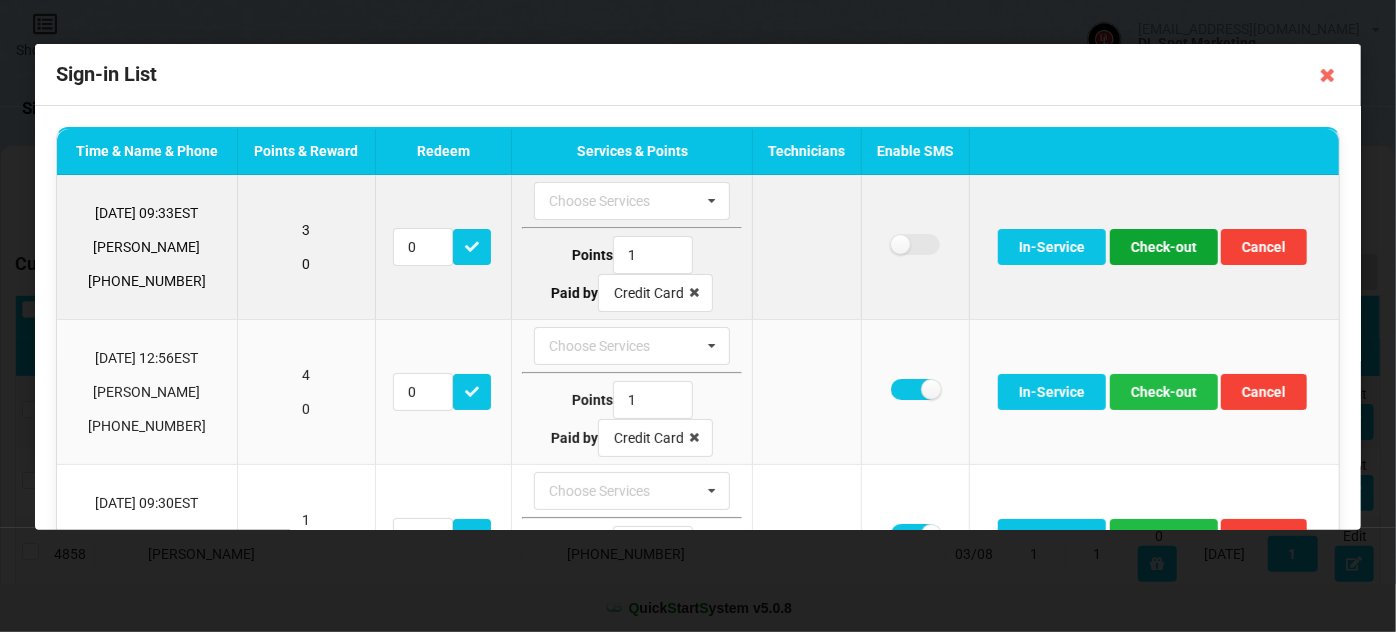 click on "Check-out" at bounding box center (1164, 247) 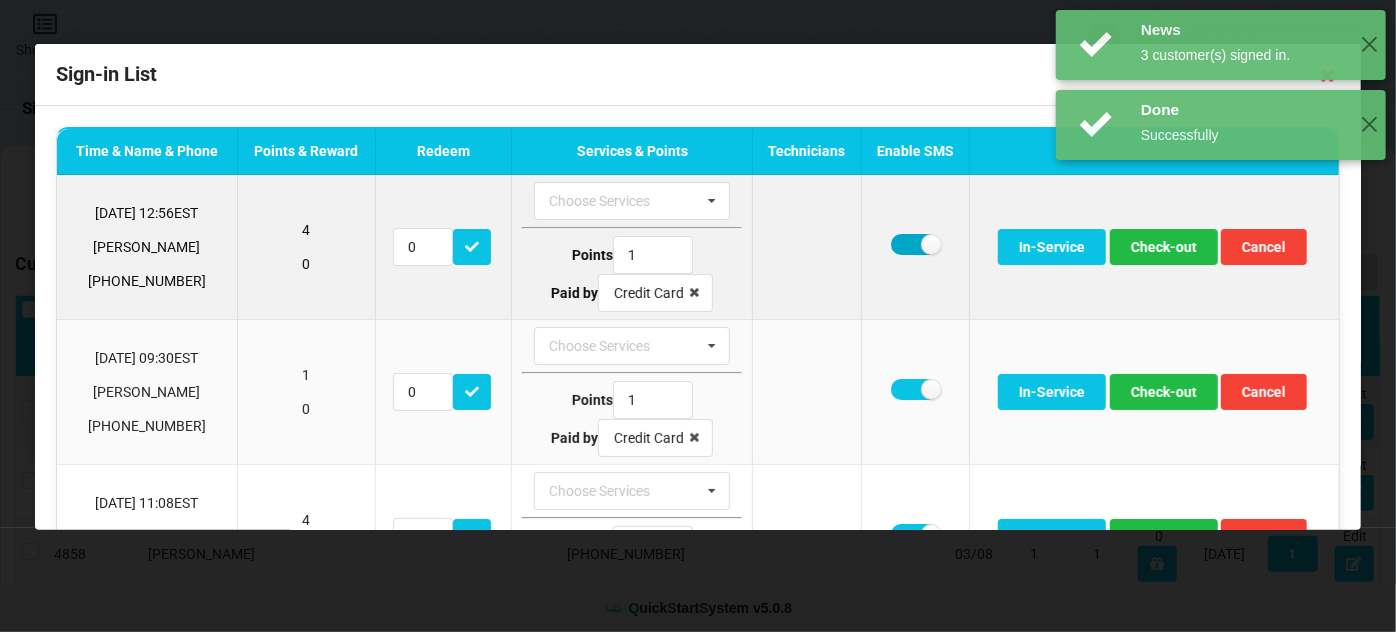 click at bounding box center [915, 244] 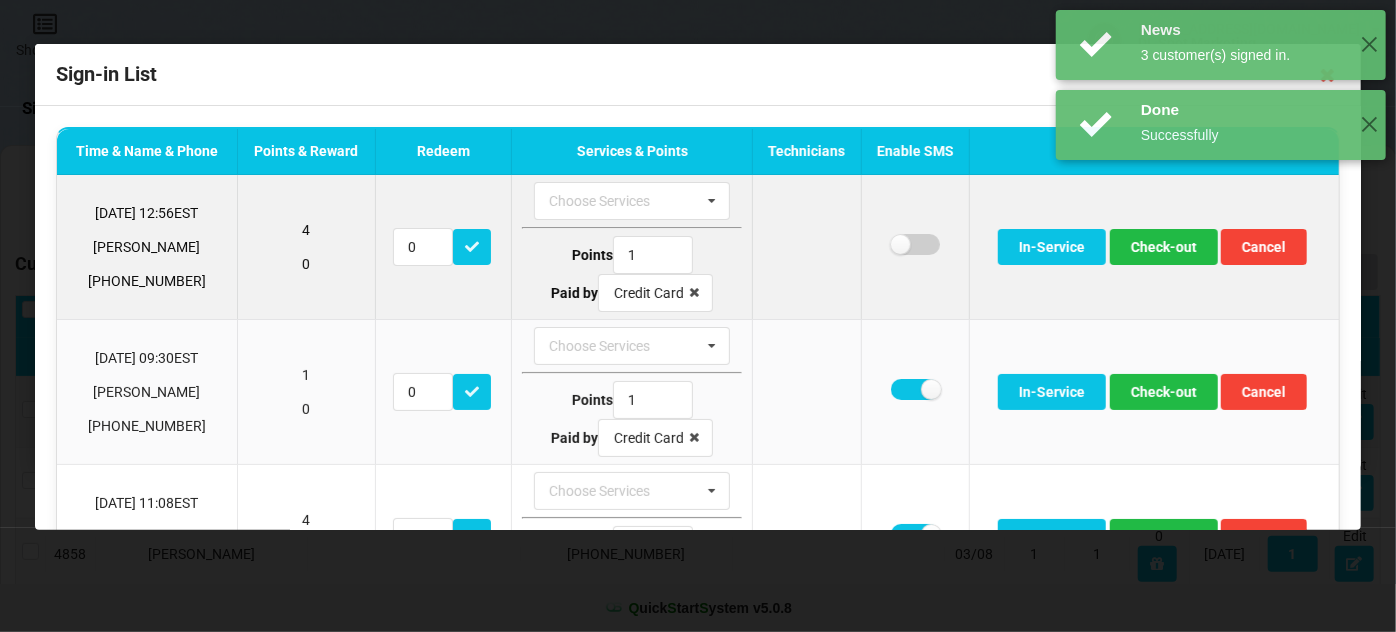 checkbox on "false" 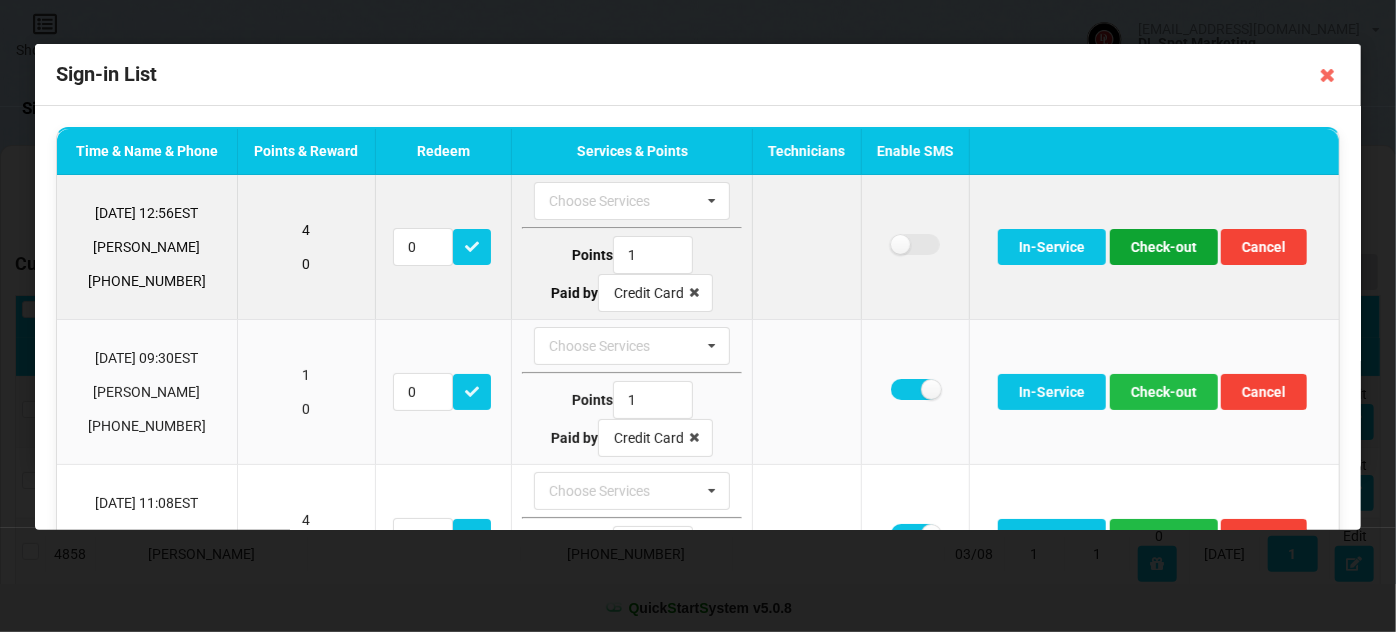 click on "Check-out" at bounding box center (1164, 247) 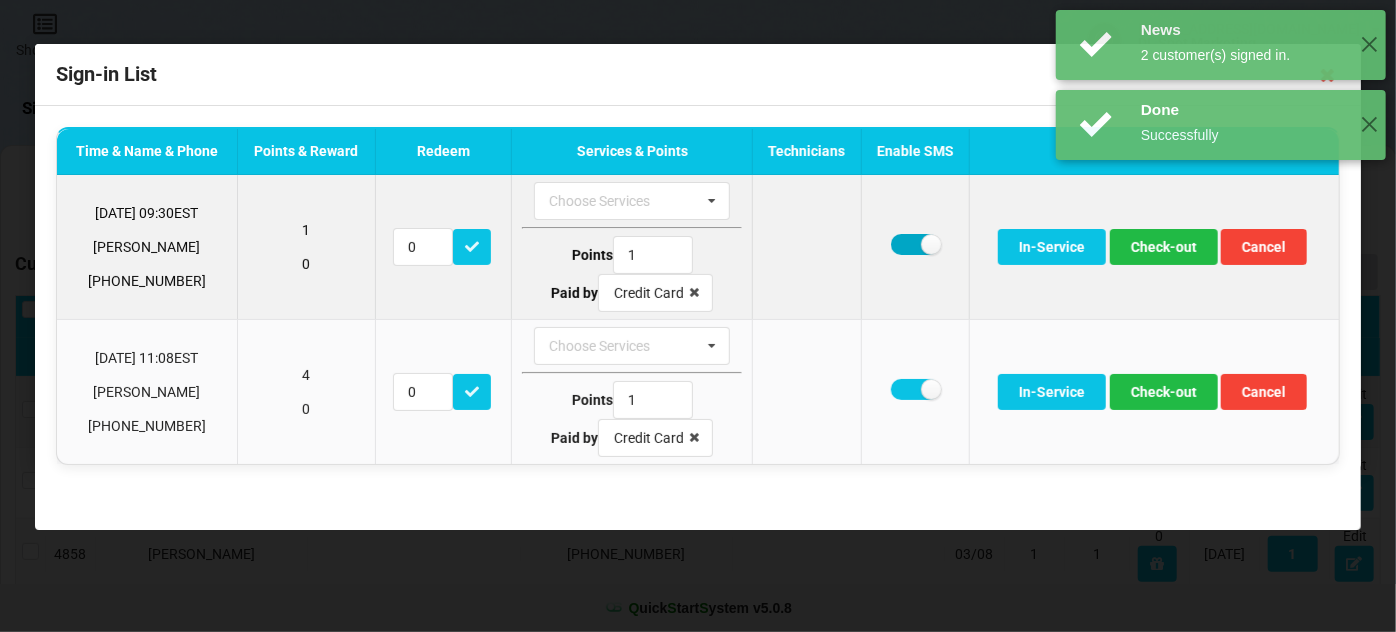 click at bounding box center (915, 244) 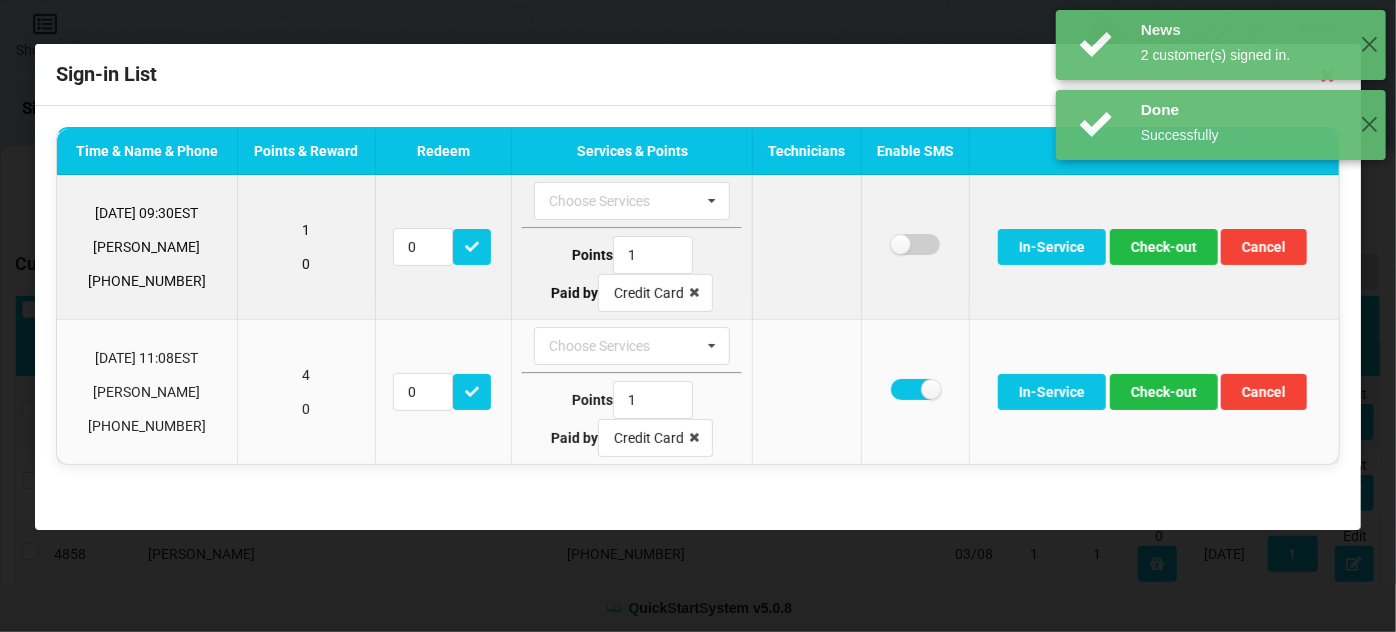 checkbox on "false" 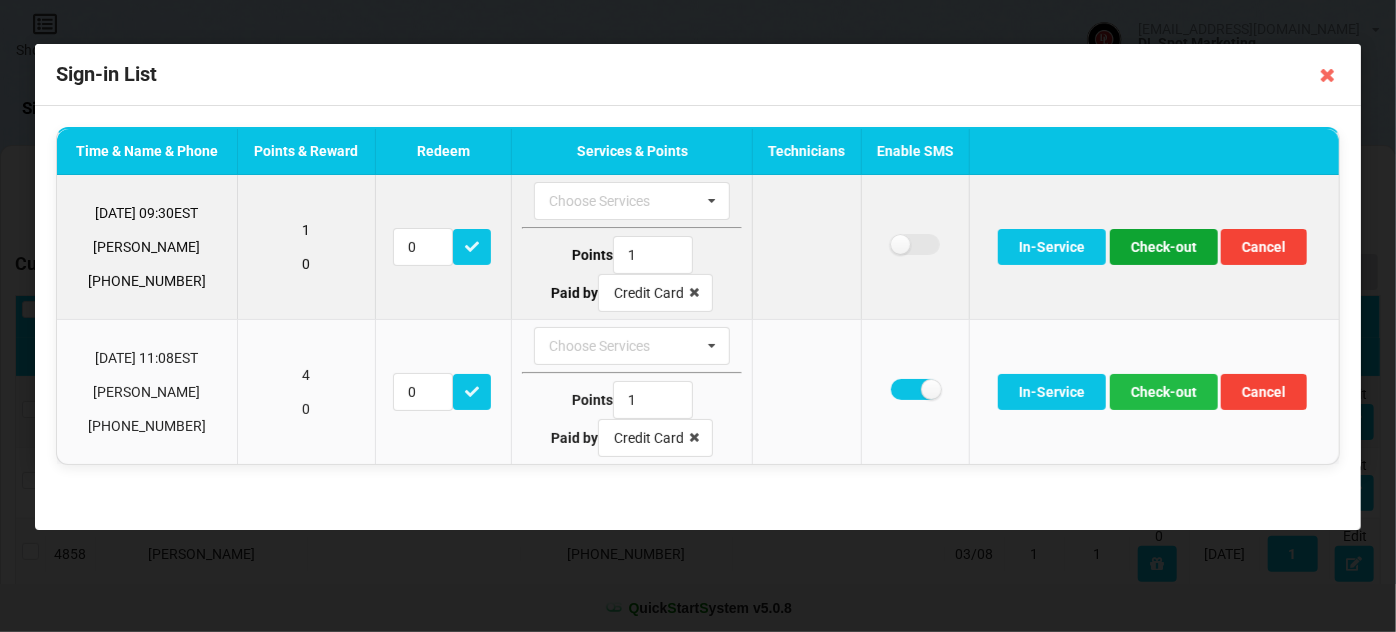 click on "Check-out" at bounding box center [1164, 247] 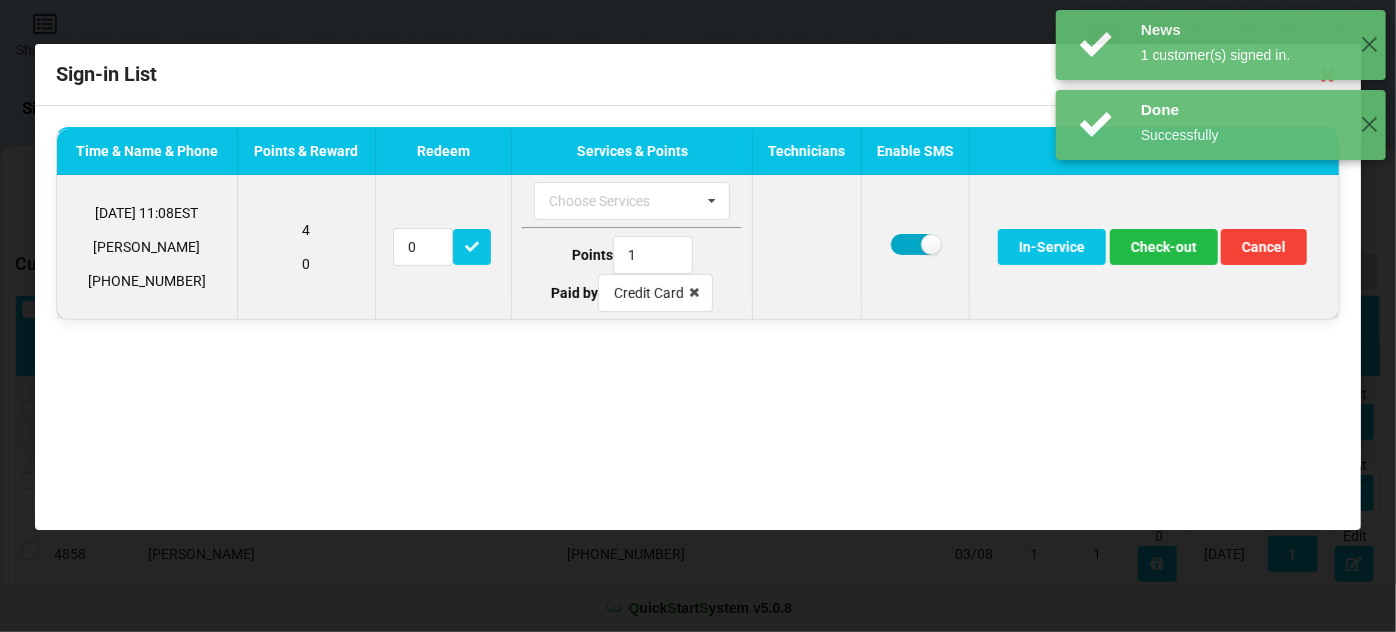 click at bounding box center (915, 244) 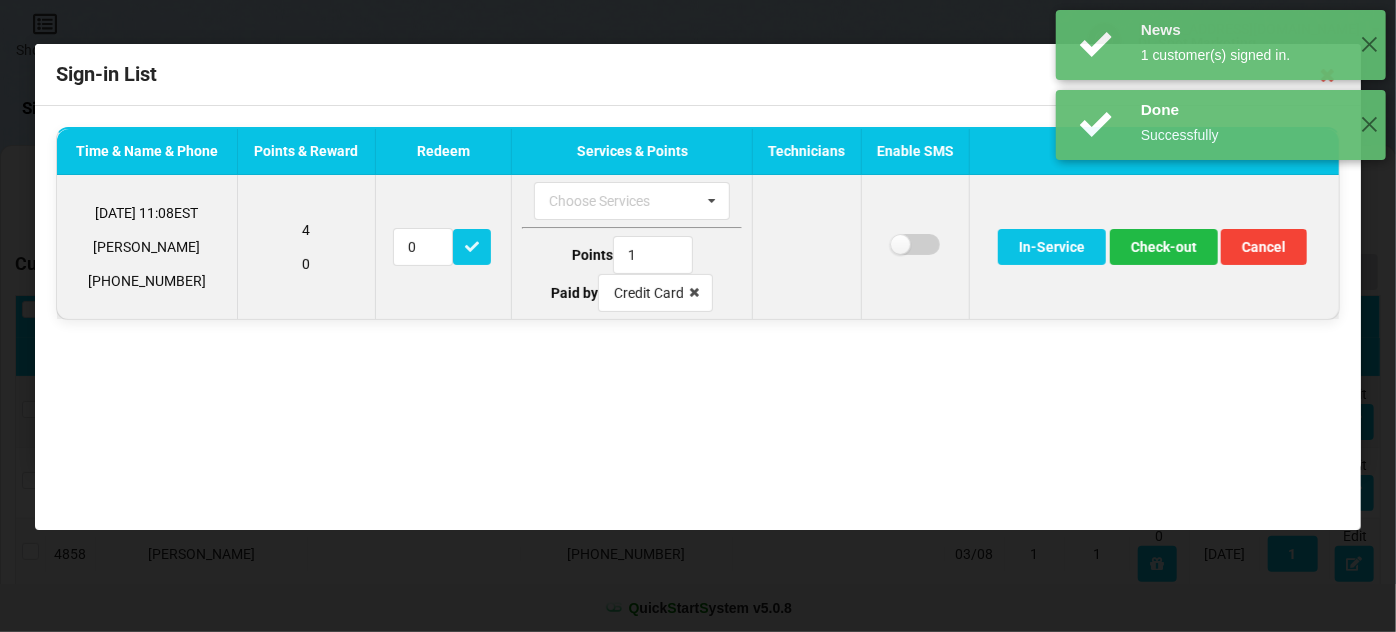 checkbox on "false" 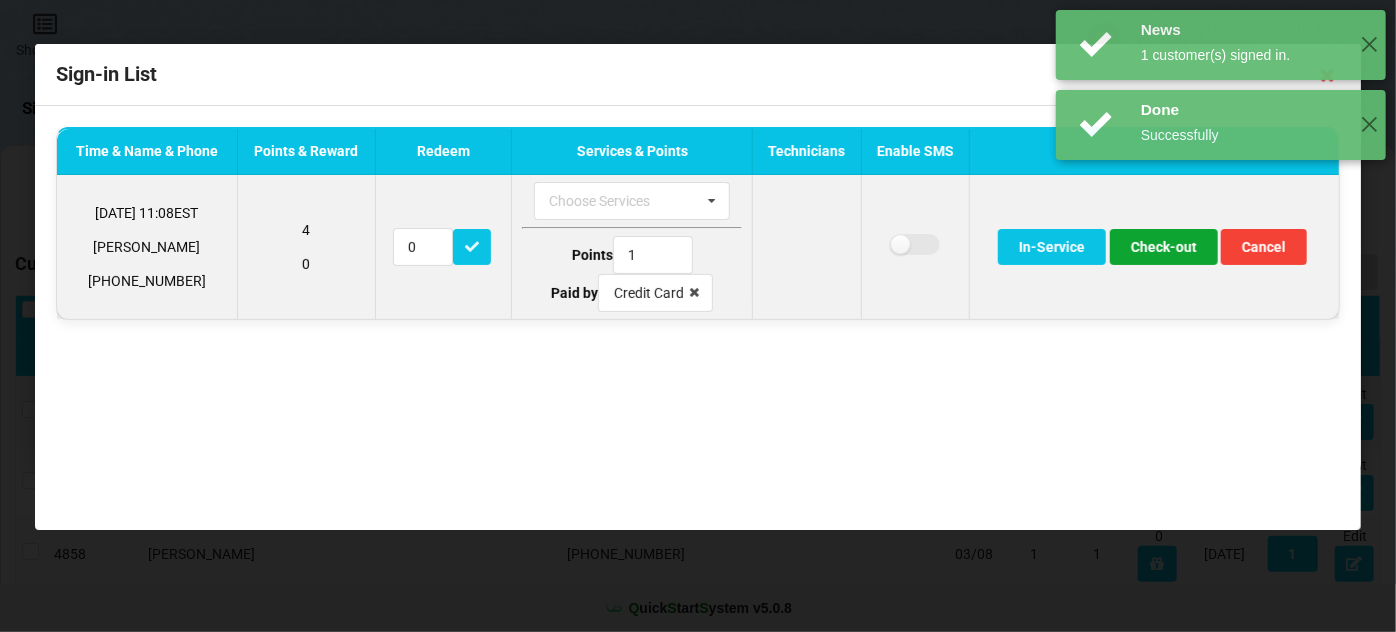 click on "Check-out" at bounding box center [1164, 247] 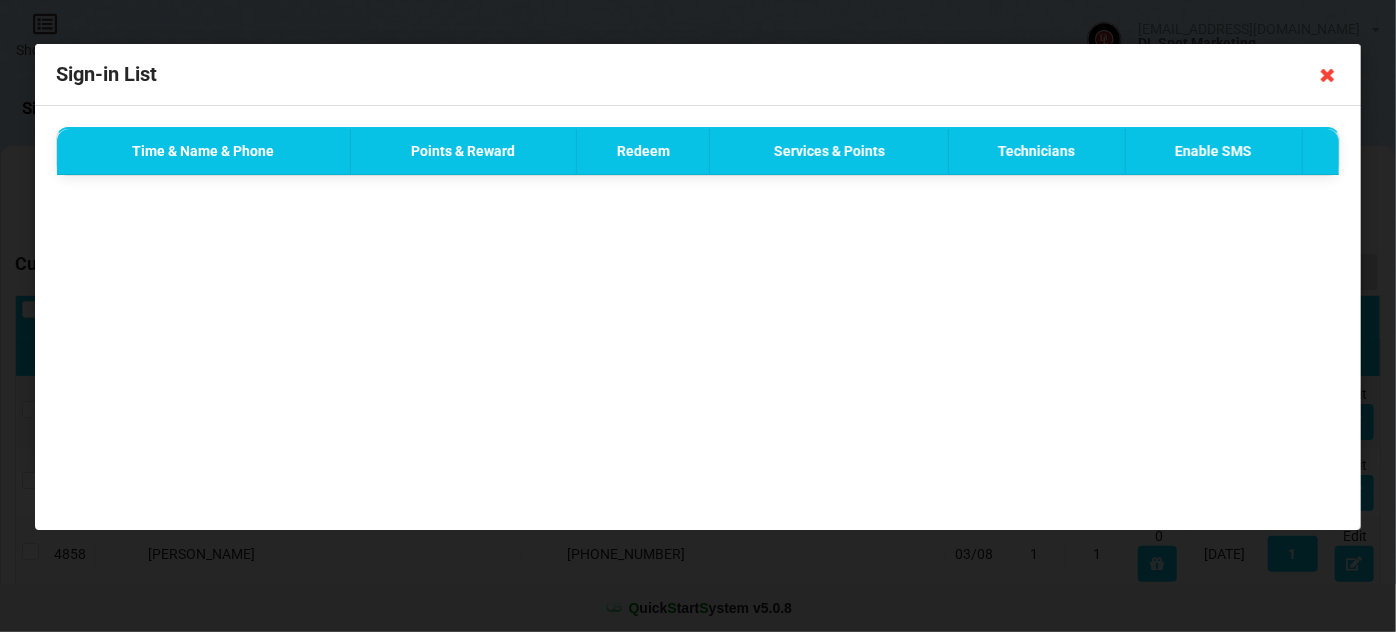 click at bounding box center [1328, 75] 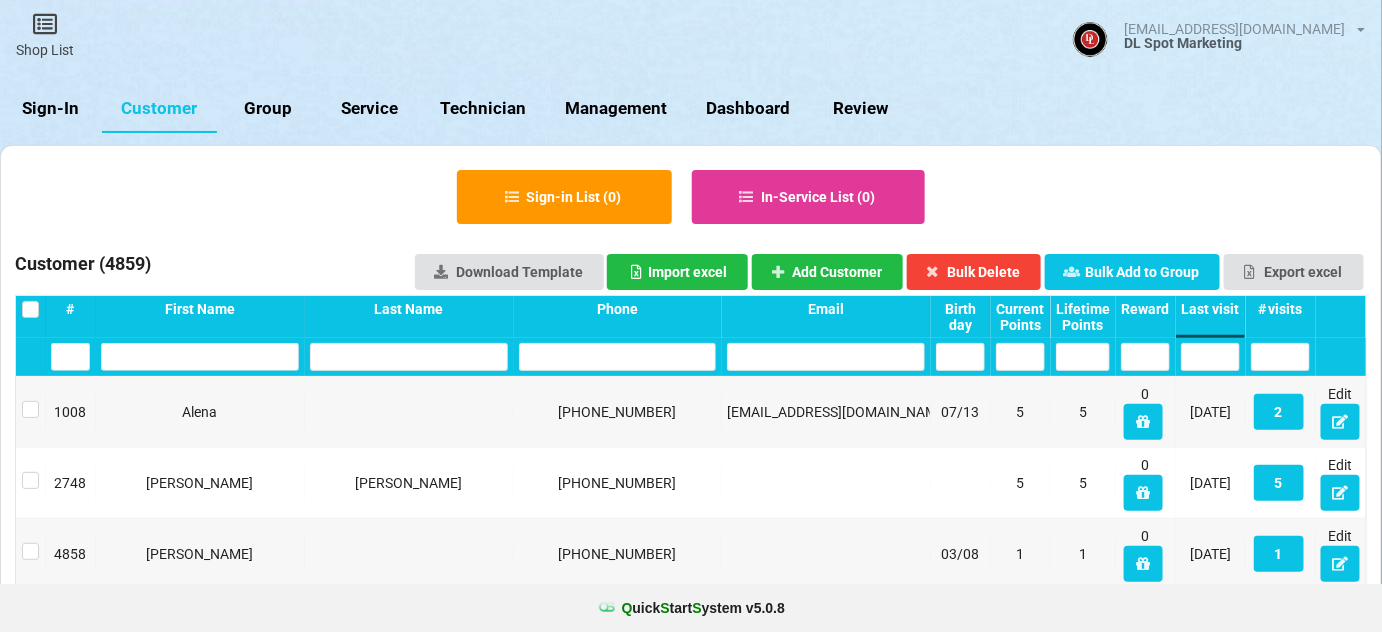 click on "Sign-In" at bounding box center [51, 109] 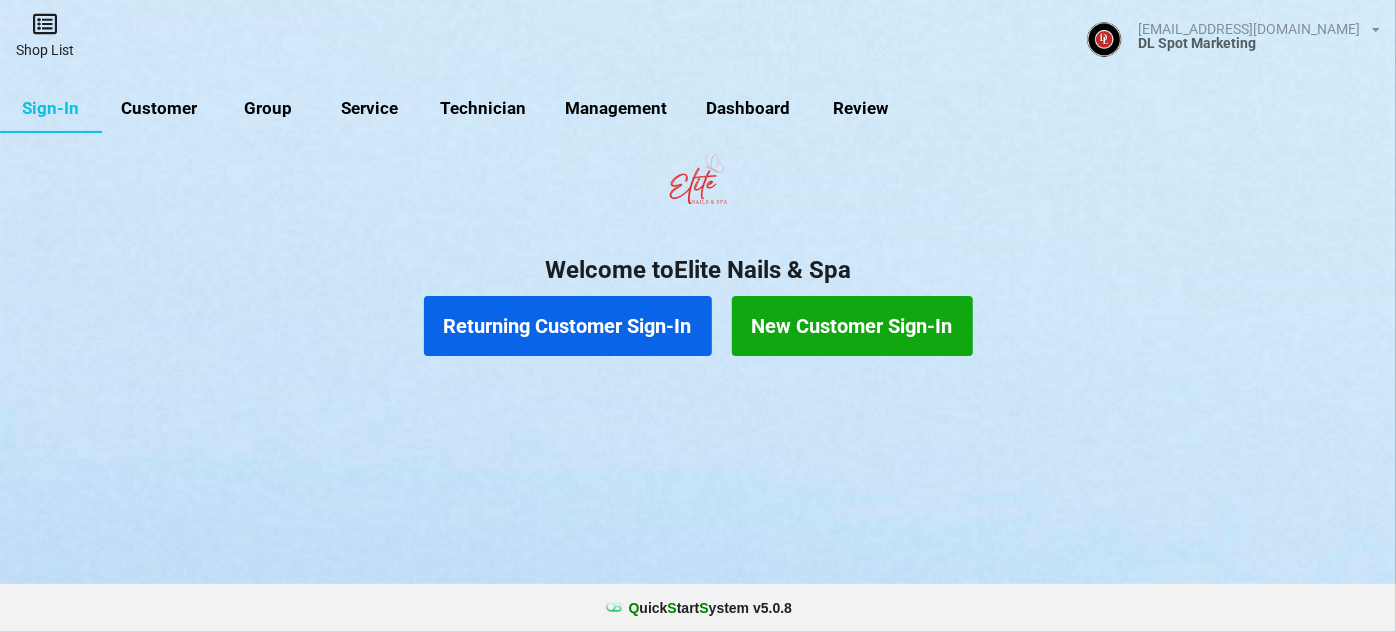 click on "Shop List" at bounding box center [45, 35] 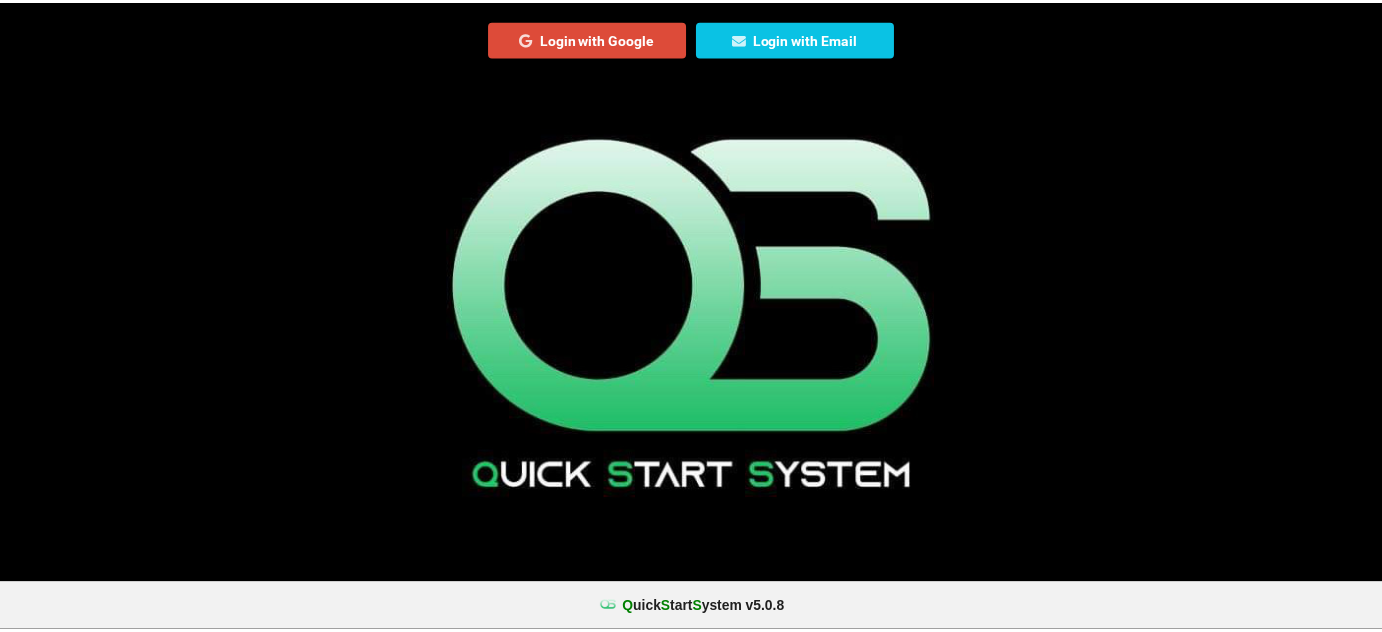 scroll, scrollTop: 0, scrollLeft: 0, axis: both 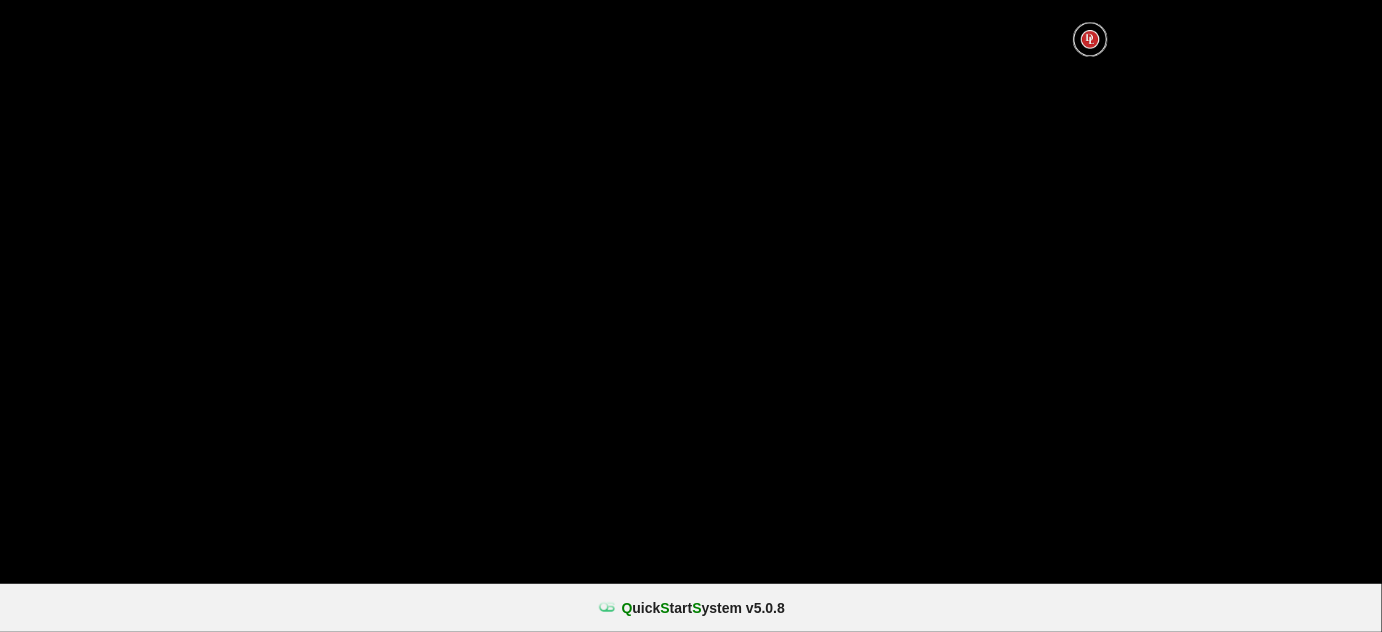 select on "25" 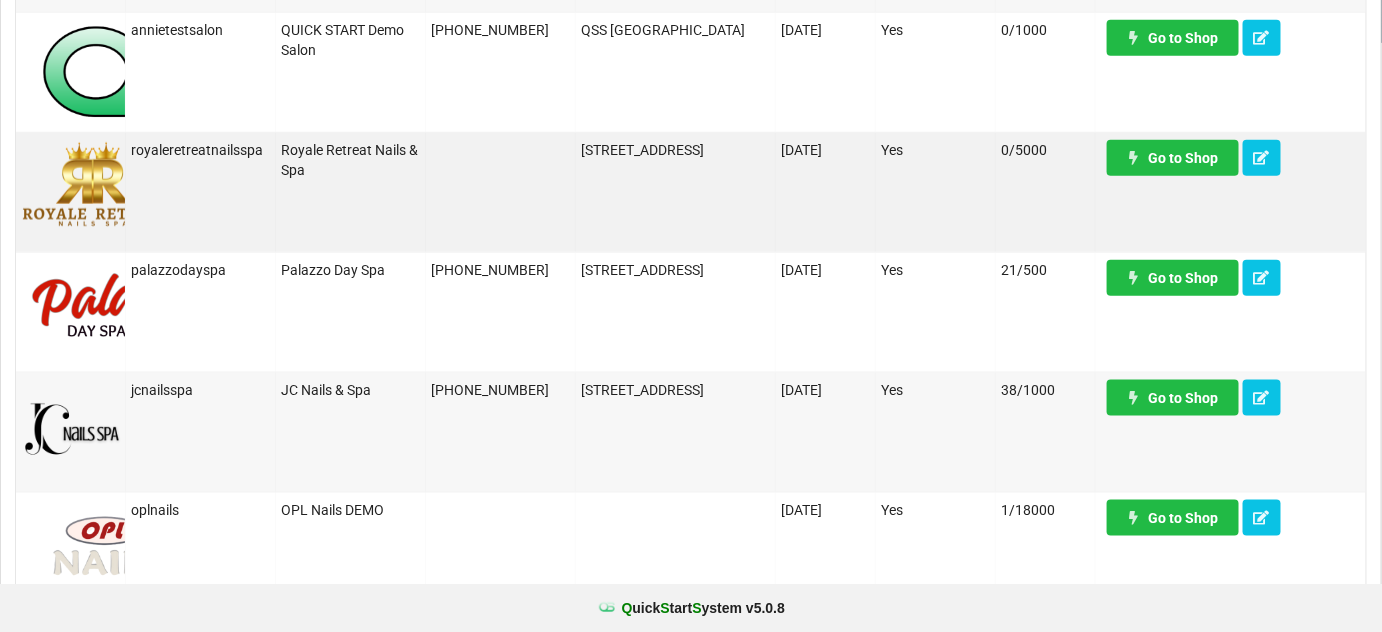 scroll, scrollTop: 605, scrollLeft: 0, axis: vertical 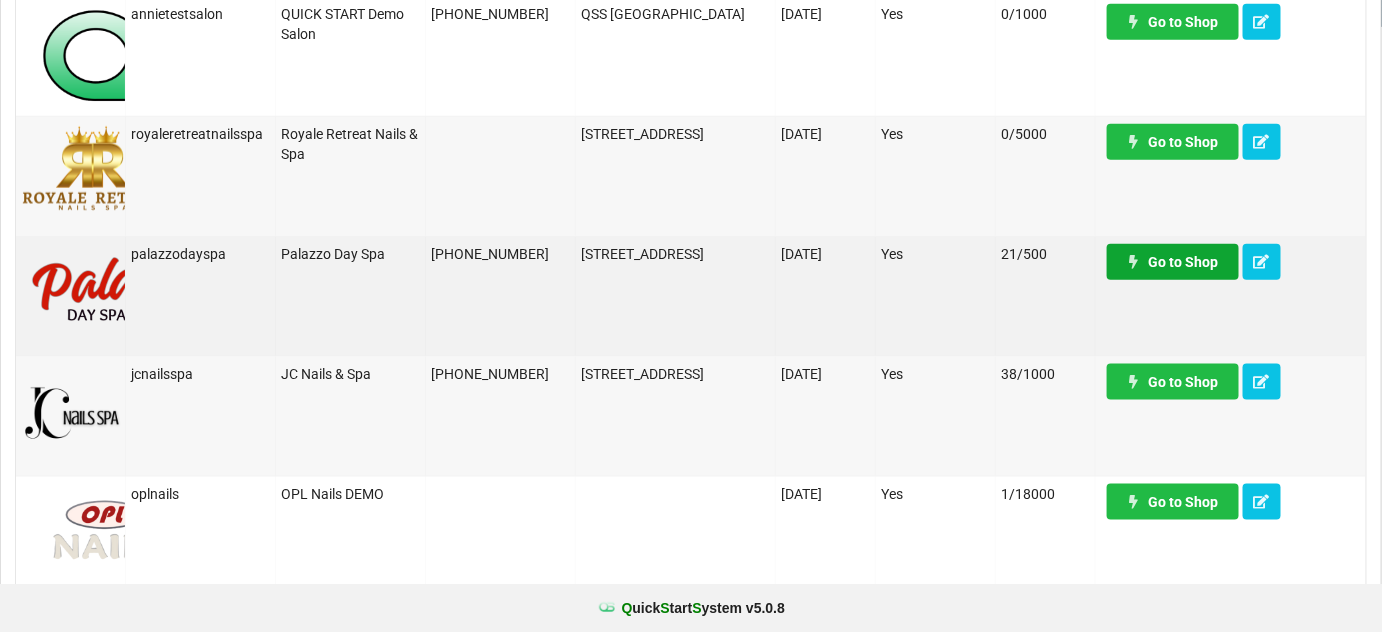 click on "Go to Shop" at bounding box center [1173, 262] 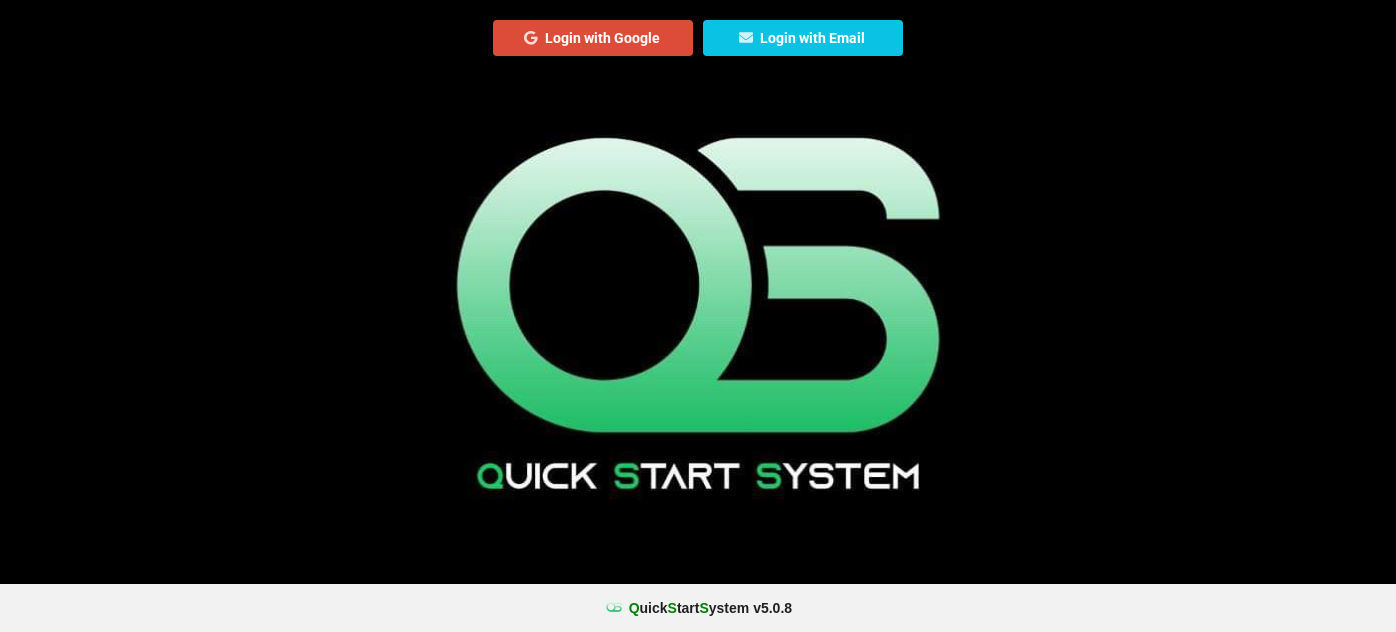 scroll, scrollTop: 0, scrollLeft: 0, axis: both 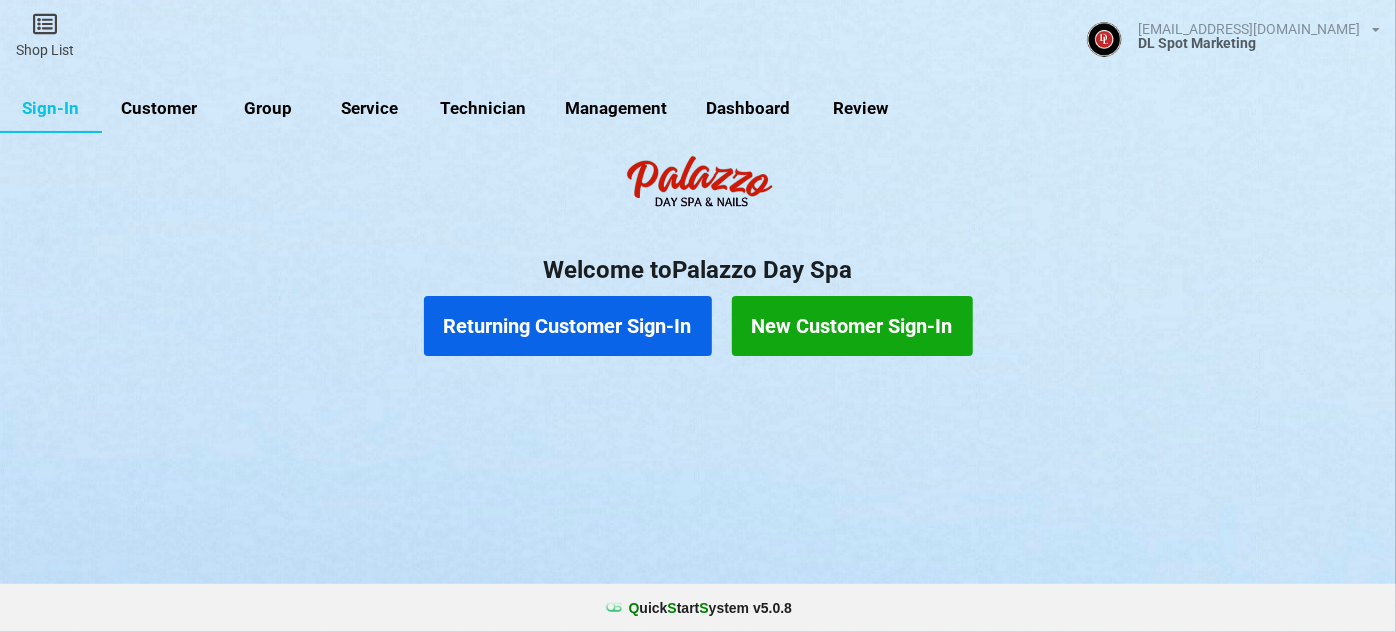 click on "Customer" at bounding box center [159, 109] 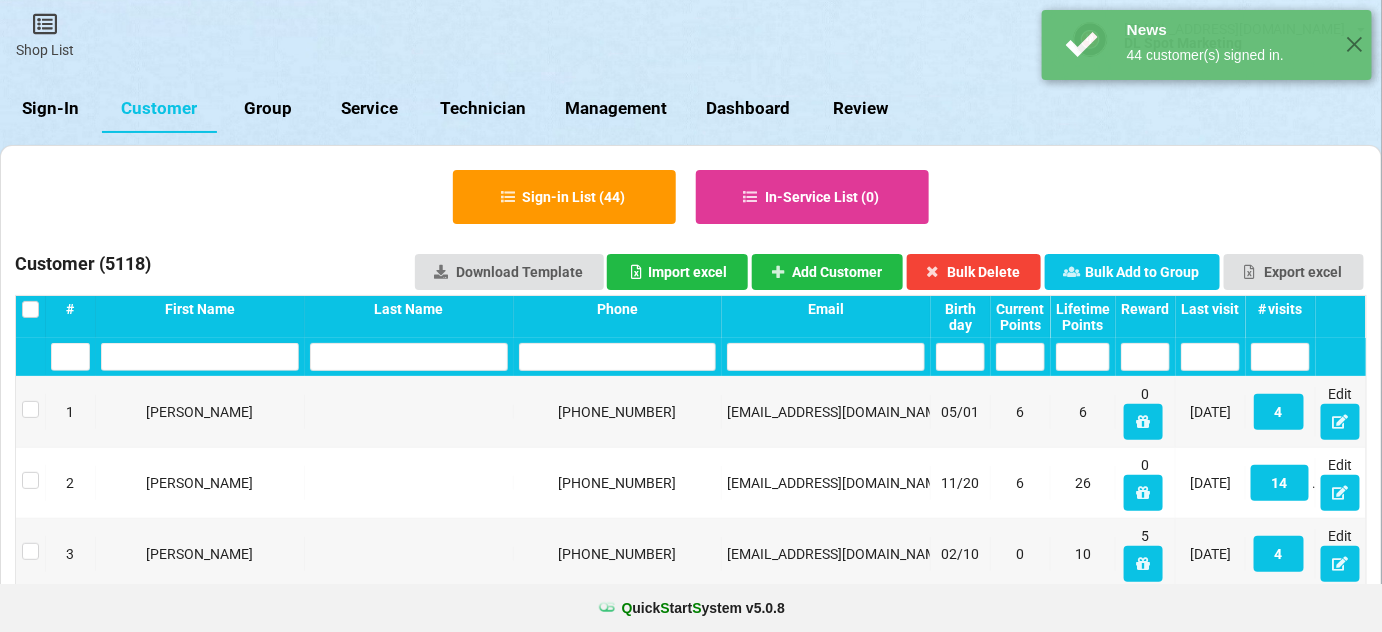 click on "Last visit" at bounding box center (1210, 309) 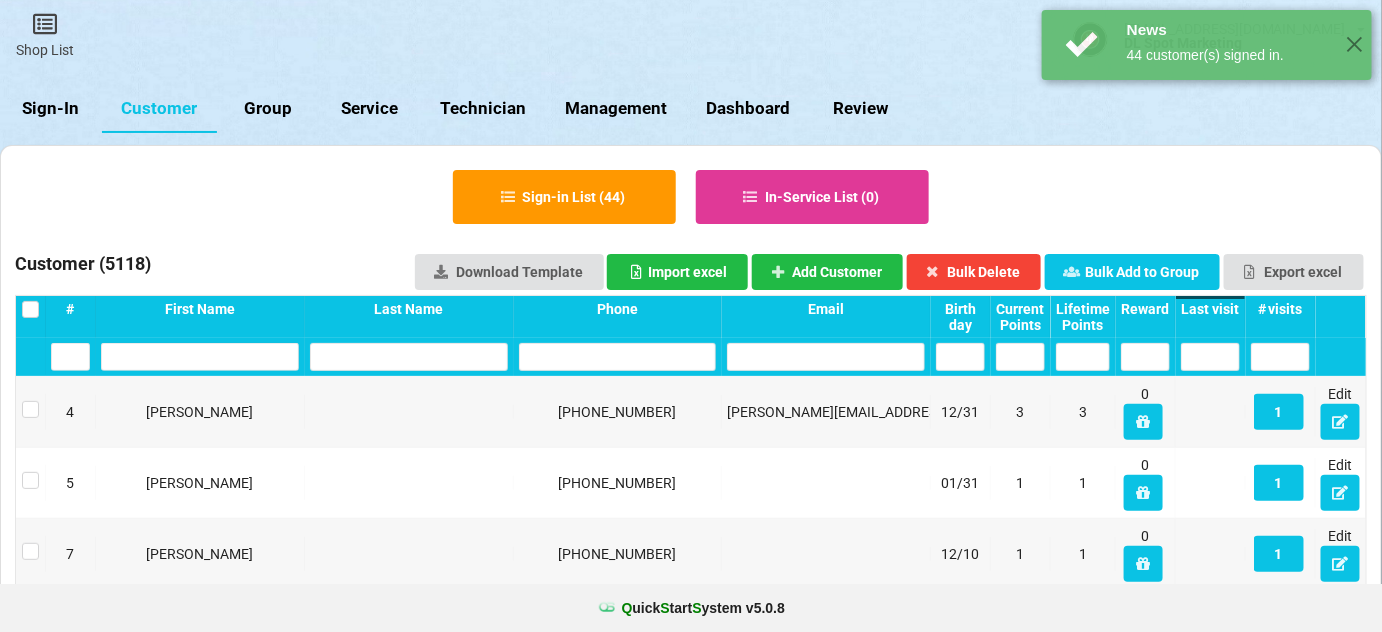 click on "Last visit" at bounding box center (1210, 309) 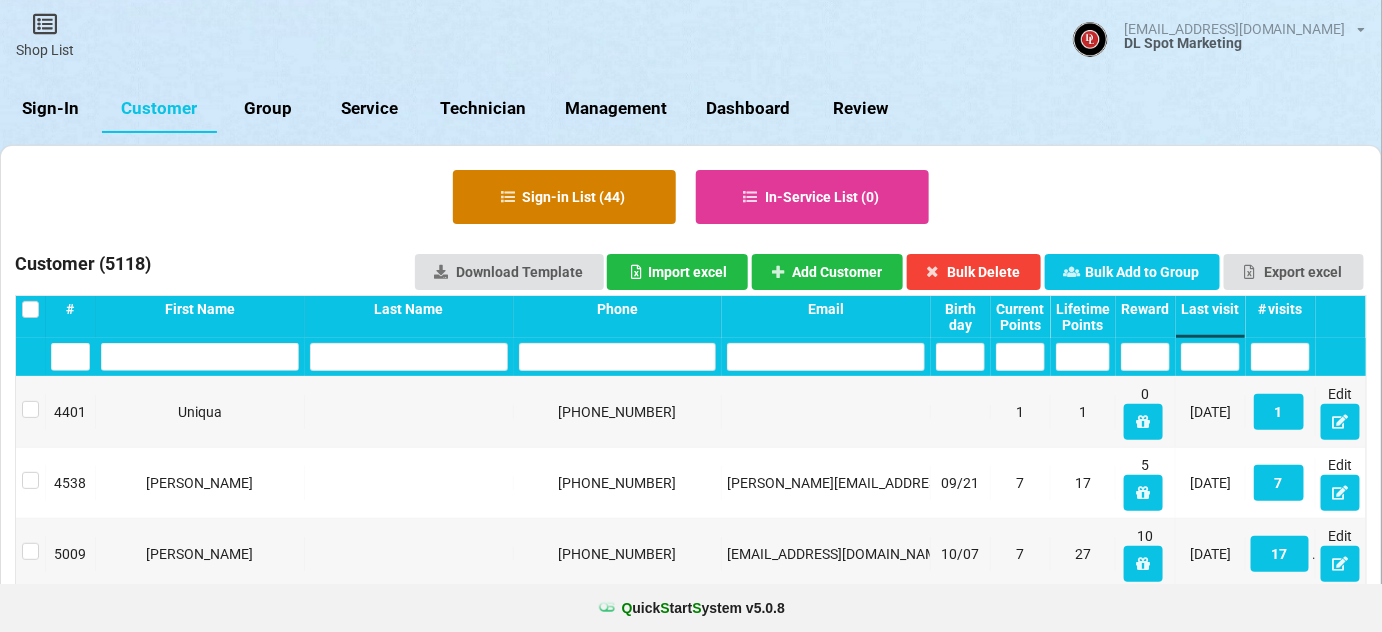 click on "Sign-in List ( 44 )" at bounding box center (564, 197) 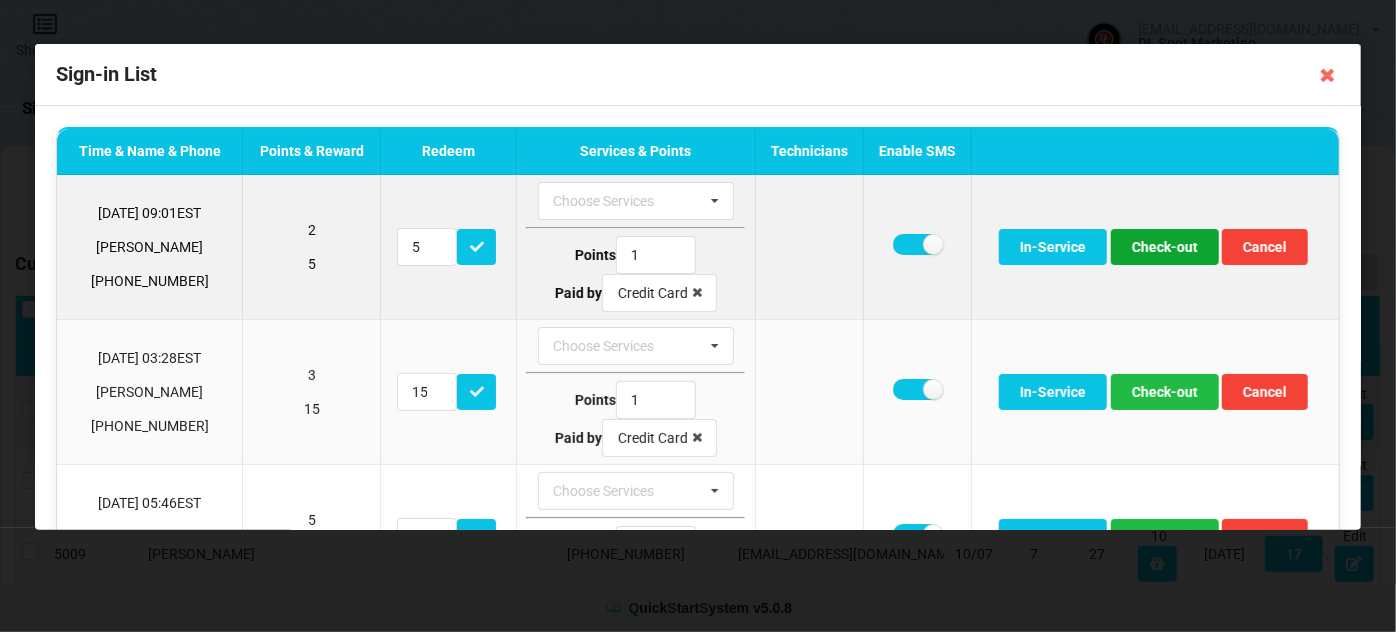 click on "Check-out" at bounding box center [1165, 247] 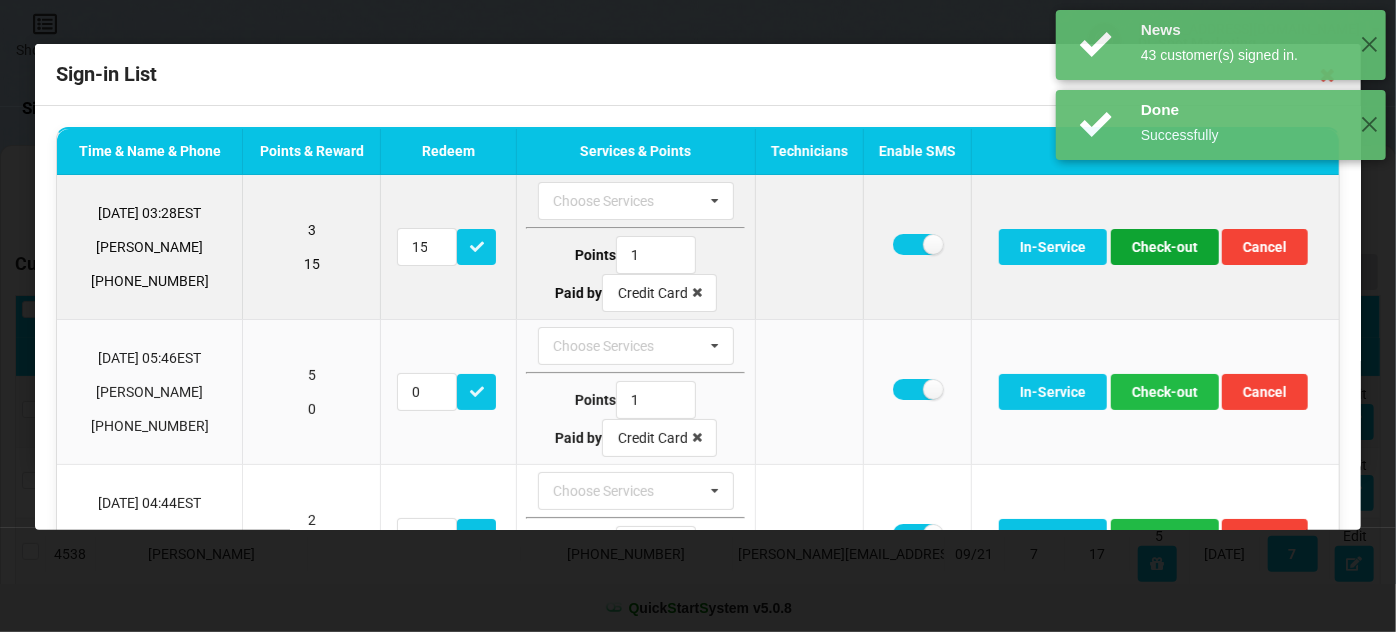 click on "Check-out" at bounding box center [1165, 247] 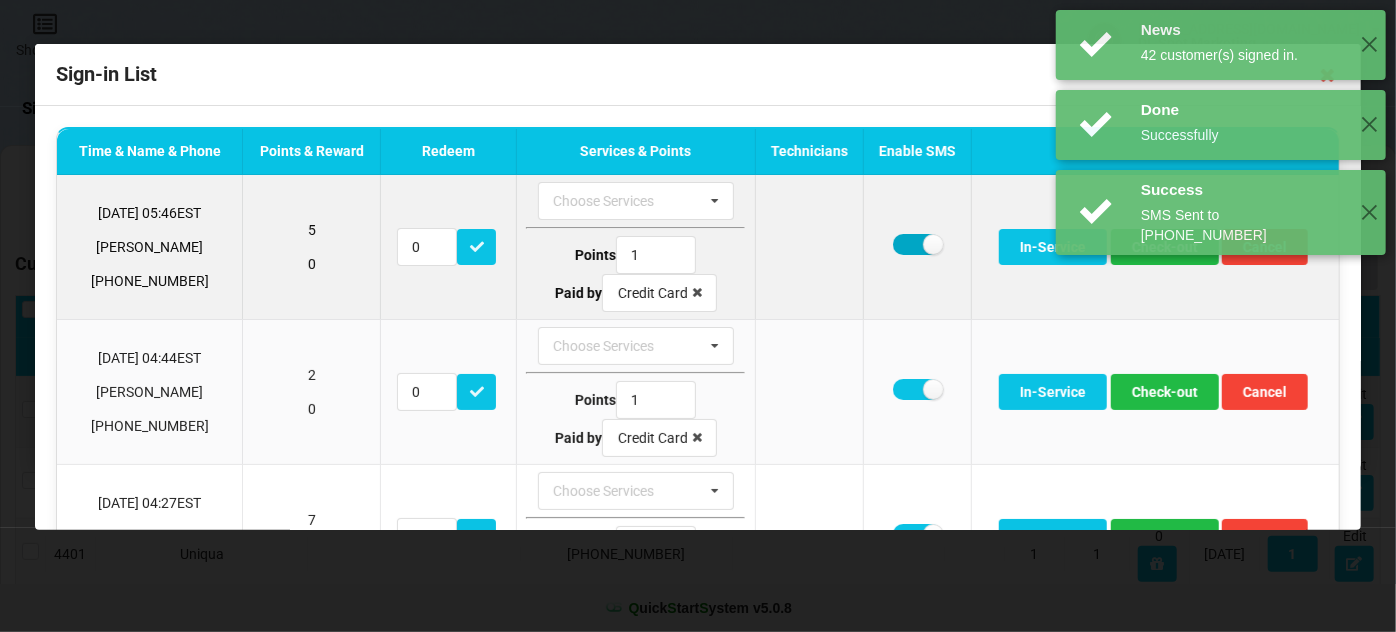 click at bounding box center (917, 244) 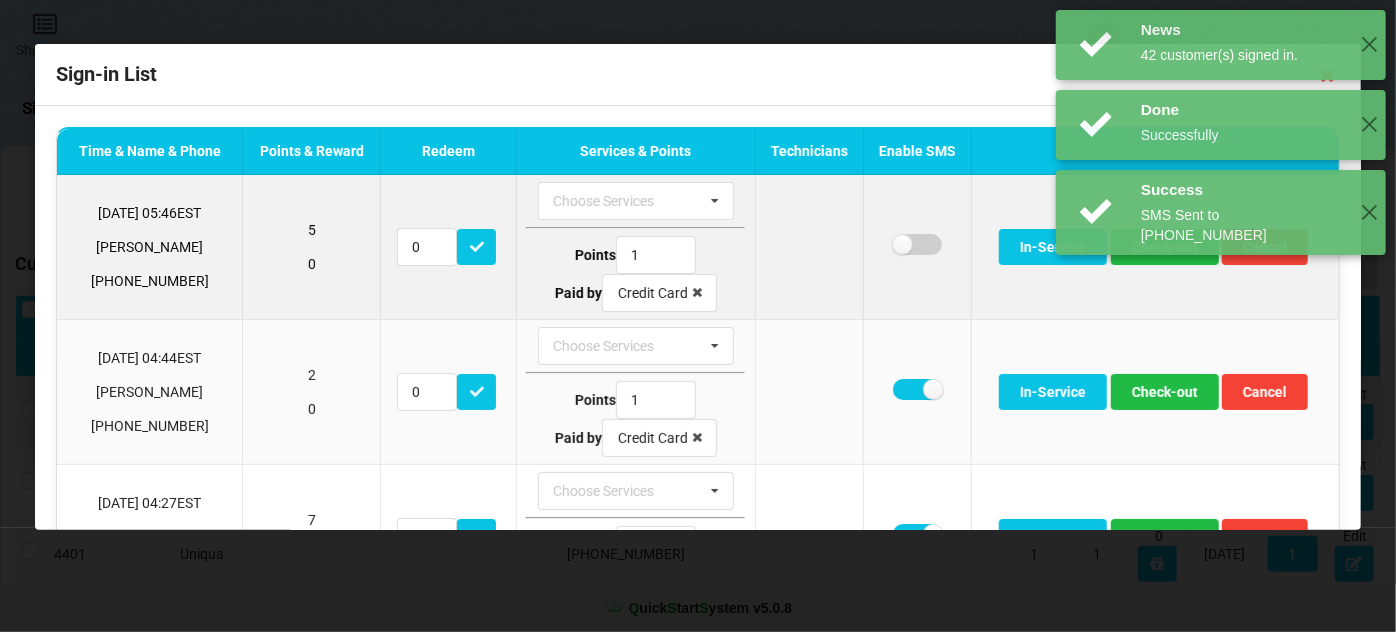 checkbox on "false" 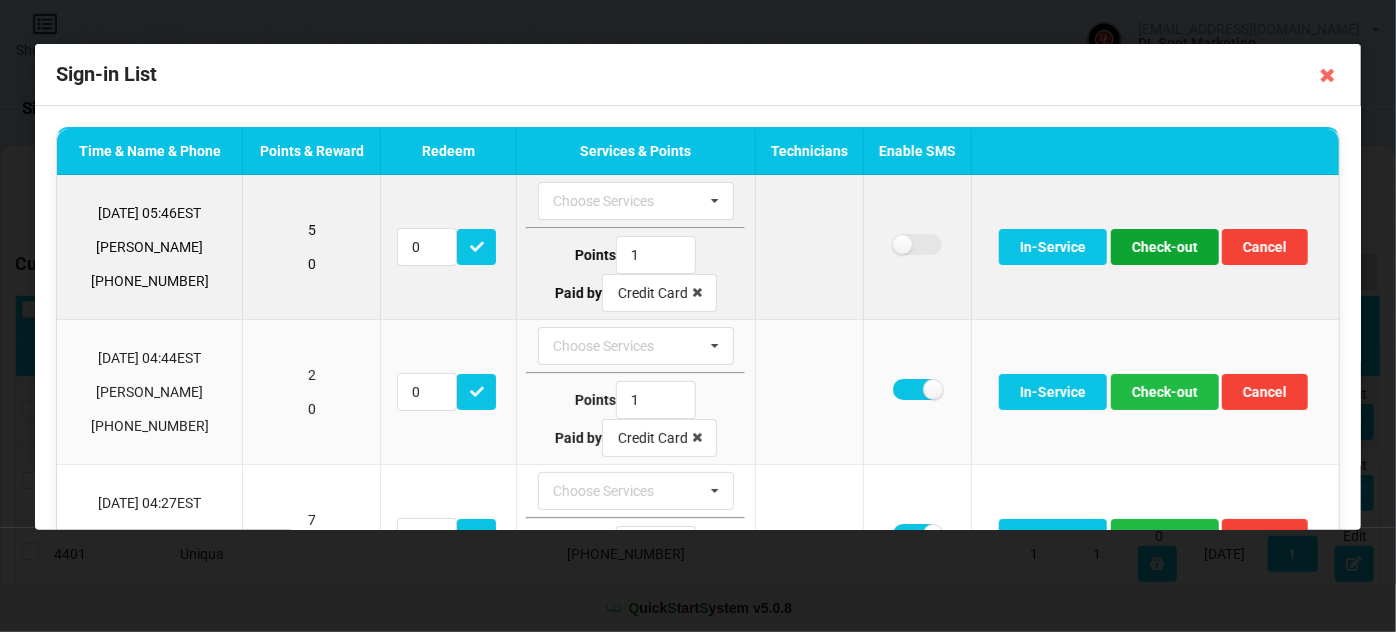 click on "Check-out" at bounding box center (1165, 247) 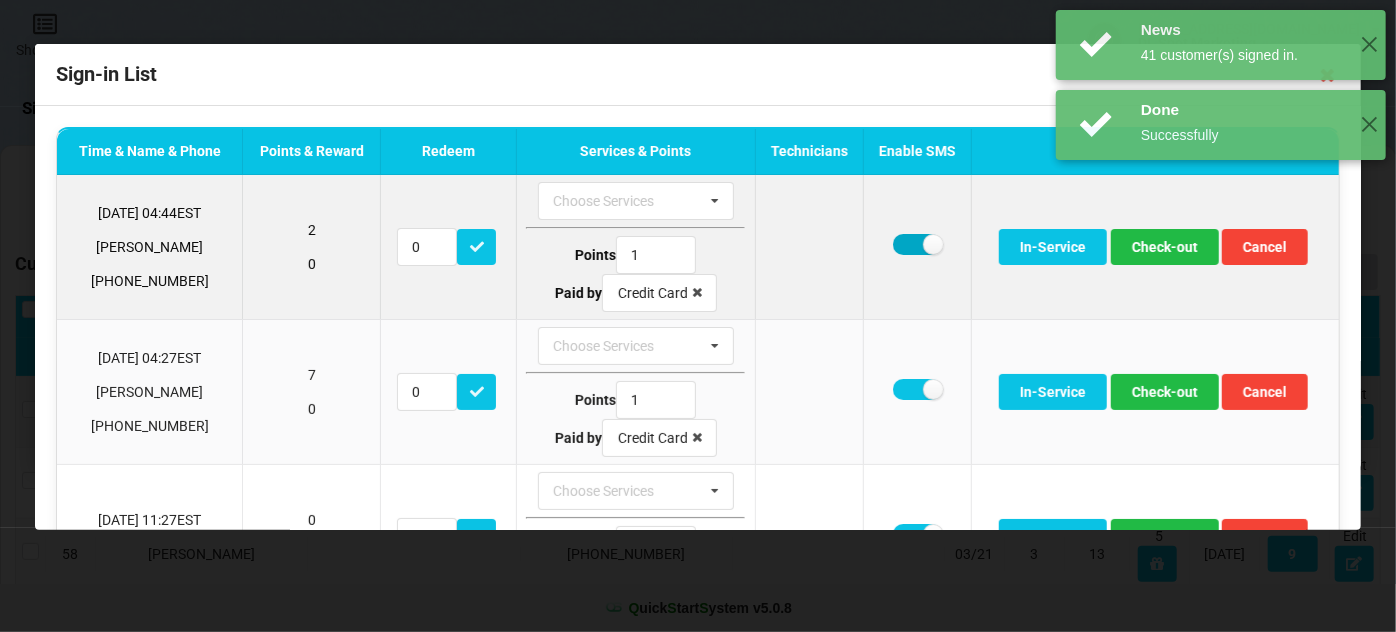 click at bounding box center [917, 244] 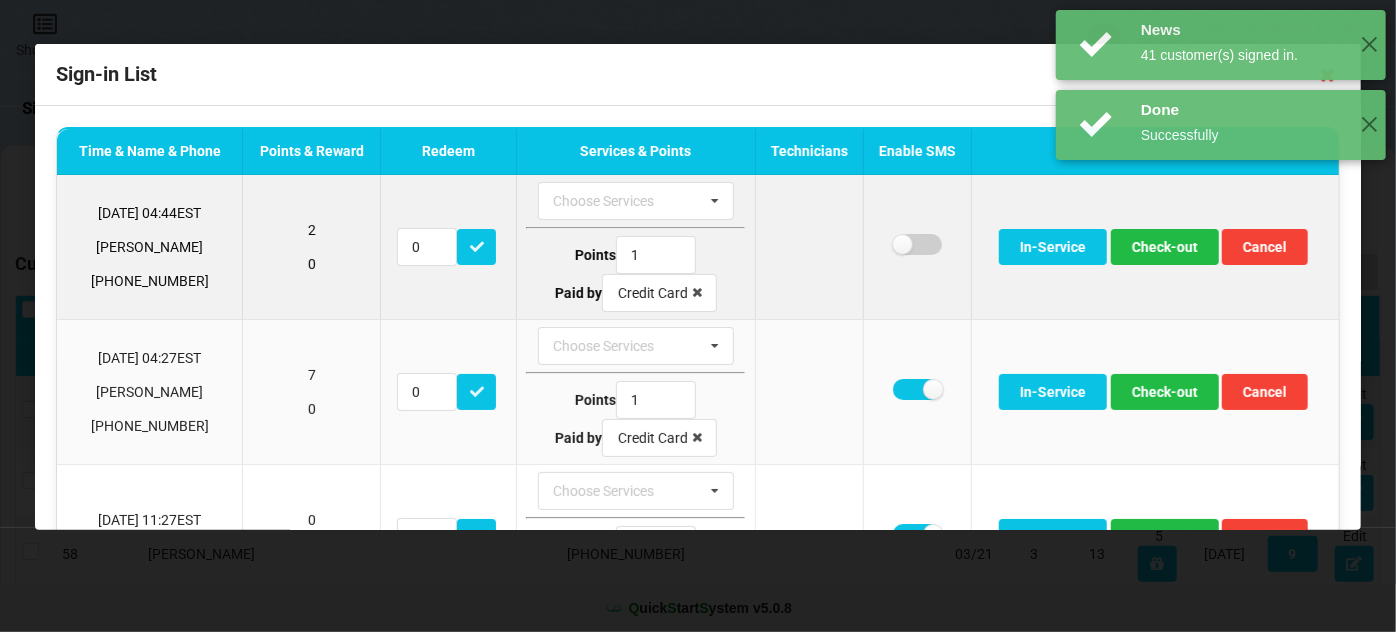 checkbox on "false" 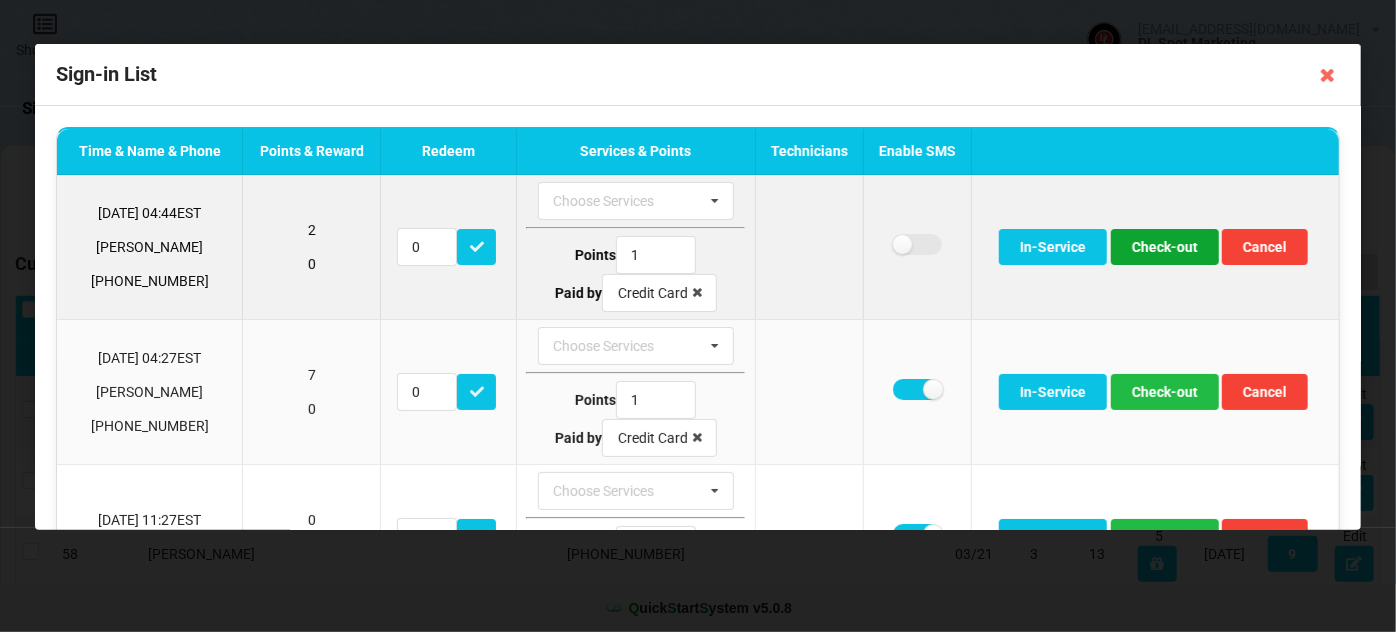click on "Check-out" at bounding box center [1165, 247] 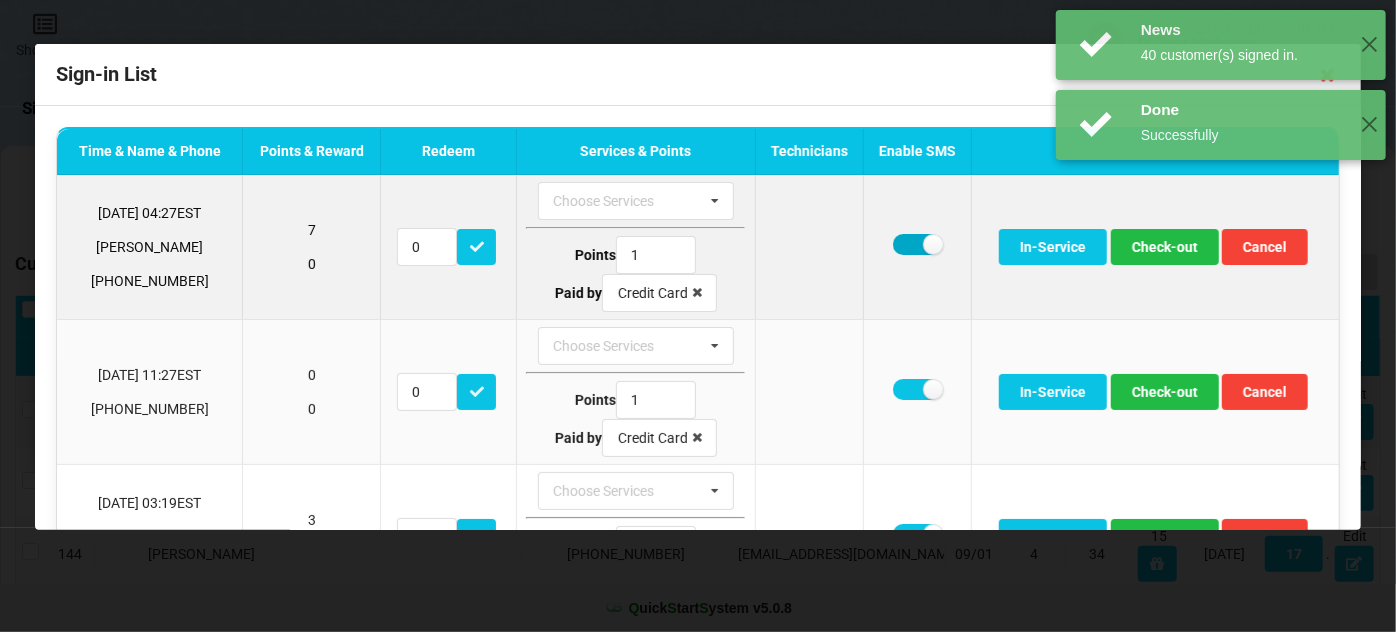 click at bounding box center (917, 244) 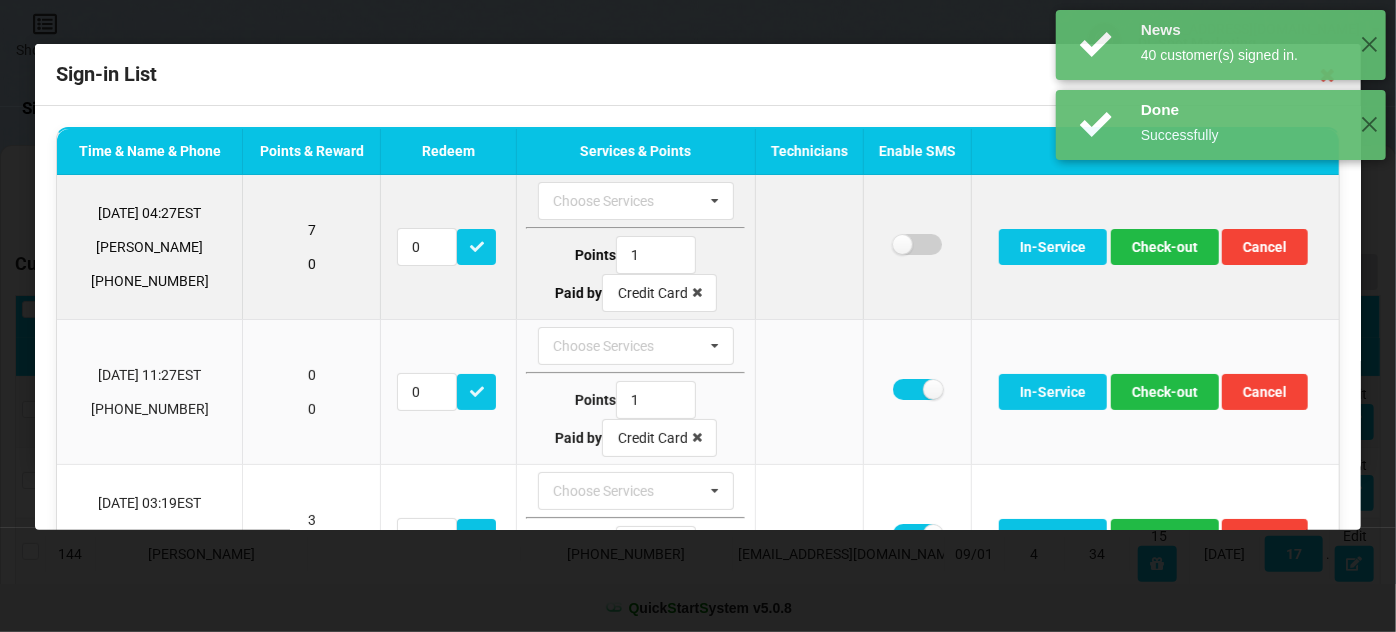 checkbox on "false" 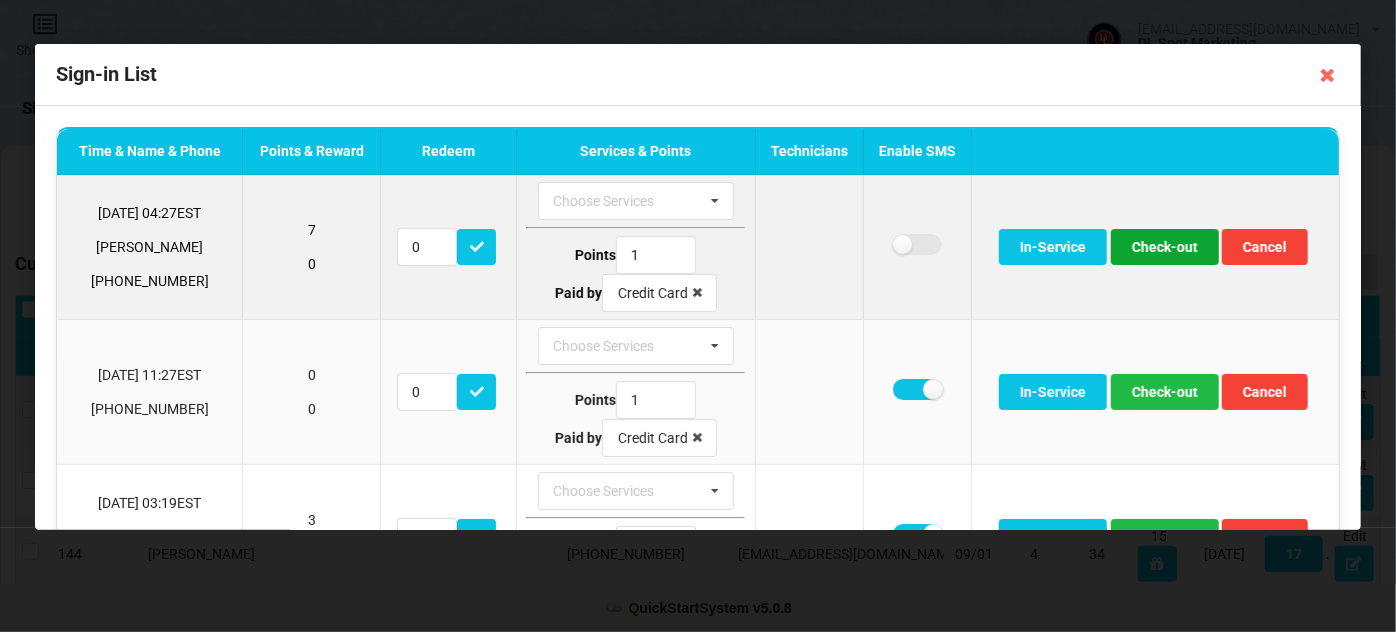 click on "Check-out" at bounding box center (1165, 247) 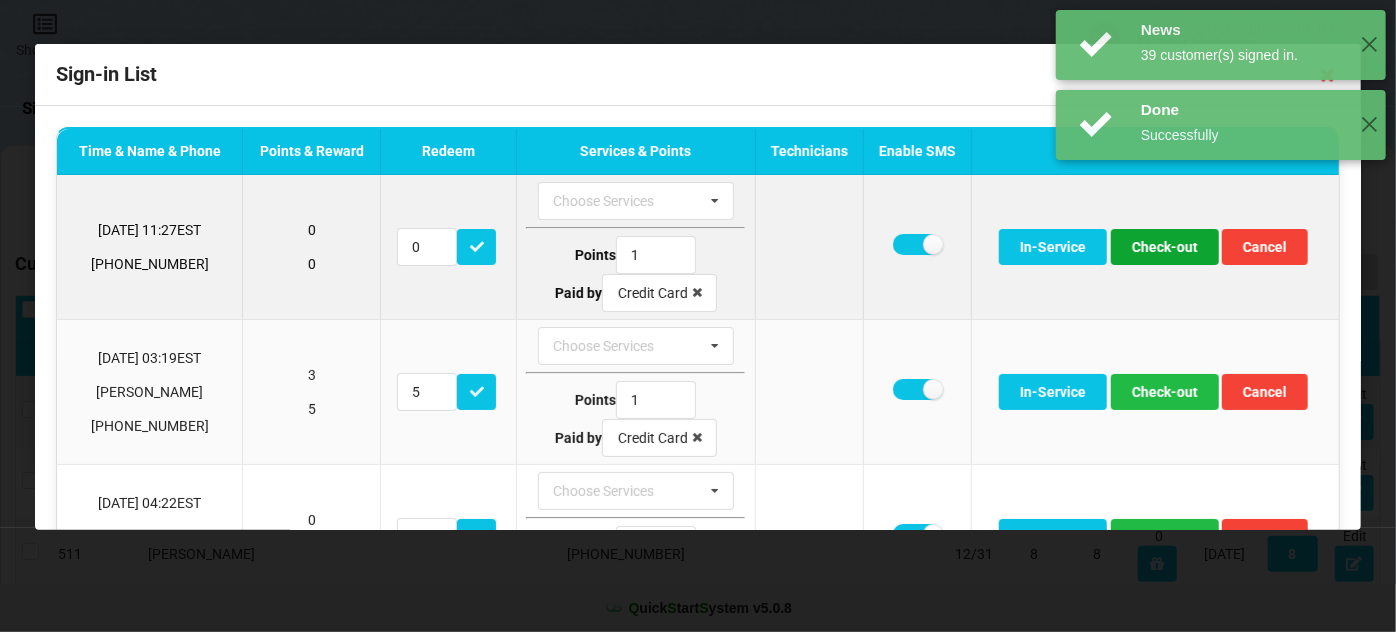 click on "Check-out" at bounding box center [1165, 247] 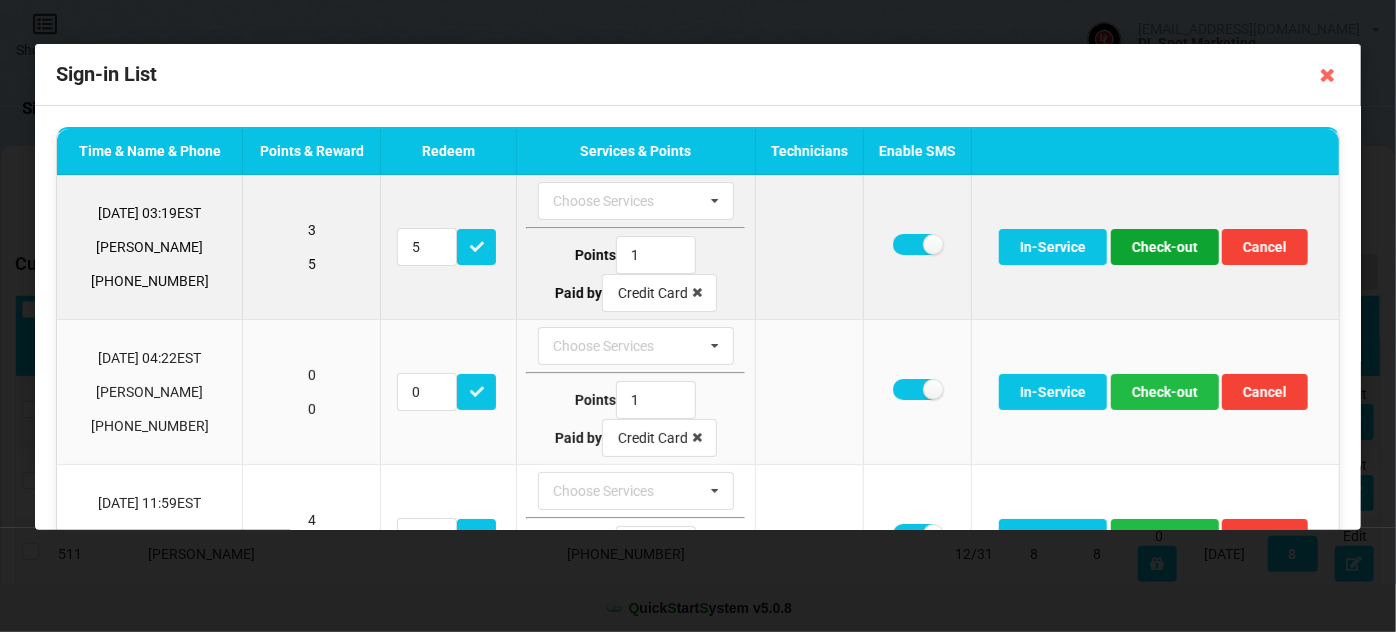 click on "Check-out" at bounding box center (1165, 247) 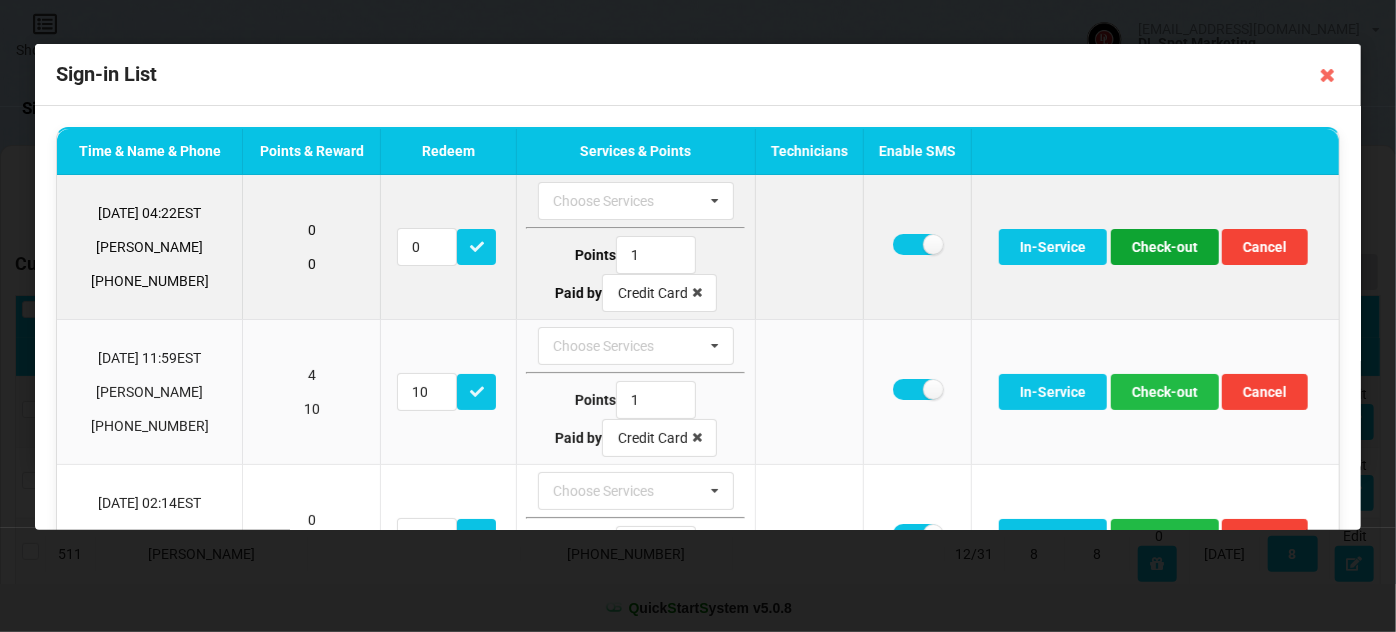 click on "Check-out" at bounding box center (1165, 247) 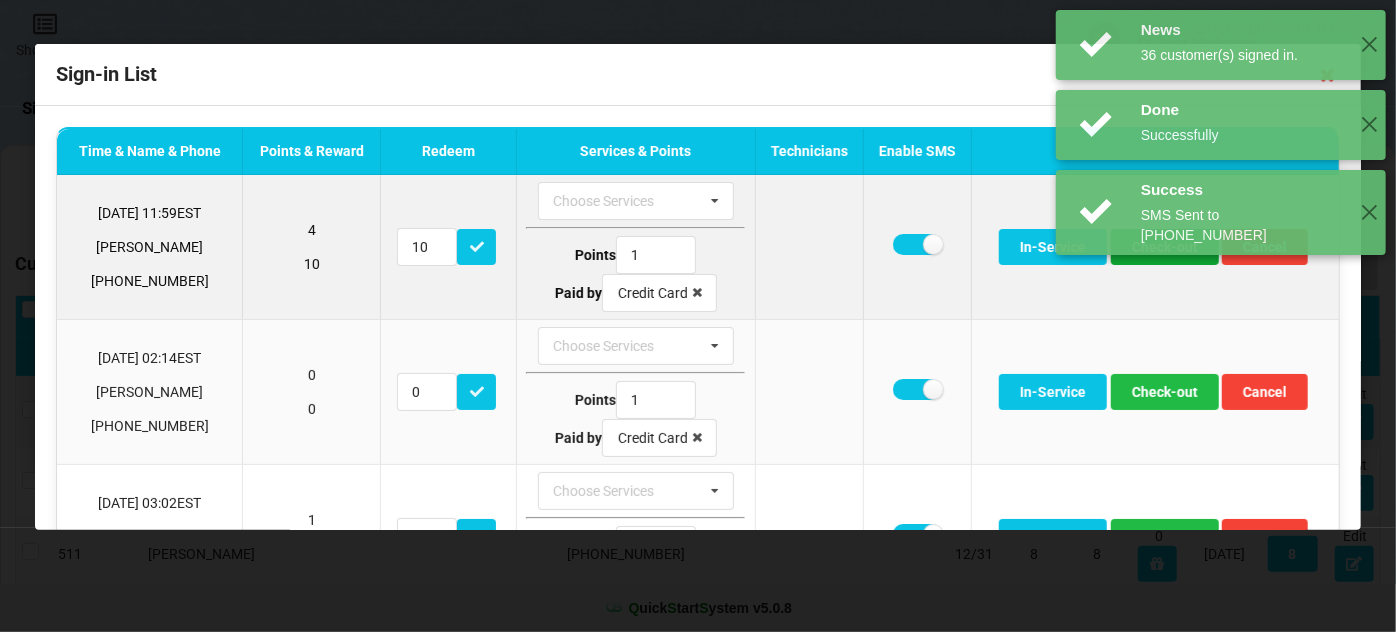 click on "Check-out" at bounding box center [1165, 247] 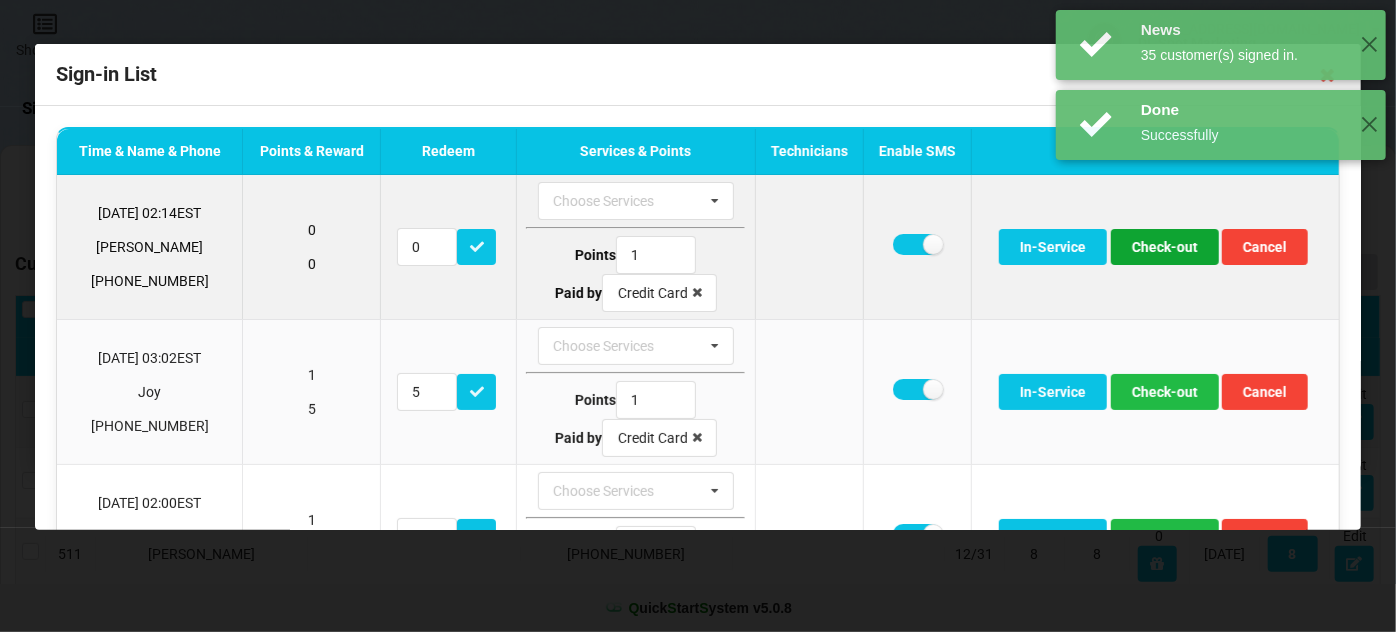click on "Check-out" at bounding box center (1165, 247) 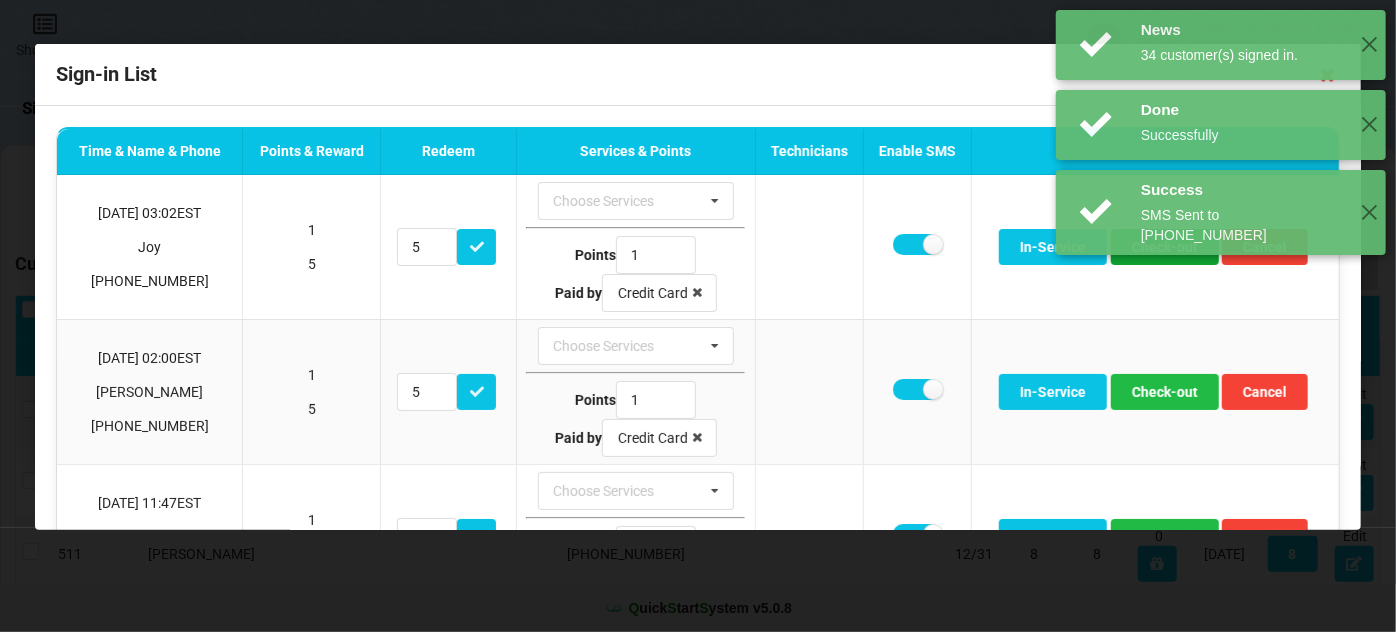 click on "Check-out" at bounding box center (1165, 247) 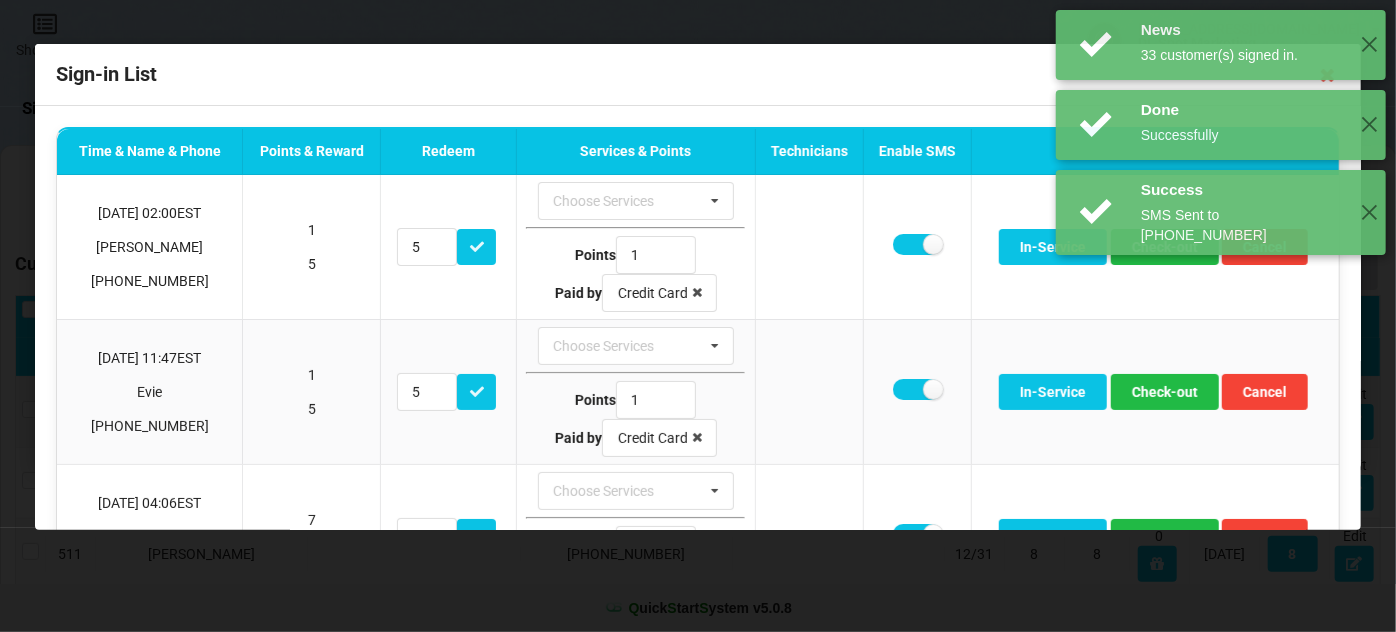 click on "News 34 customer(s) signed in. ✕" at bounding box center (1221, 300) 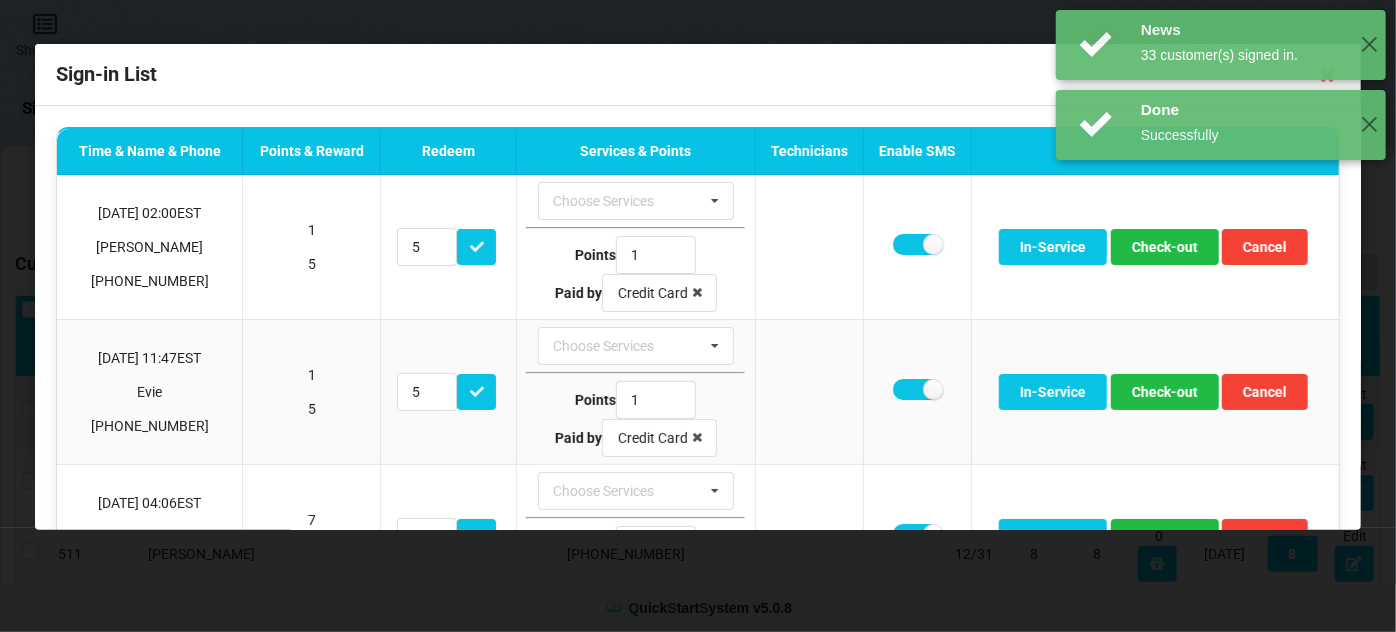 click on "News 34 customer(s) signed in. ✕" at bounding box center (1221, 300) 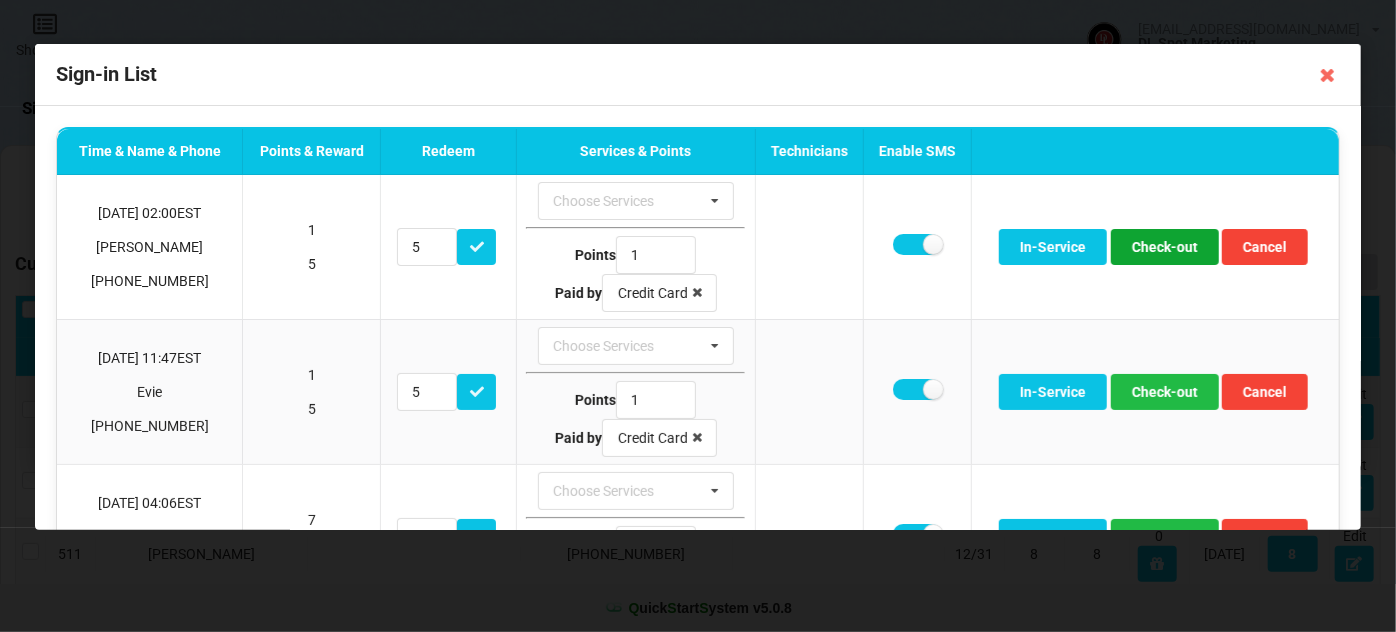 click on "Check-out" at bounding box center (1165, 247) 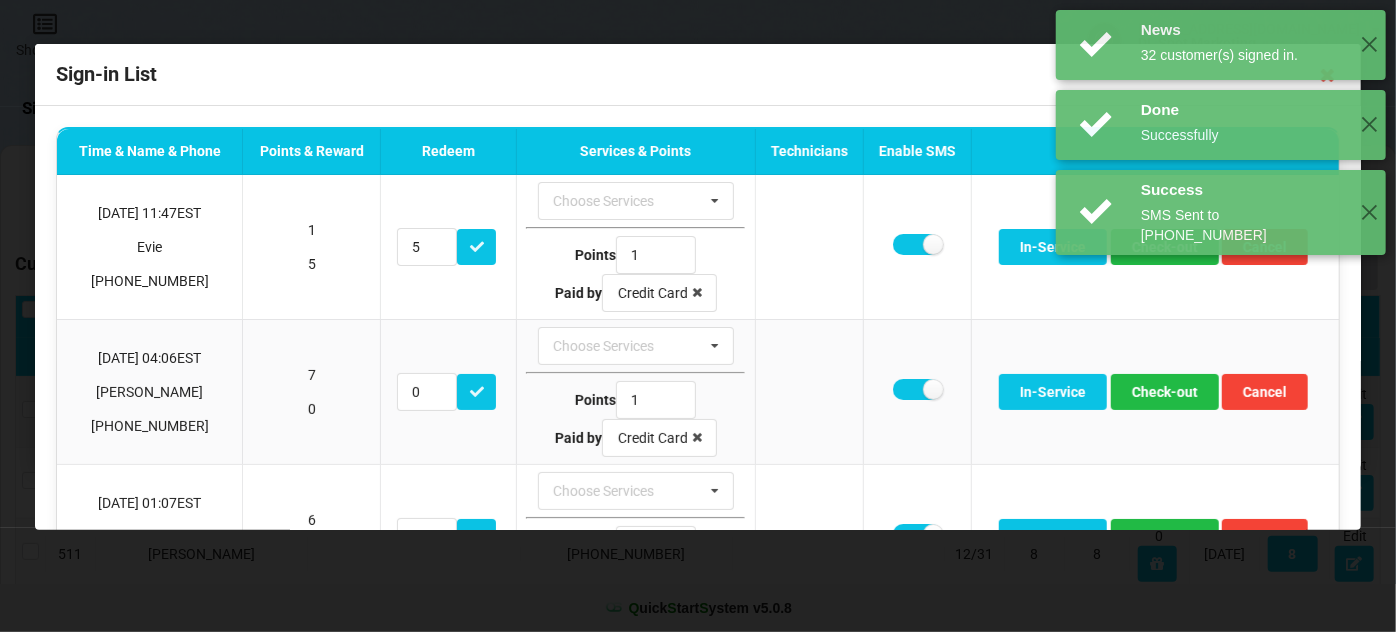click on "News 34 customer(s) signed in. ✕" at bounding box center (1221, 300) 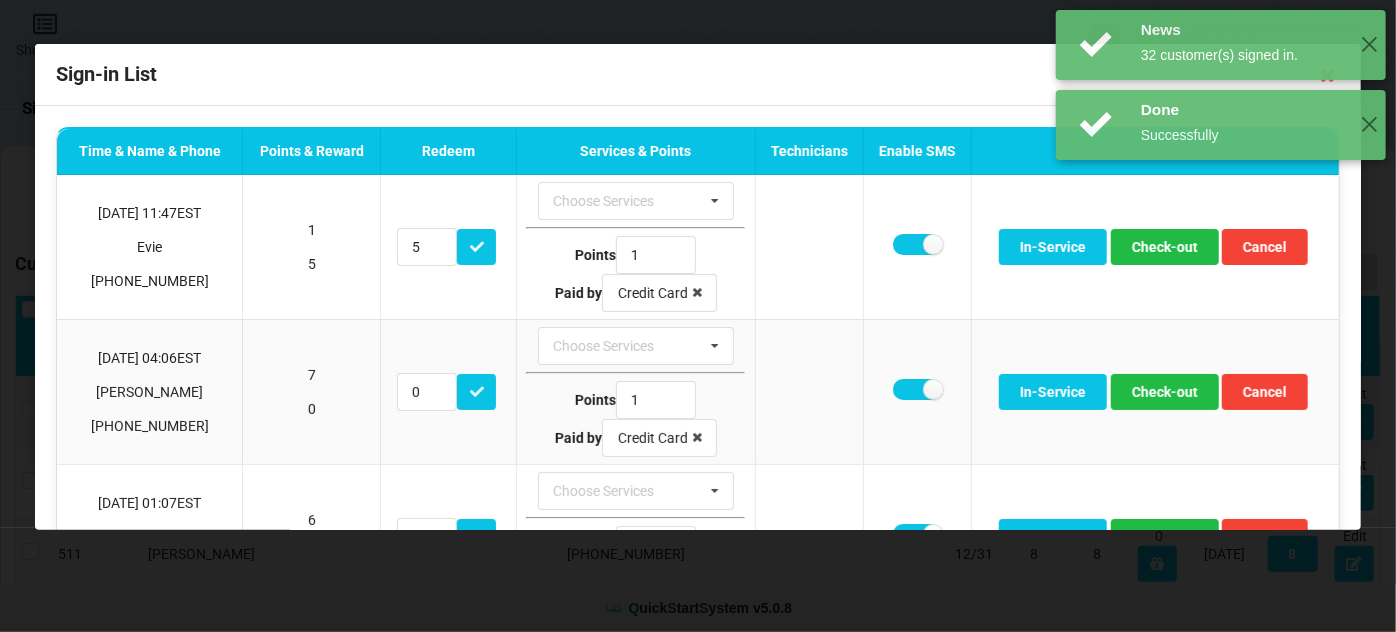 click on "News 34 customer(s) signed in. ✕" at bounding box center [1221, 300] 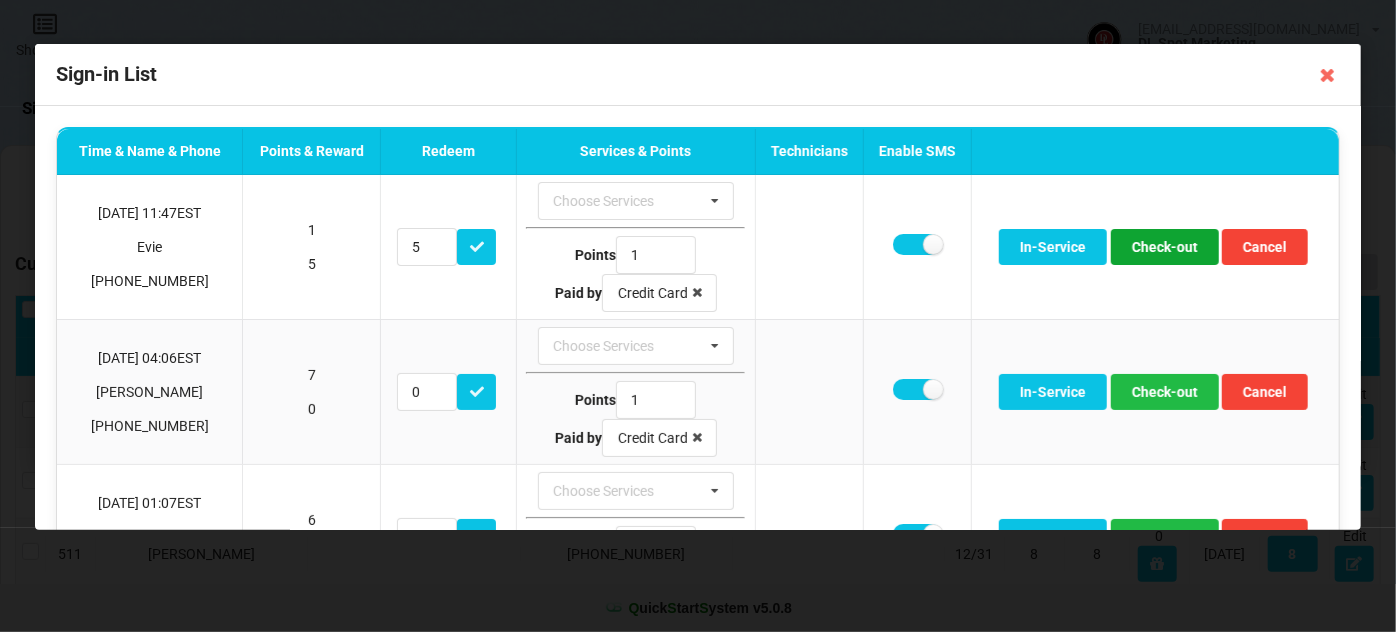 click on "Check-out" at bounding box center [1165, 247] 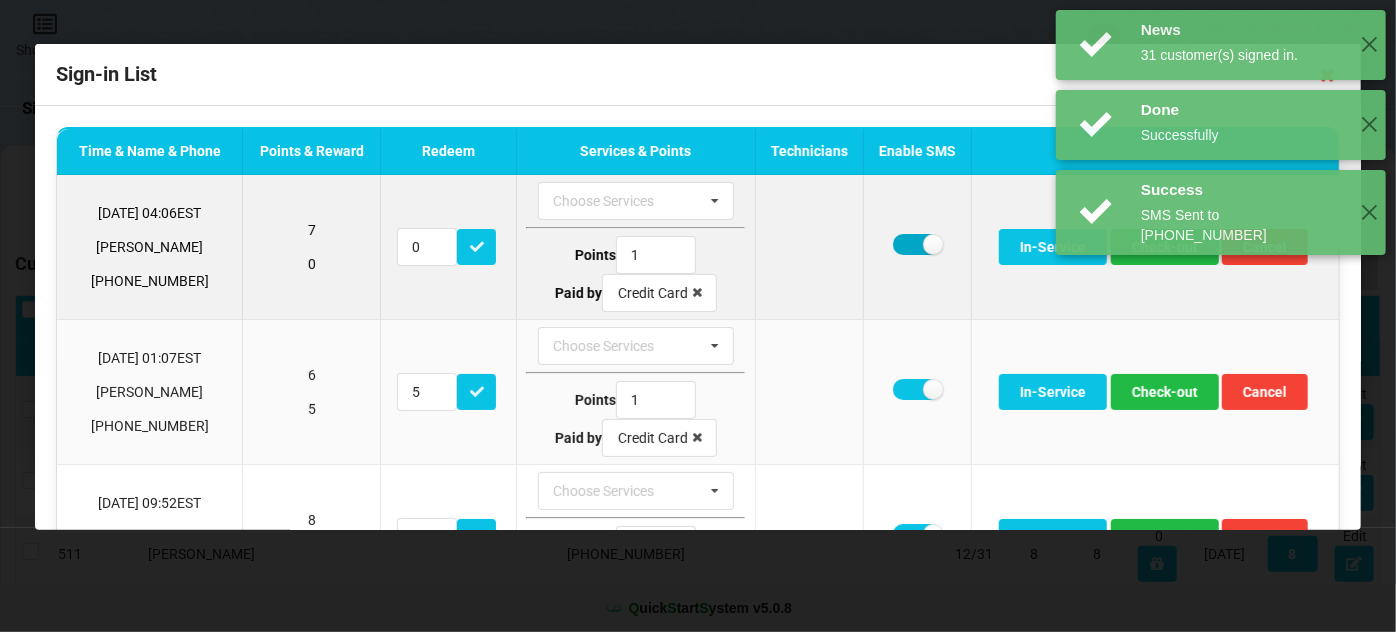 click at bounding box center (917, 244) 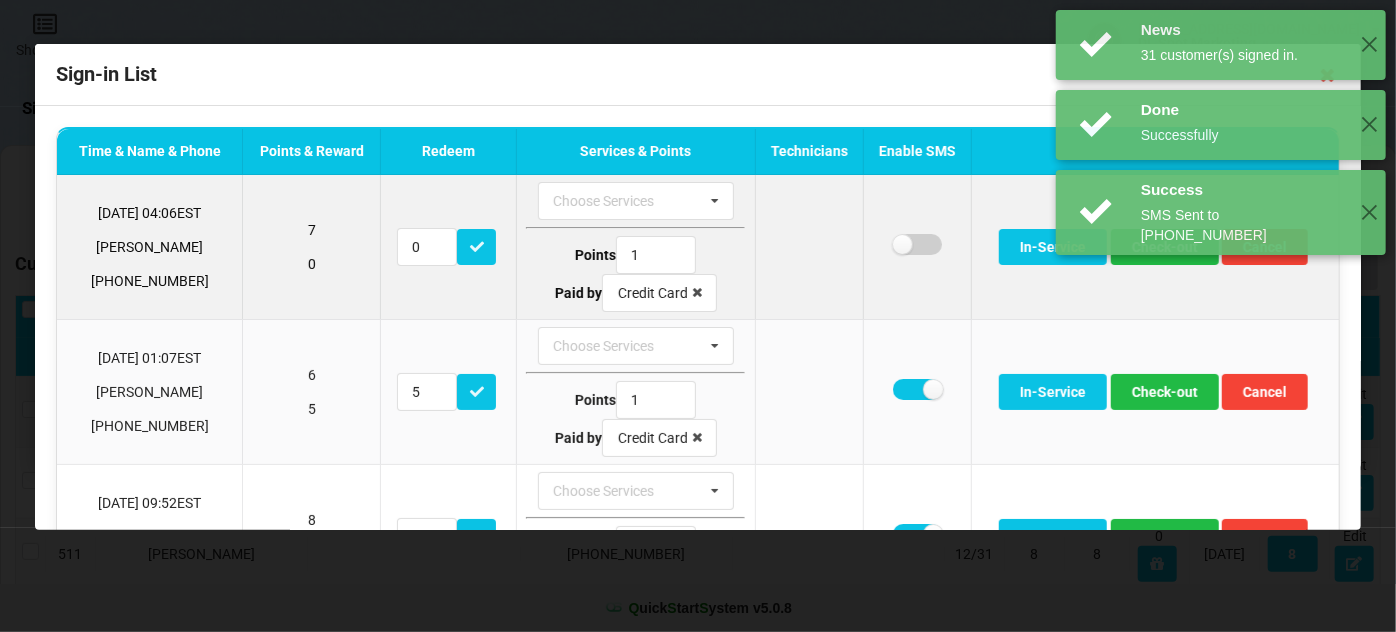 checkbox on "false" 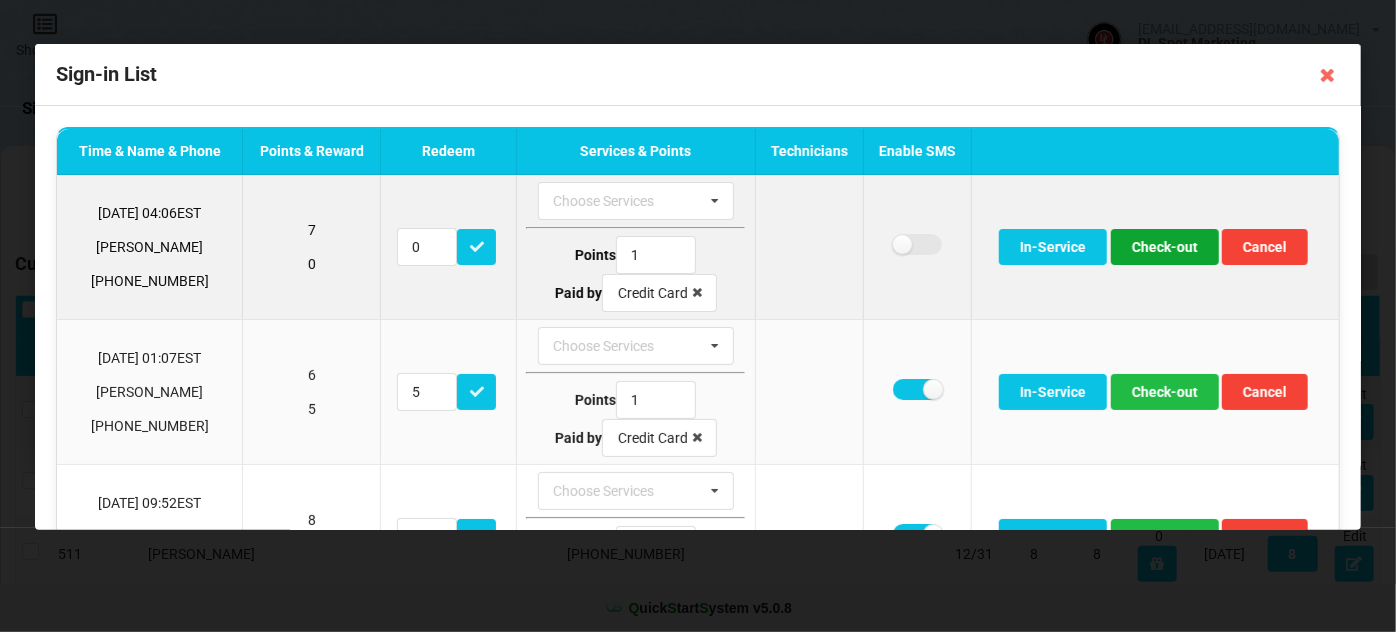 click on "Check-out" at bounding box center (1165, 247) 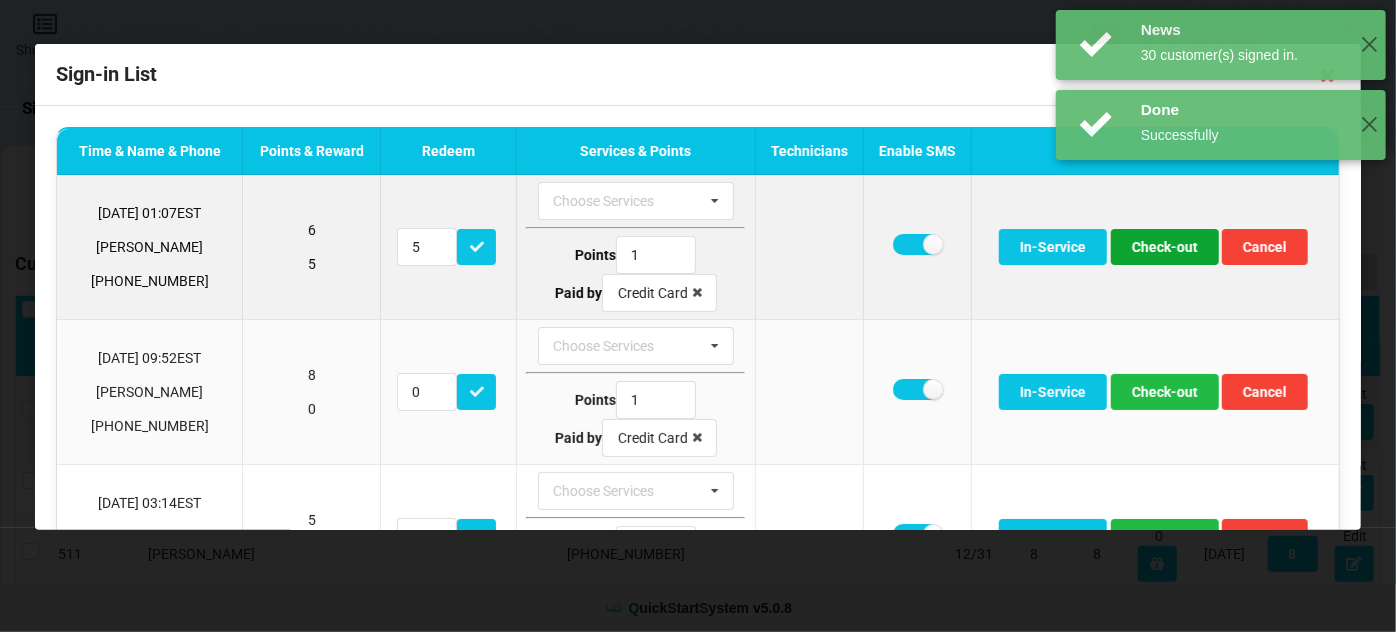 click on "Check-out" at bounding box center [1165, 247] 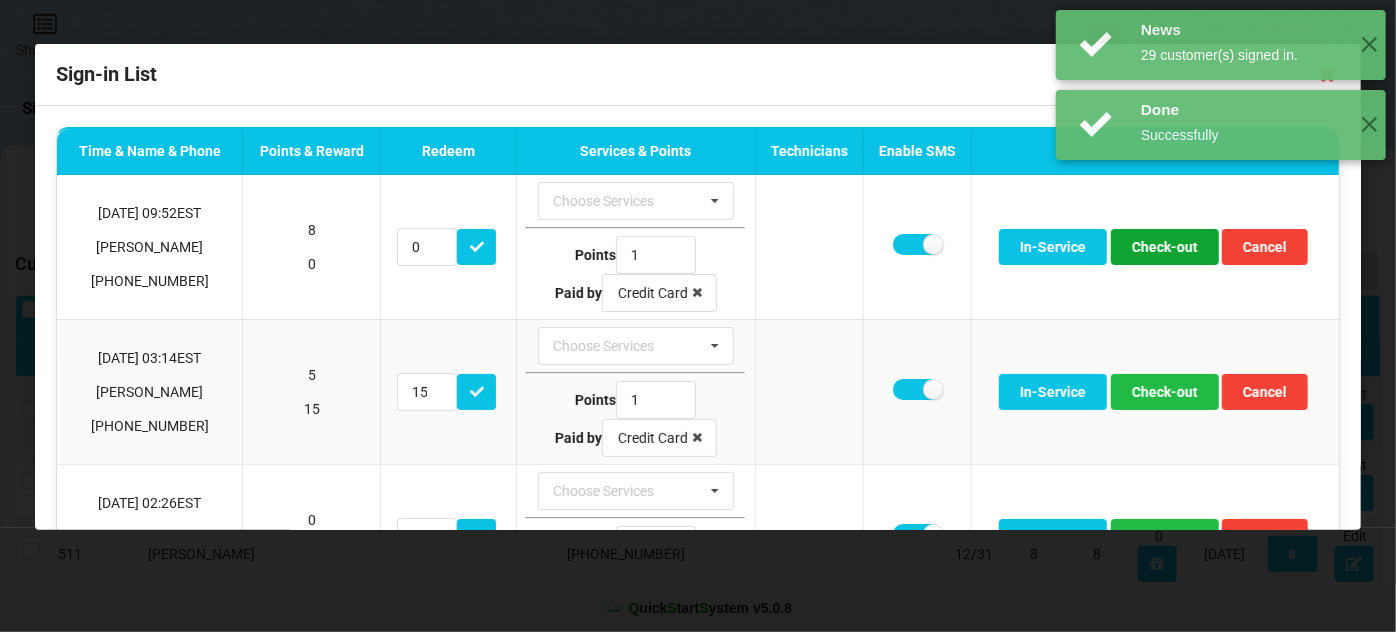 click on "Check-out" at bounding box center [1165, 247] 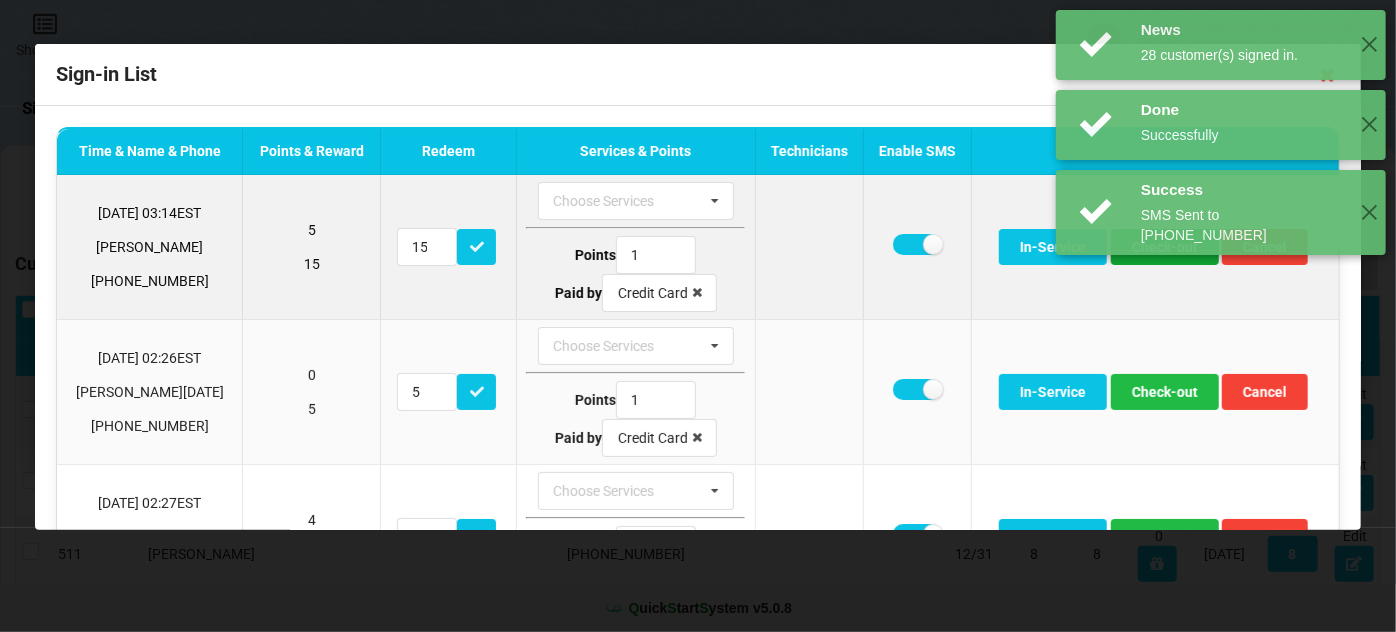 click on "Check-out" at bounding box center [1165, 247] 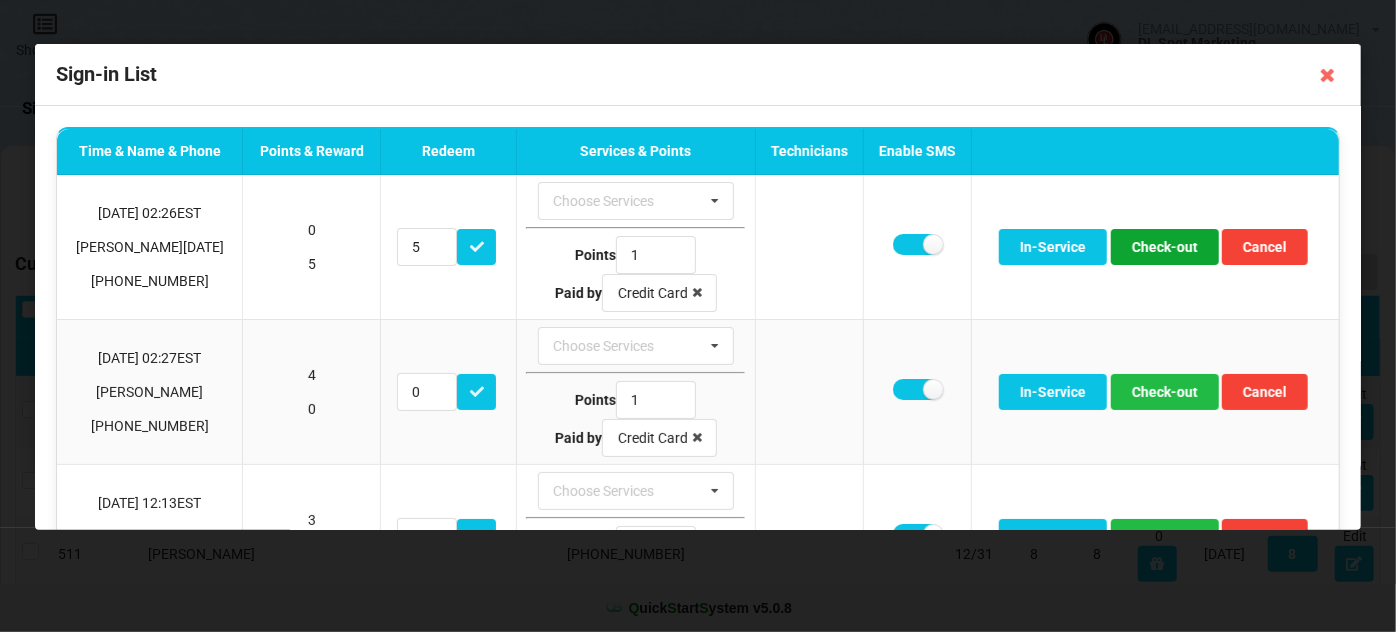 click on "Check-out" at bounding box center [1165, 247] 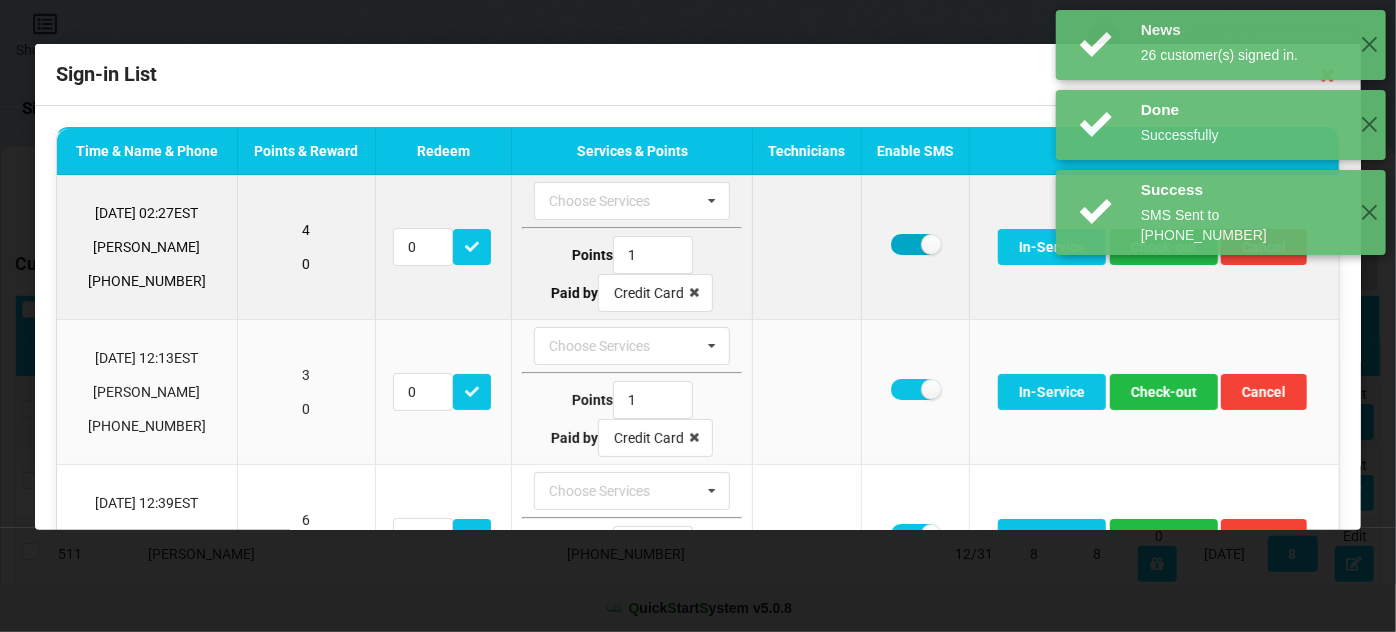 click at bounding box center [915, 244] 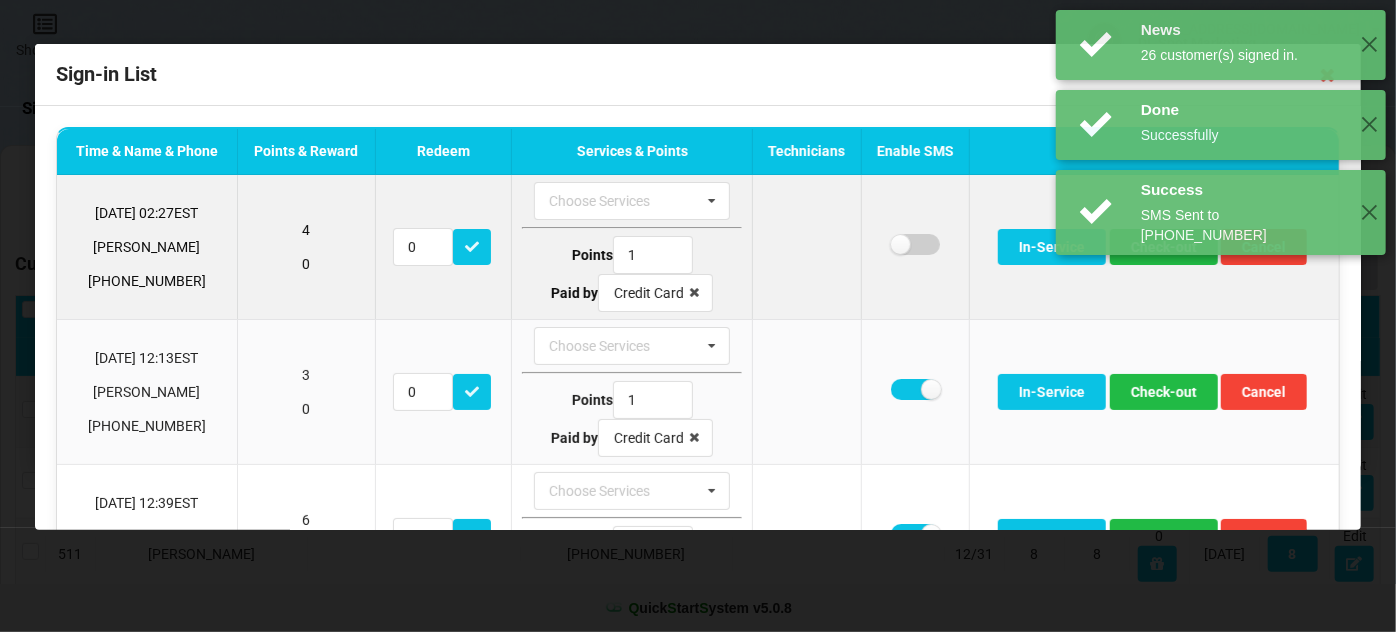 checkbox on "false" 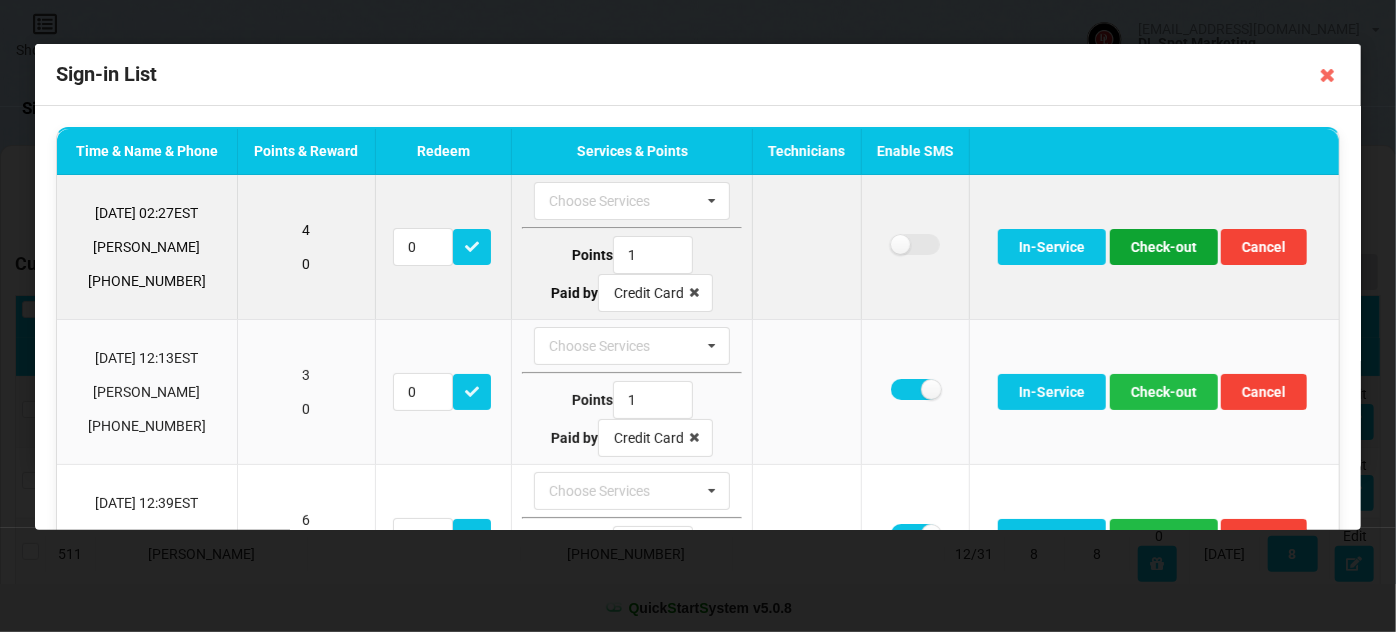 click on "Check-out" at bounding box center [1164, 247] 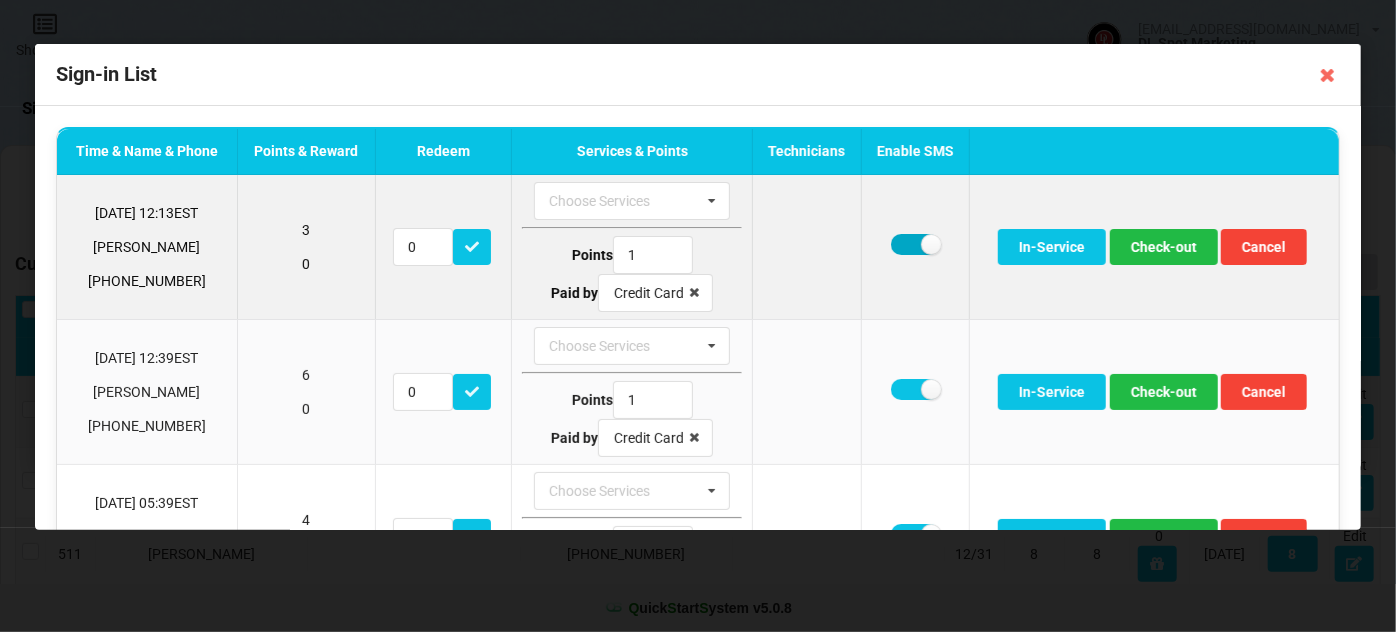 click at bounding box center [915, 244] 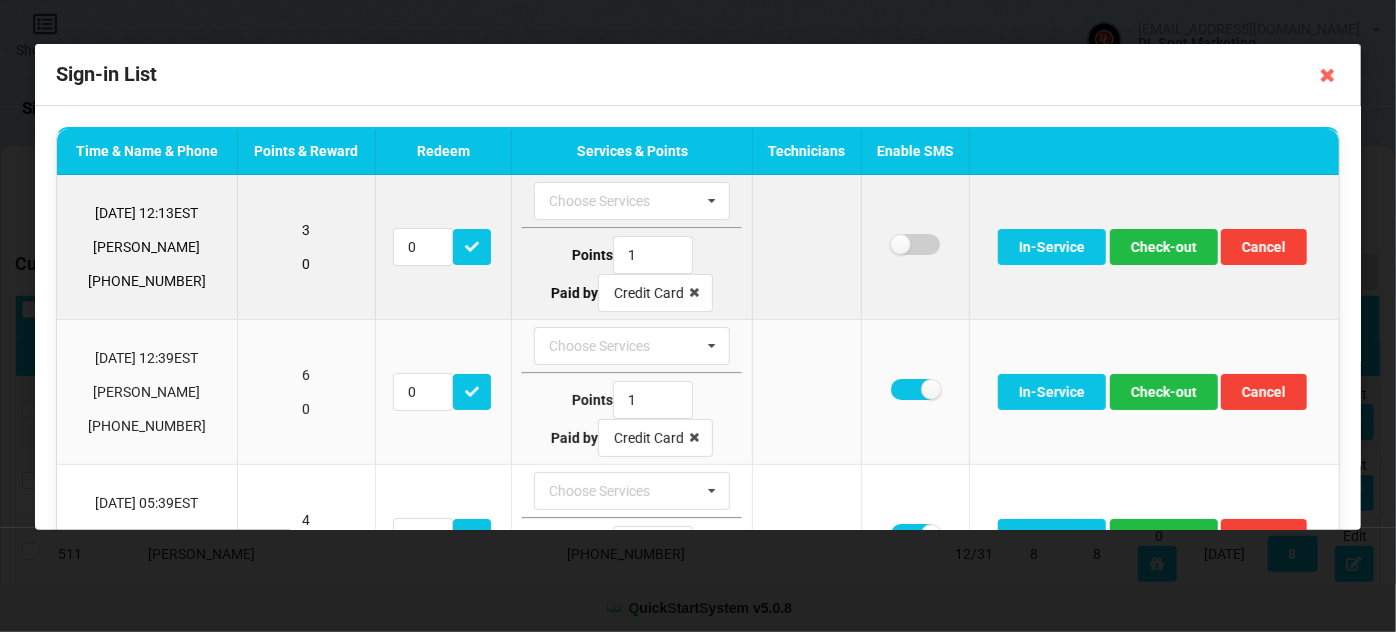checkbox on "false" 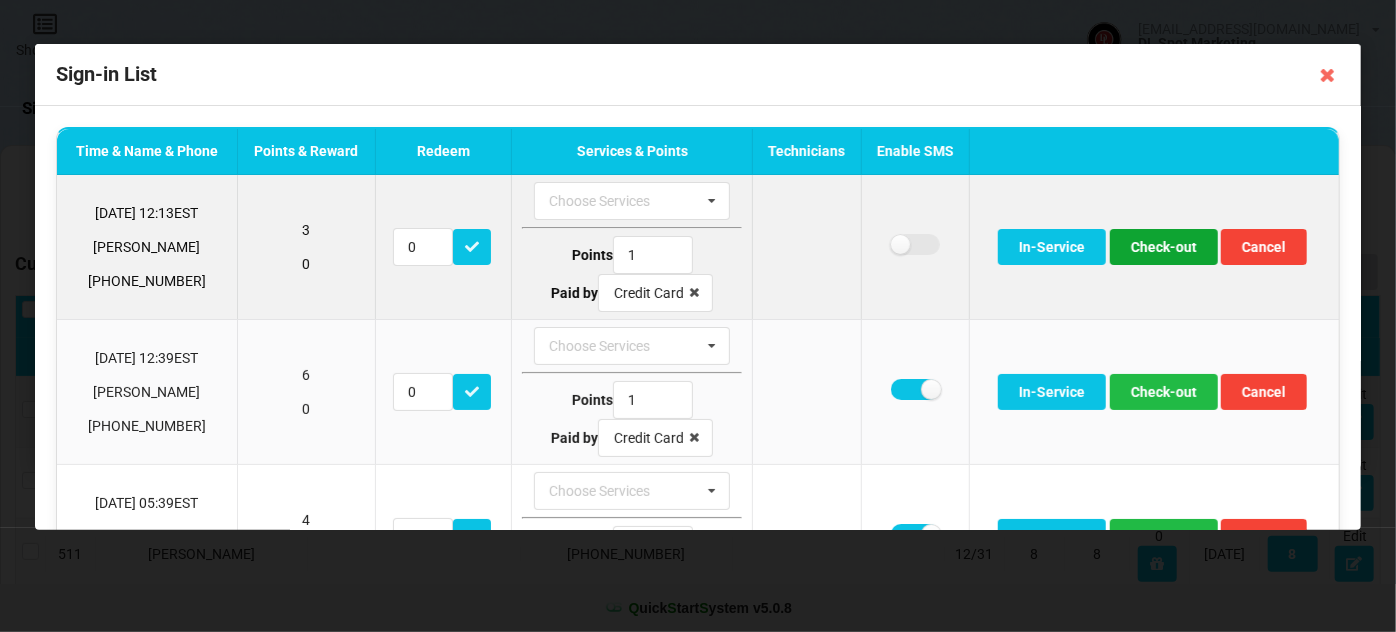 click on "Check-out" at bounding box center [1164, 247] 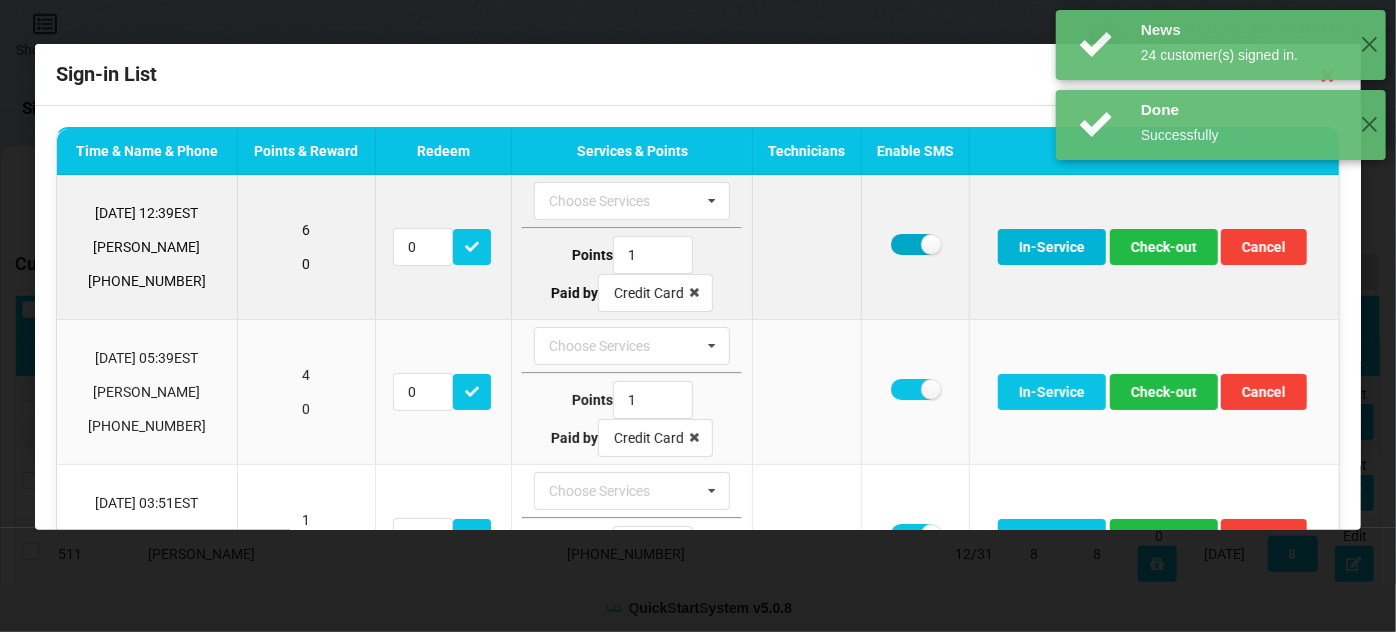 drag, startPoint x: 902, startPoint y: 247, endPoint x: 1020, endPoint y: 247, distance: 118 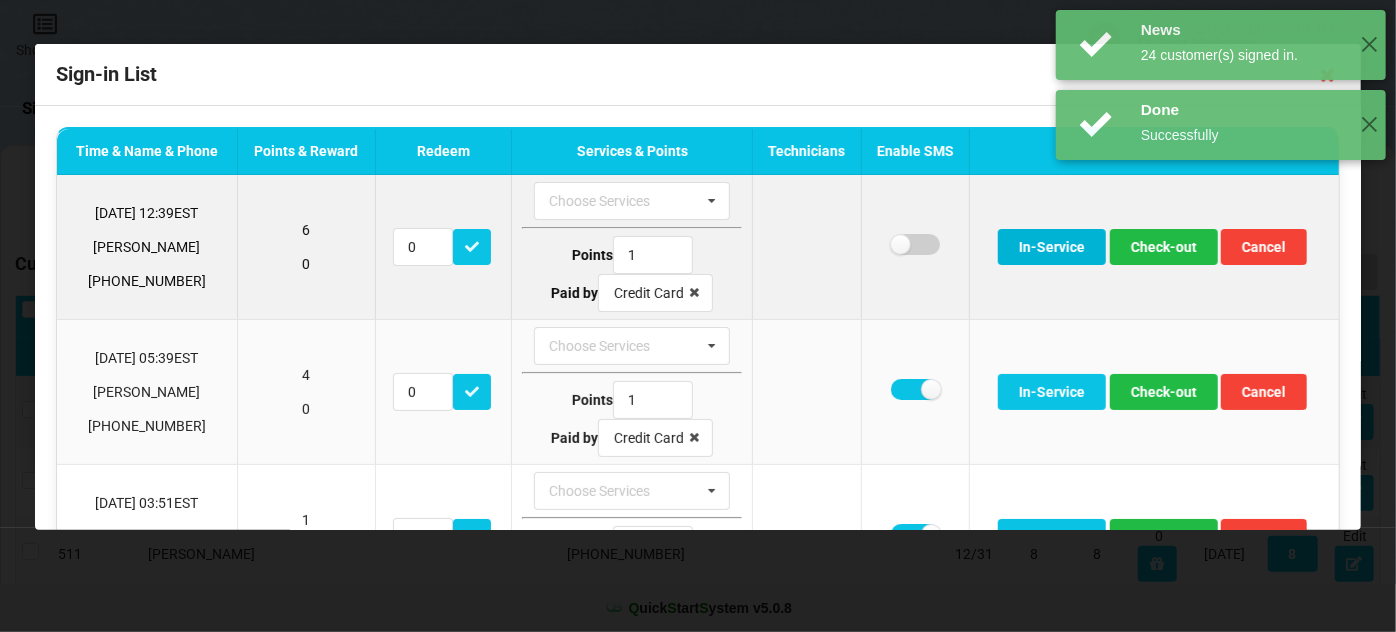 checkbox on "false" 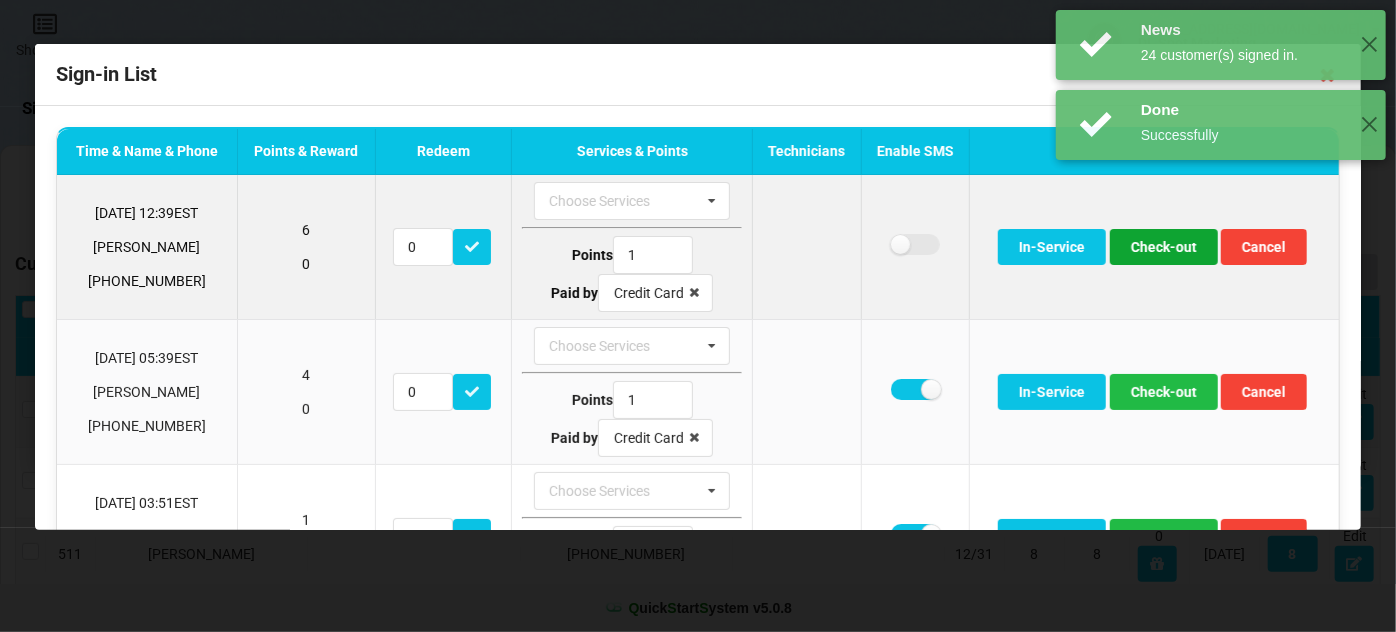 click on "Check-out" at bounding box center (1164, 247) 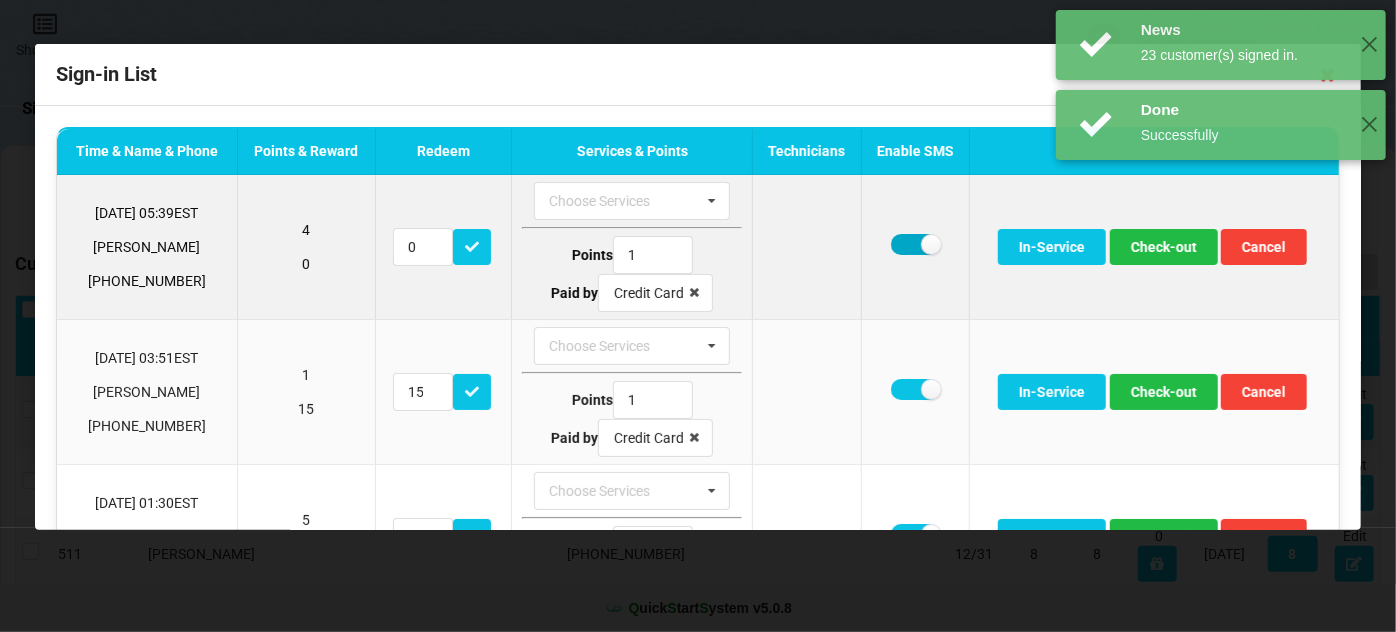 click at bounding box center (915, 244) 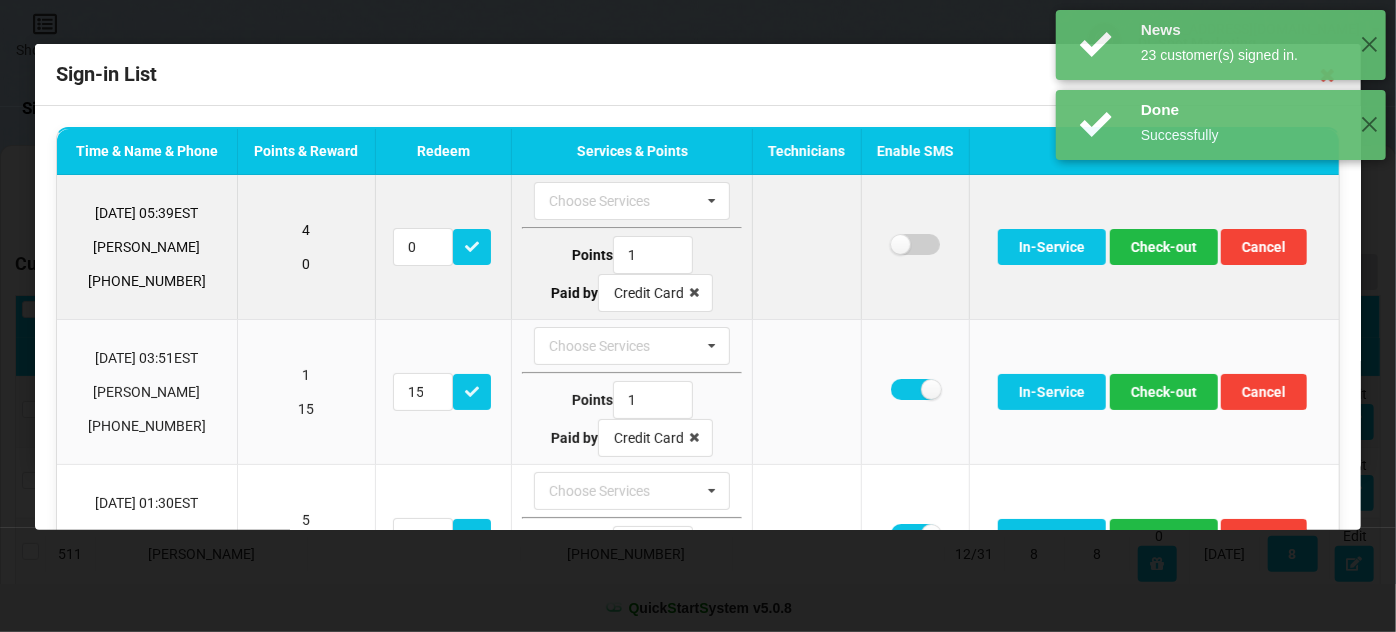 checkbox on "false" 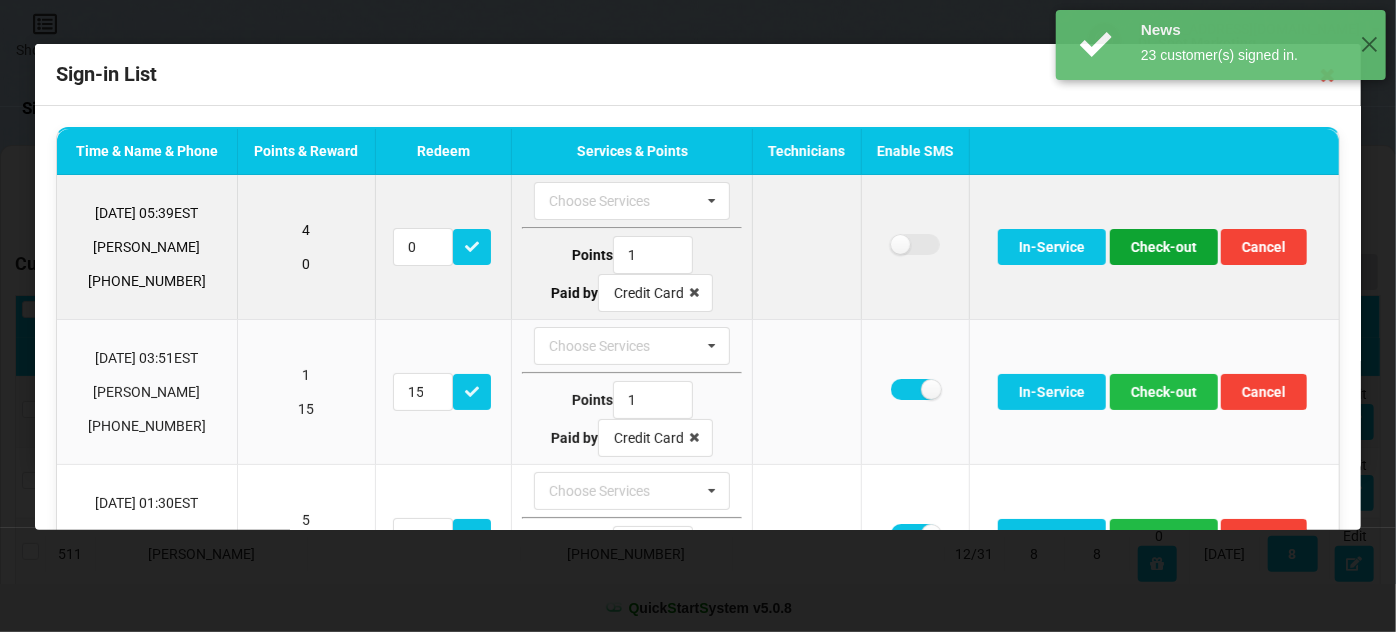click on "Check-out" at bounding box center (1164, 247) 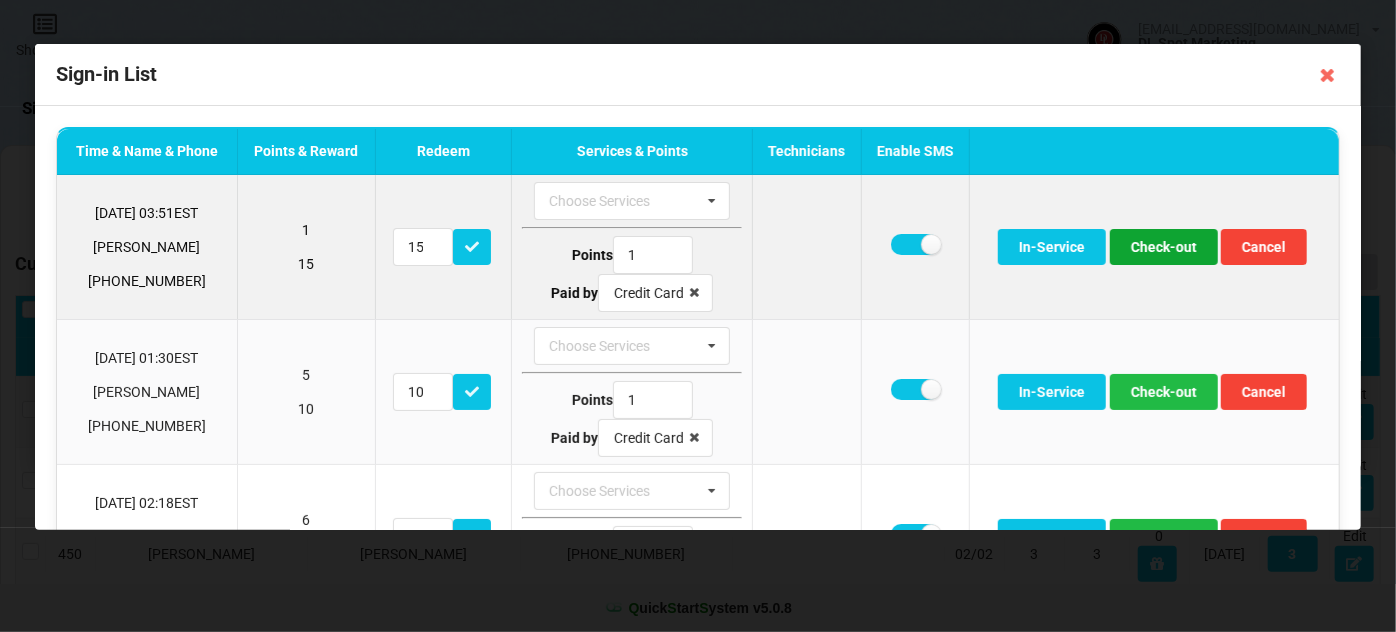 click on "Check-out" at bounding box center (1164, 247) 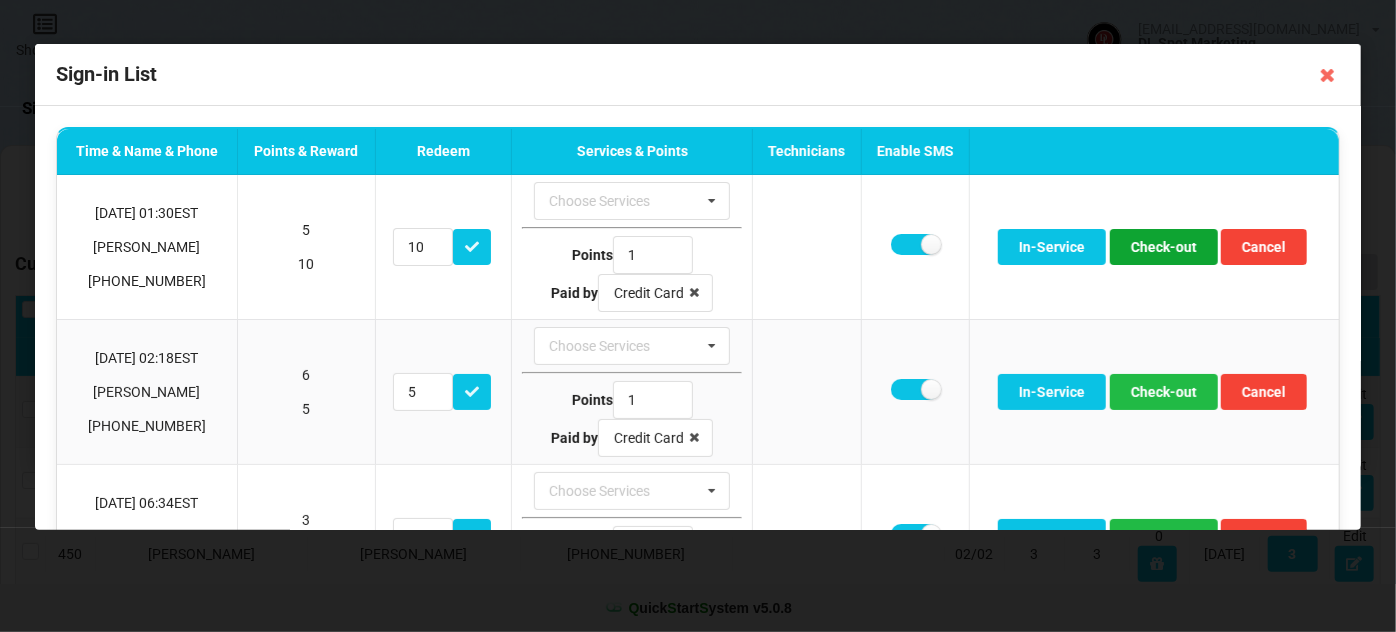 click on "Check-out" at bounding box center [1164, 247] 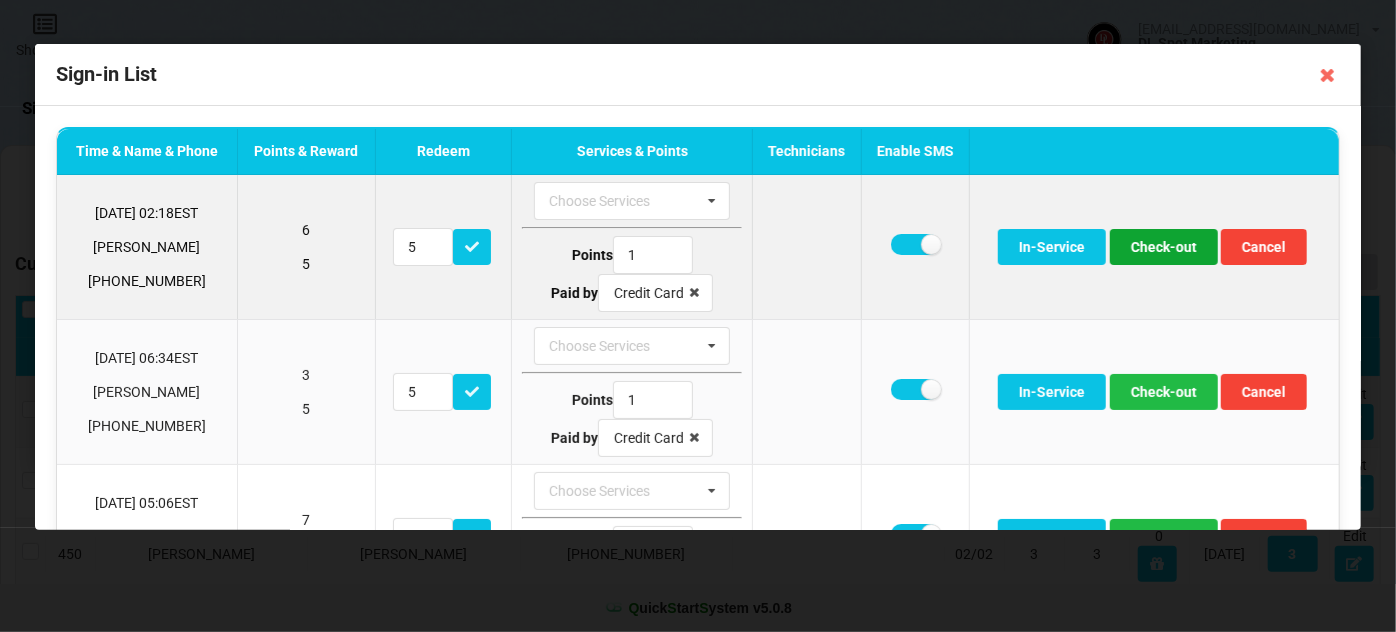 click on "Check-out" at bounding box center [1164, 247] 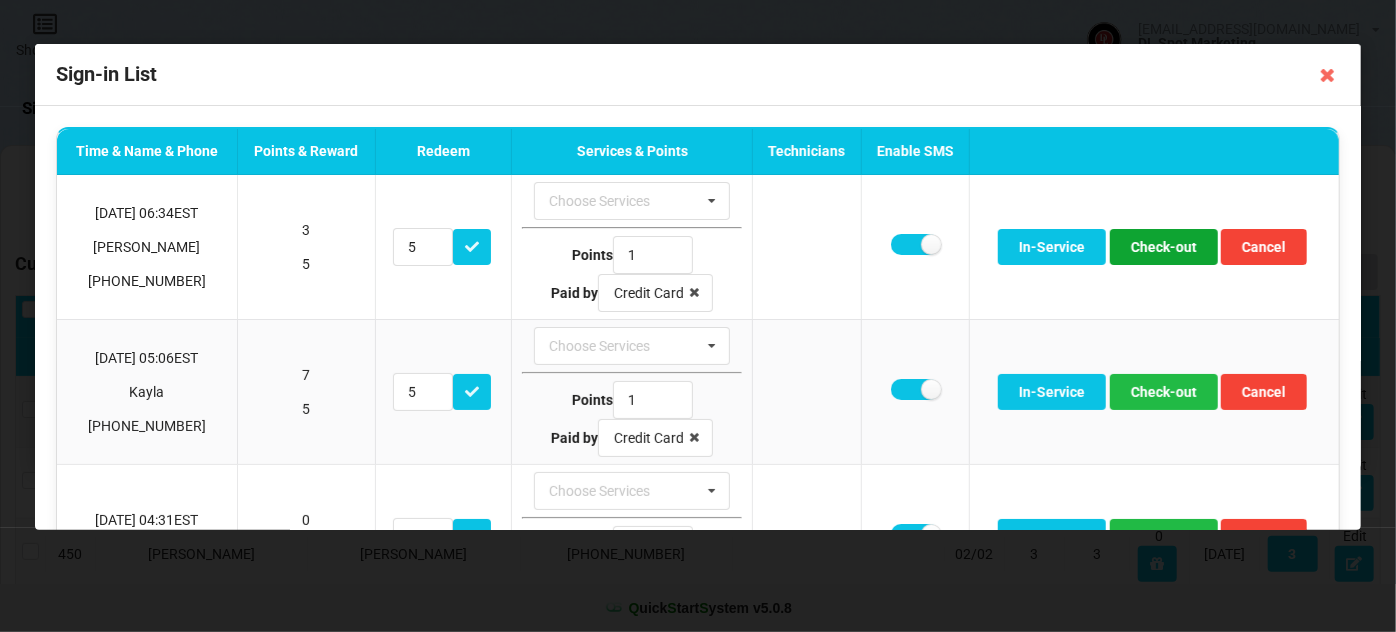 click on "Check-out" at bounding box center (1164, 247) 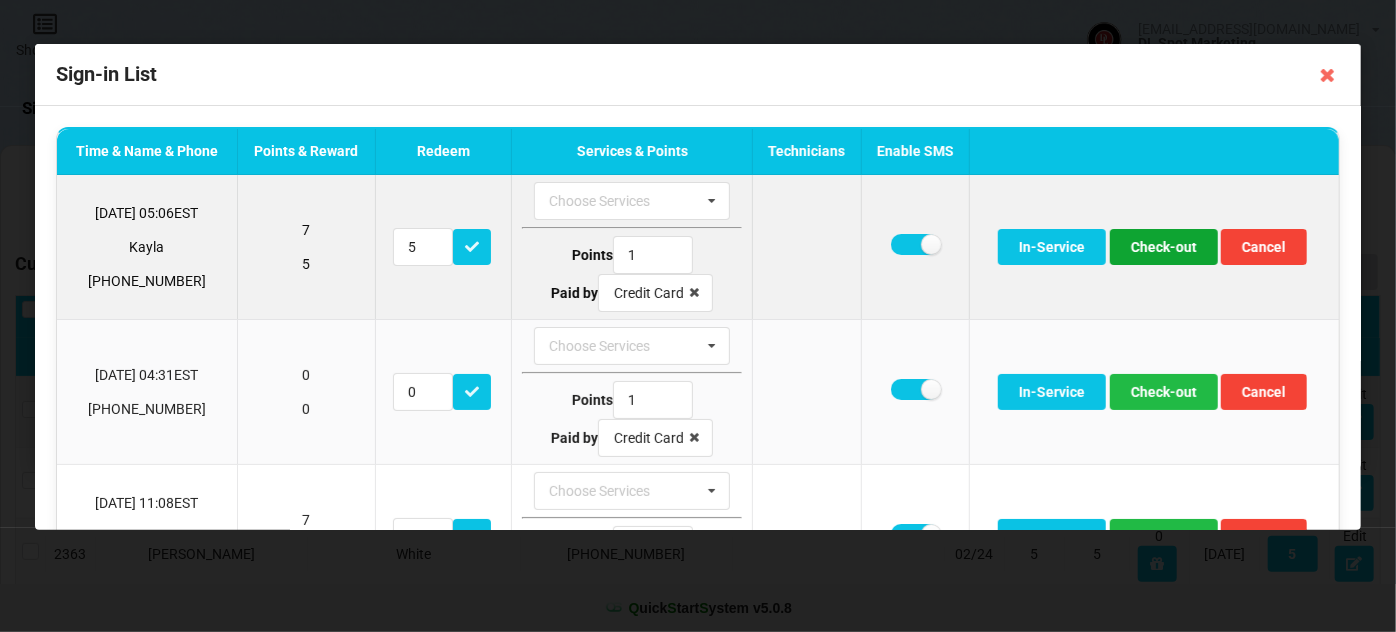 click on "Check-out" at bounding box center [1164, 247] 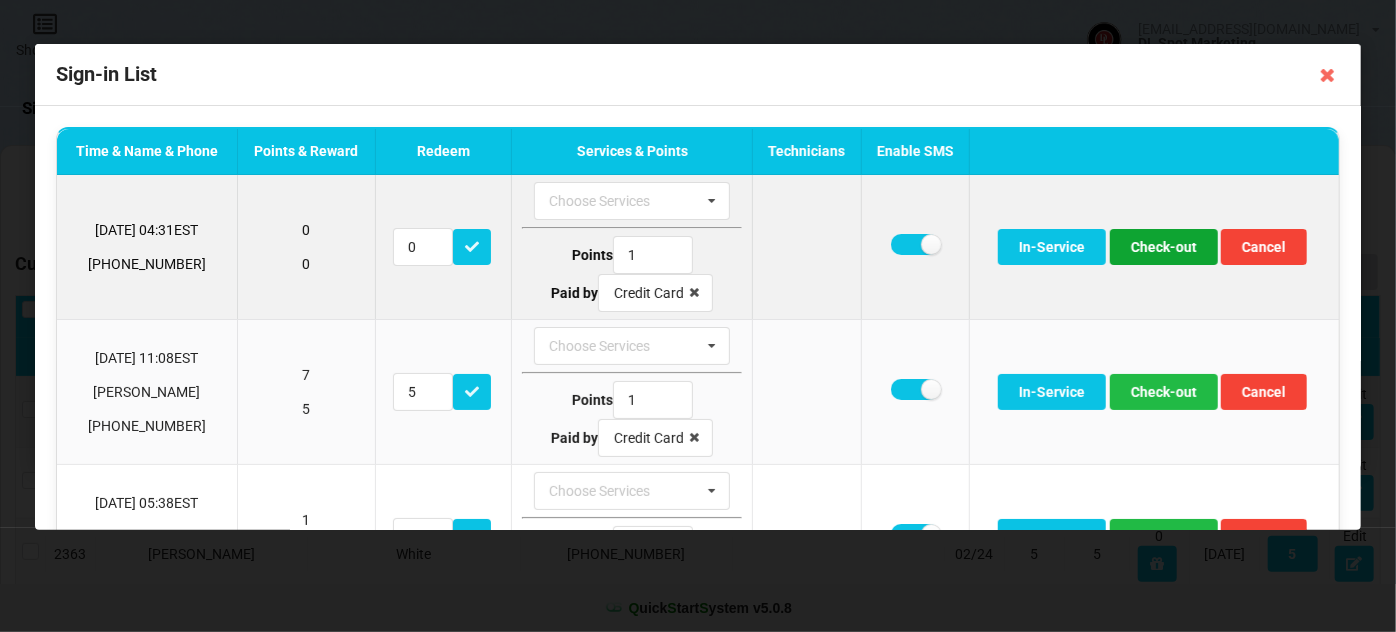 click on "Check-out" at bounding box center [1164, 247] 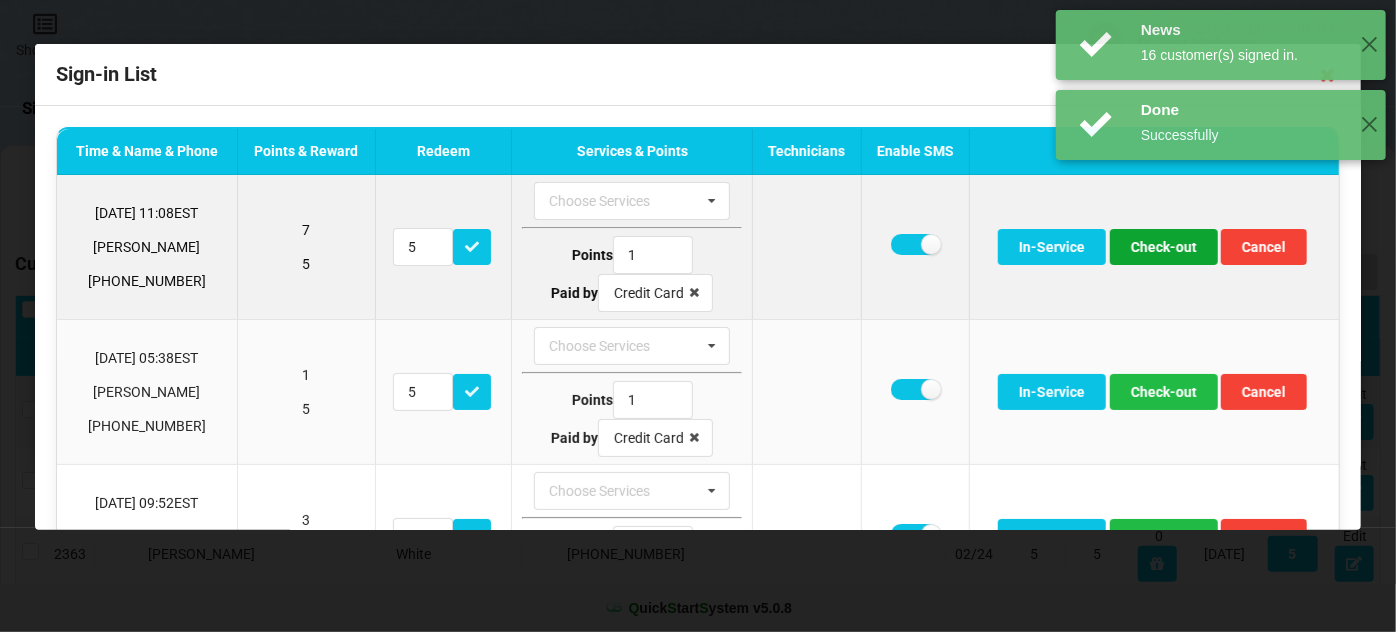 click on "Check-out" at bounding box center (1164, 247) 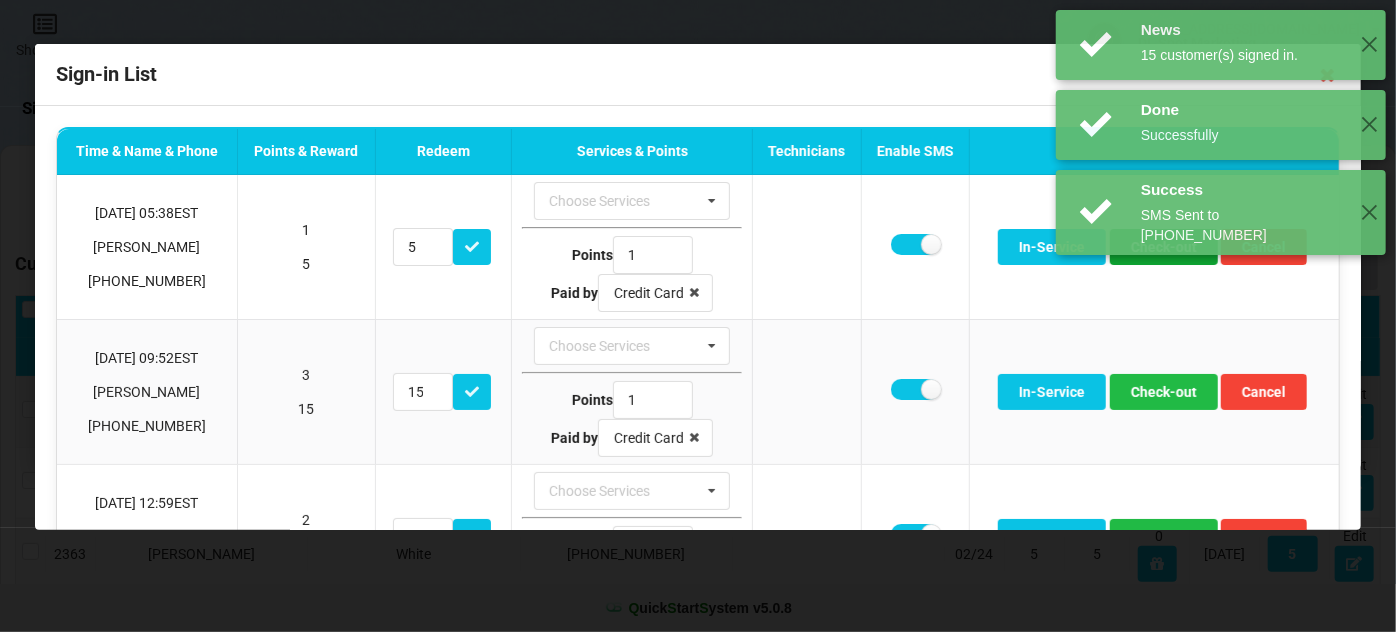click on "Check-out" at bounding box center [1164, 247] 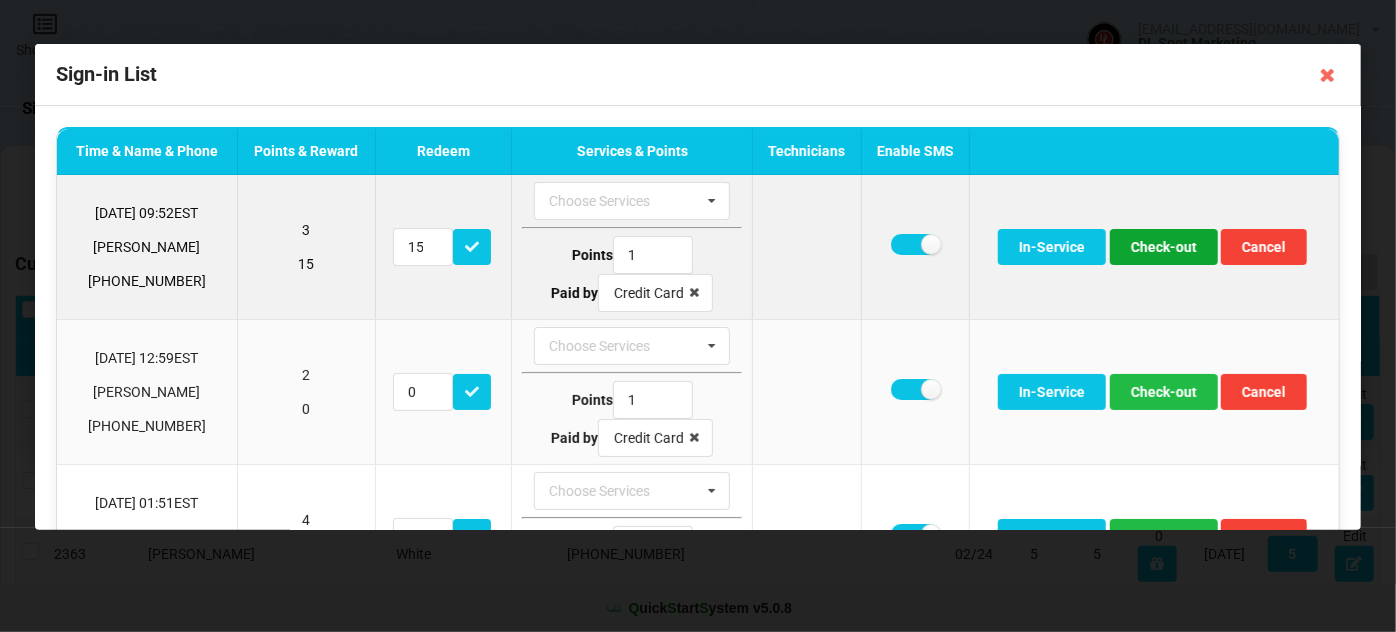 click on "Check-out" at bounding box center [1164, 247] 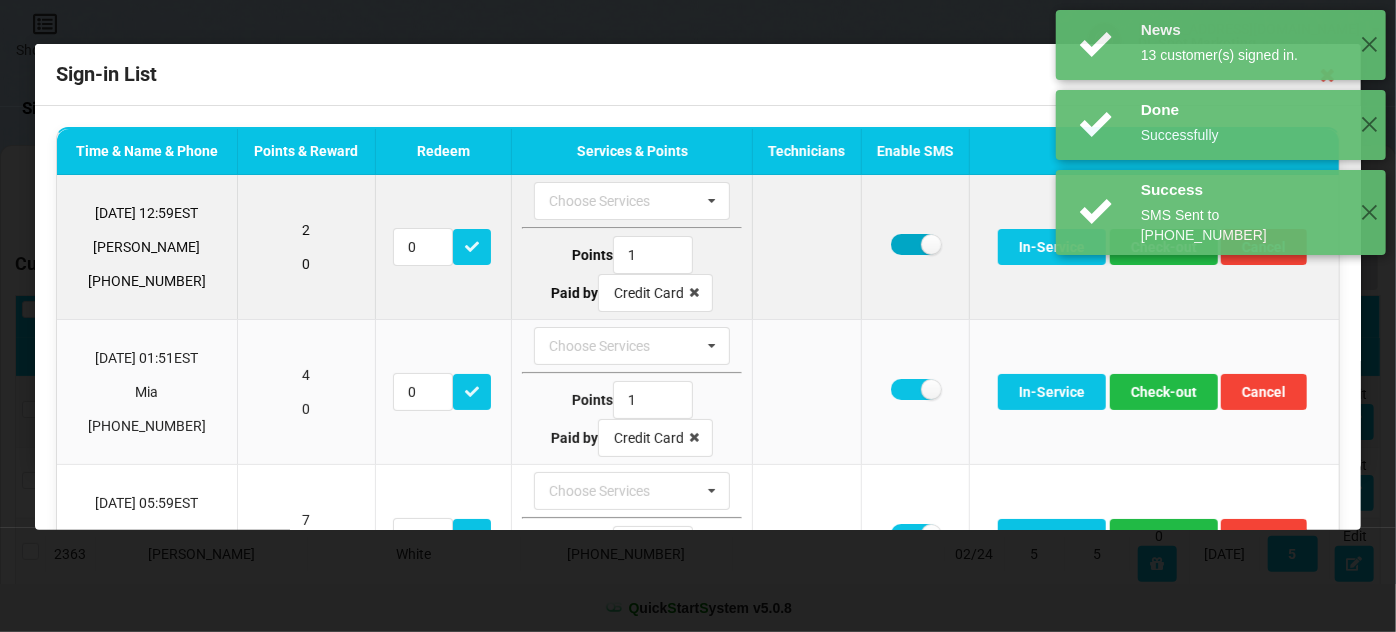 click at bounding box center (915, 244) 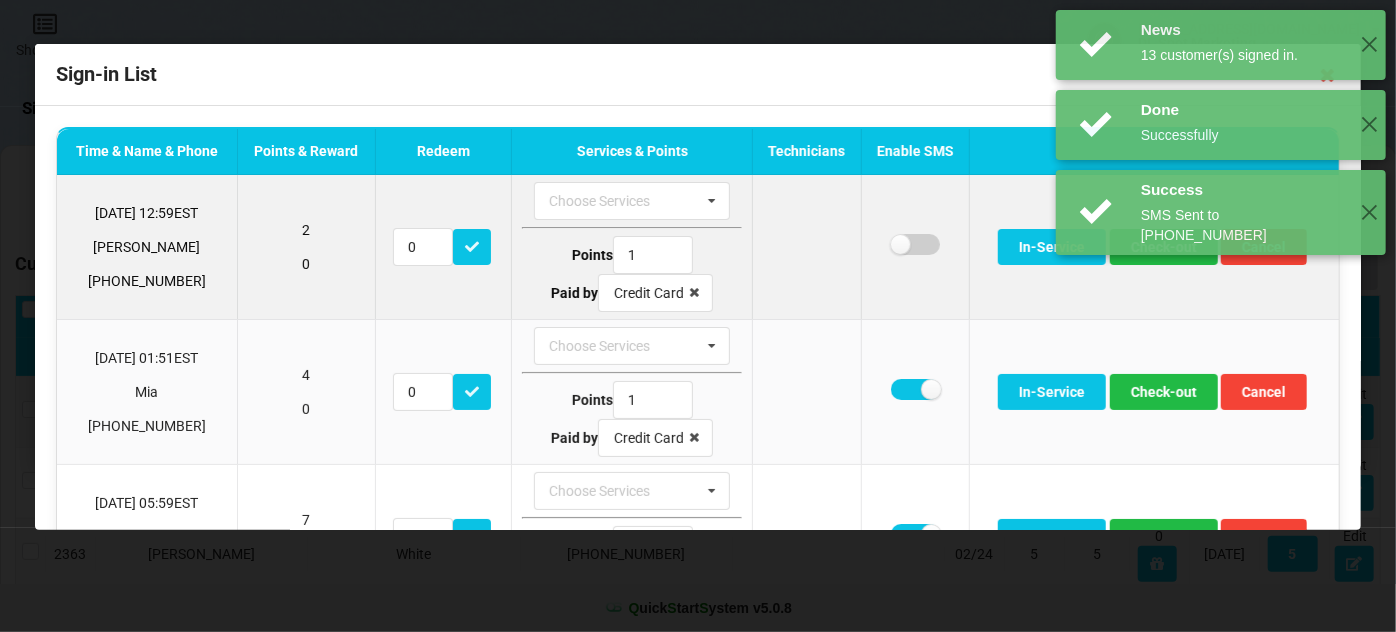 checkbox on "false" 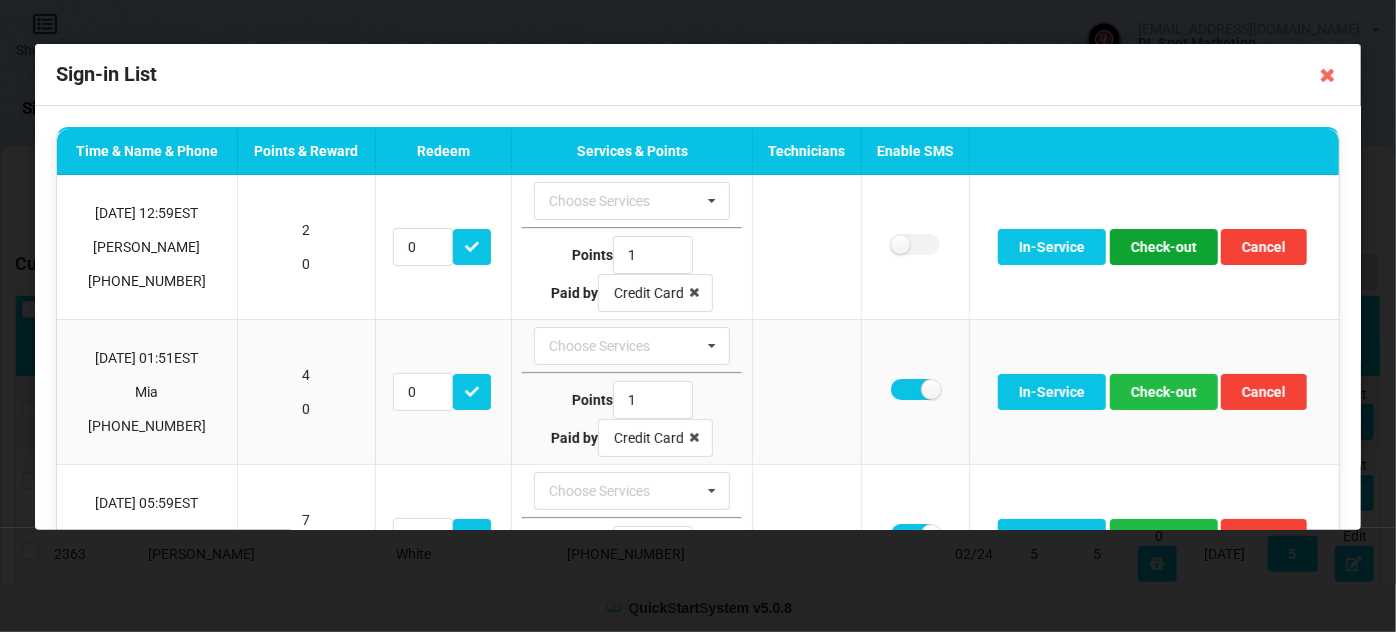 click on "Check-out" at bounding box center [1164, 247] 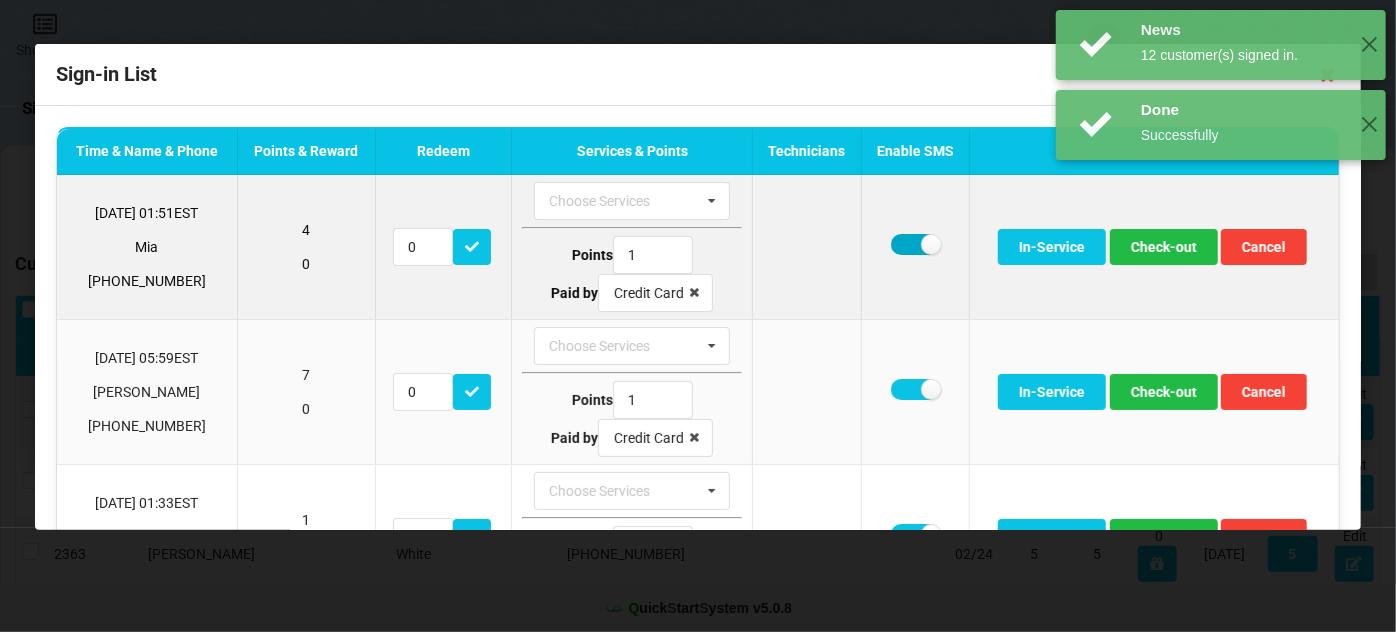 click at bounding box center (915, 244) 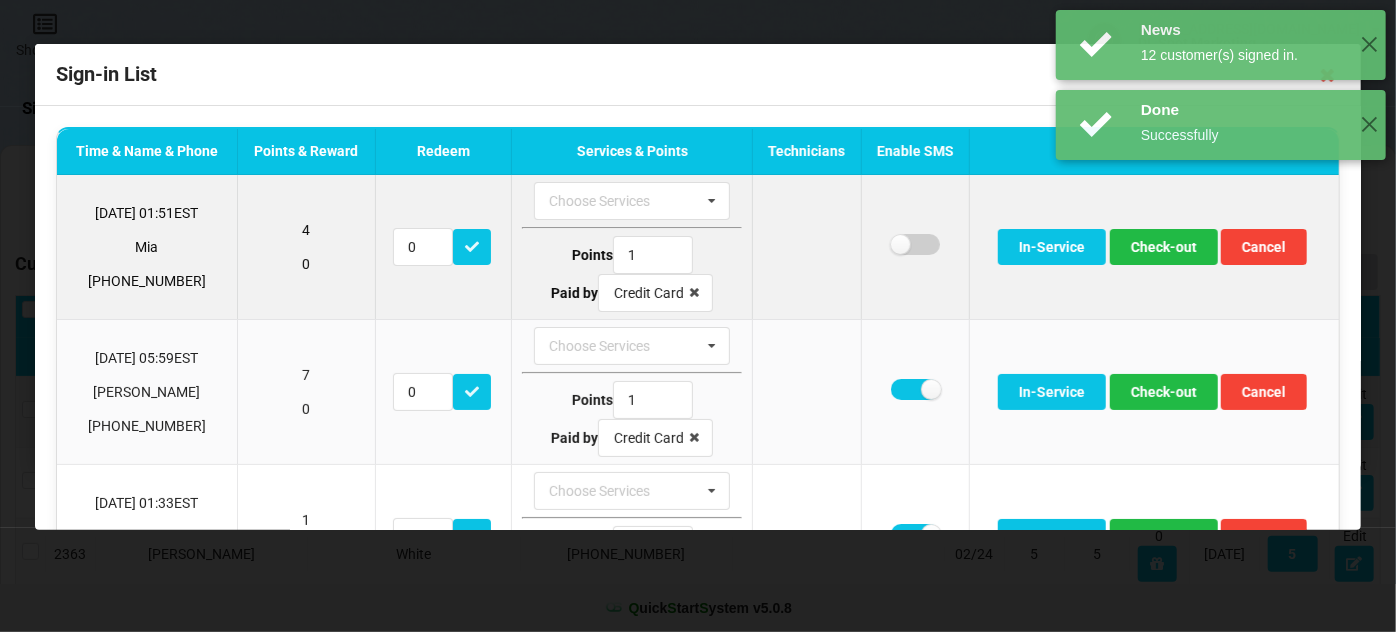 checkbox on "false" 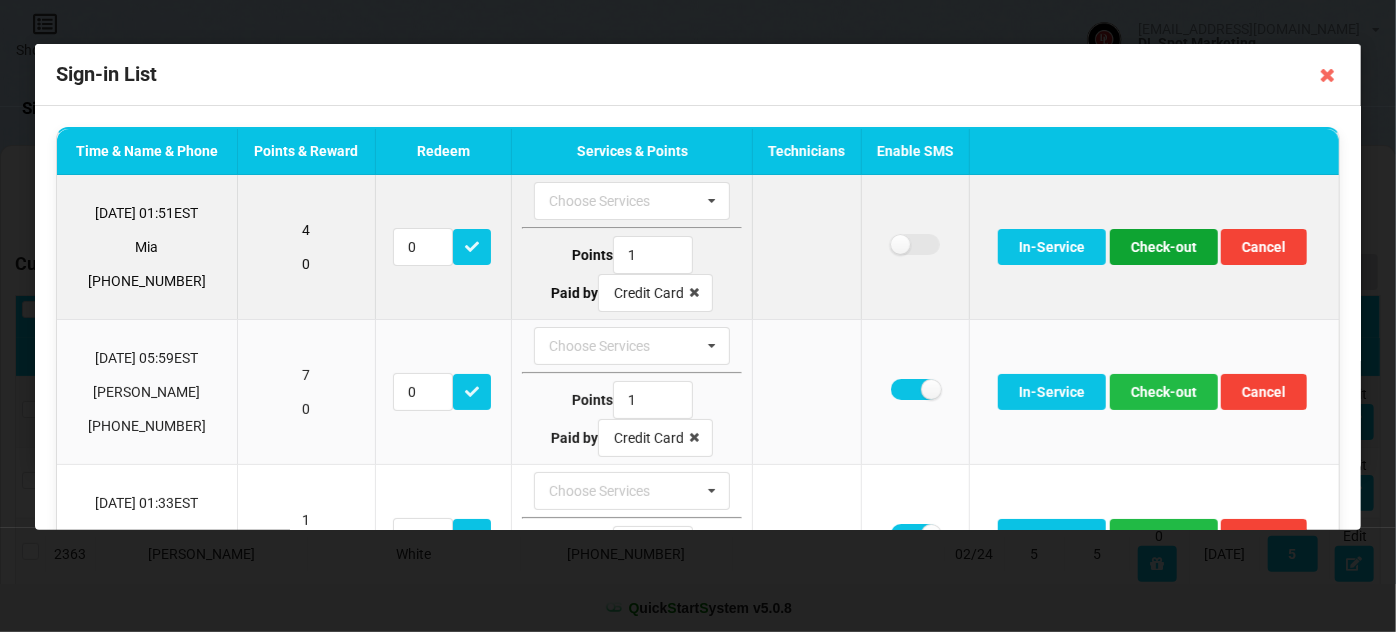 click on "Check-out" at bounding box center [1164, 247] 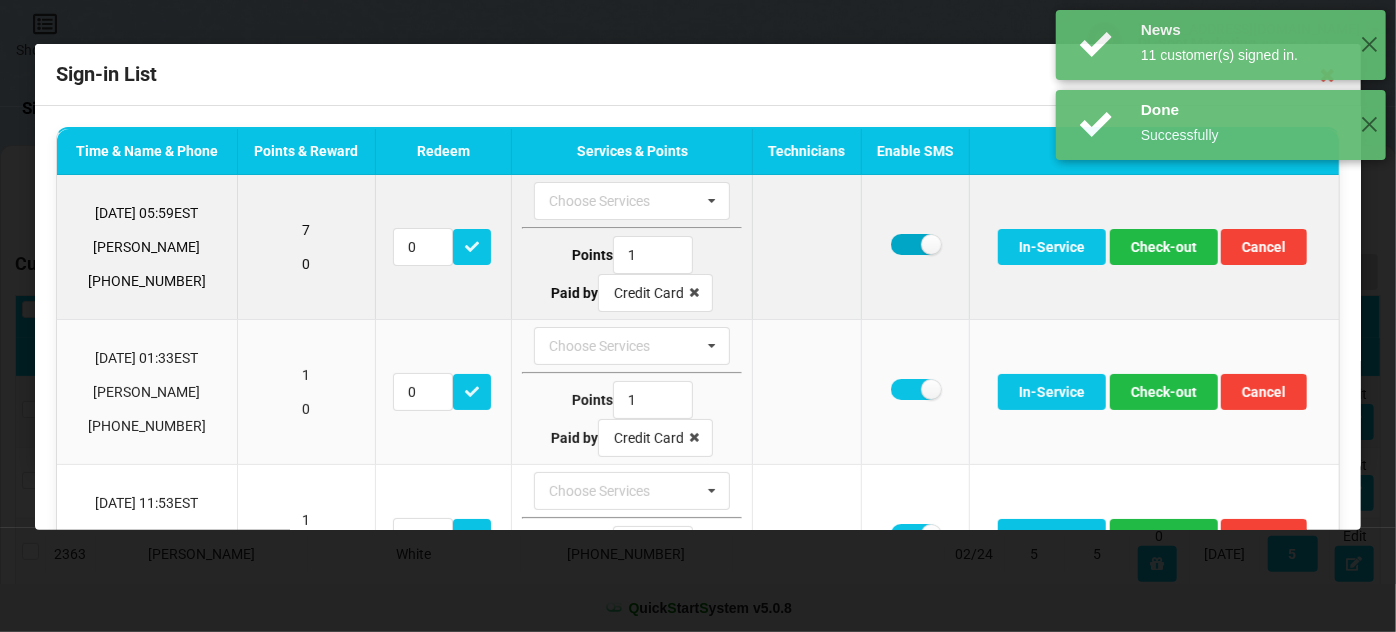 click at bounding box center (915, 244) 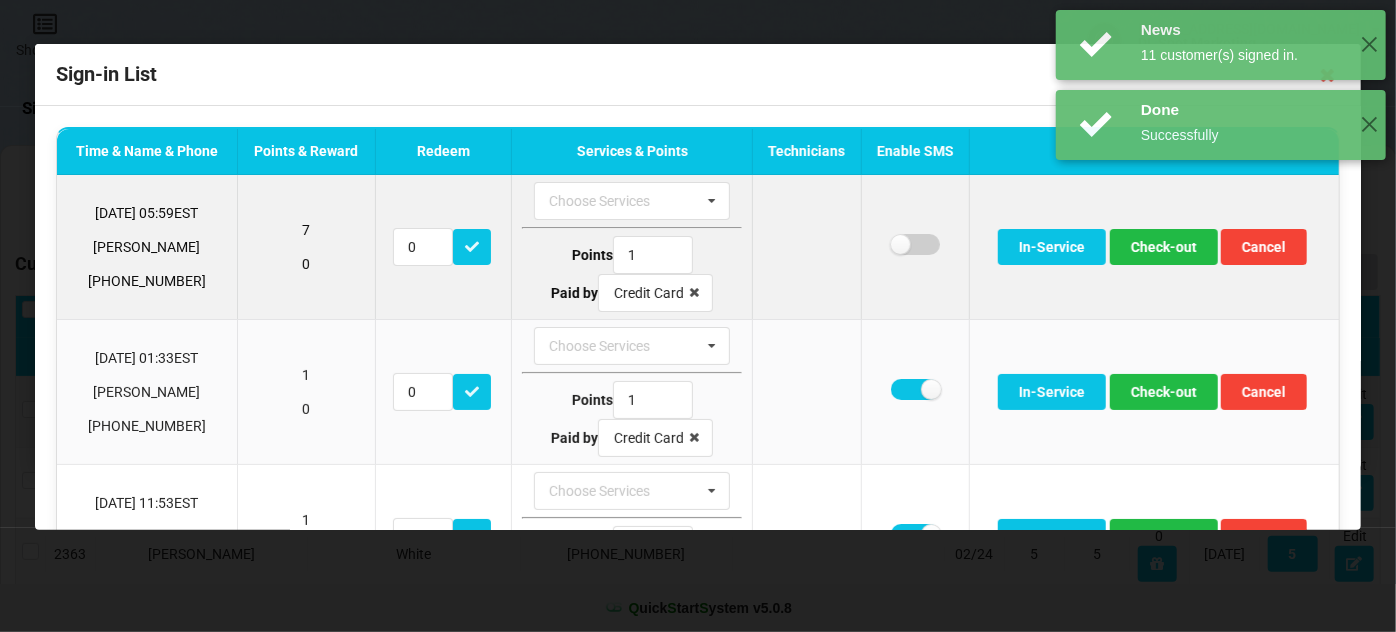 checkbox on "false" 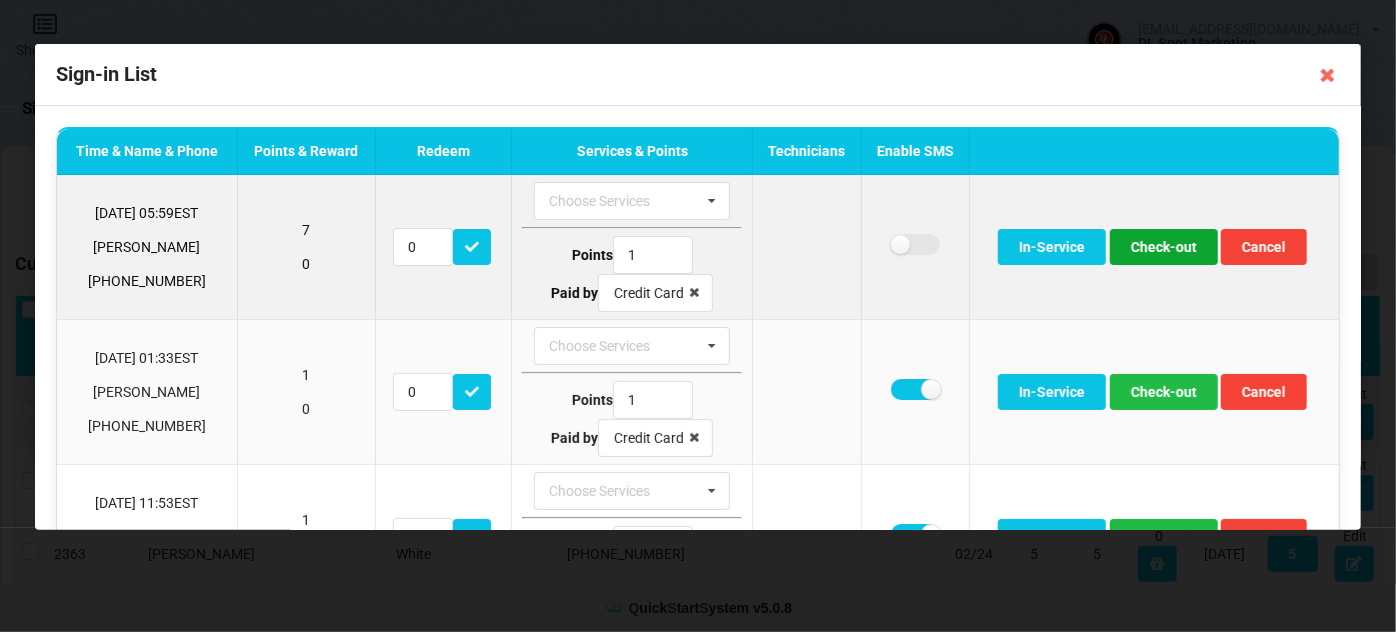 click on "Check-out" at bounding box center [1164, 247] 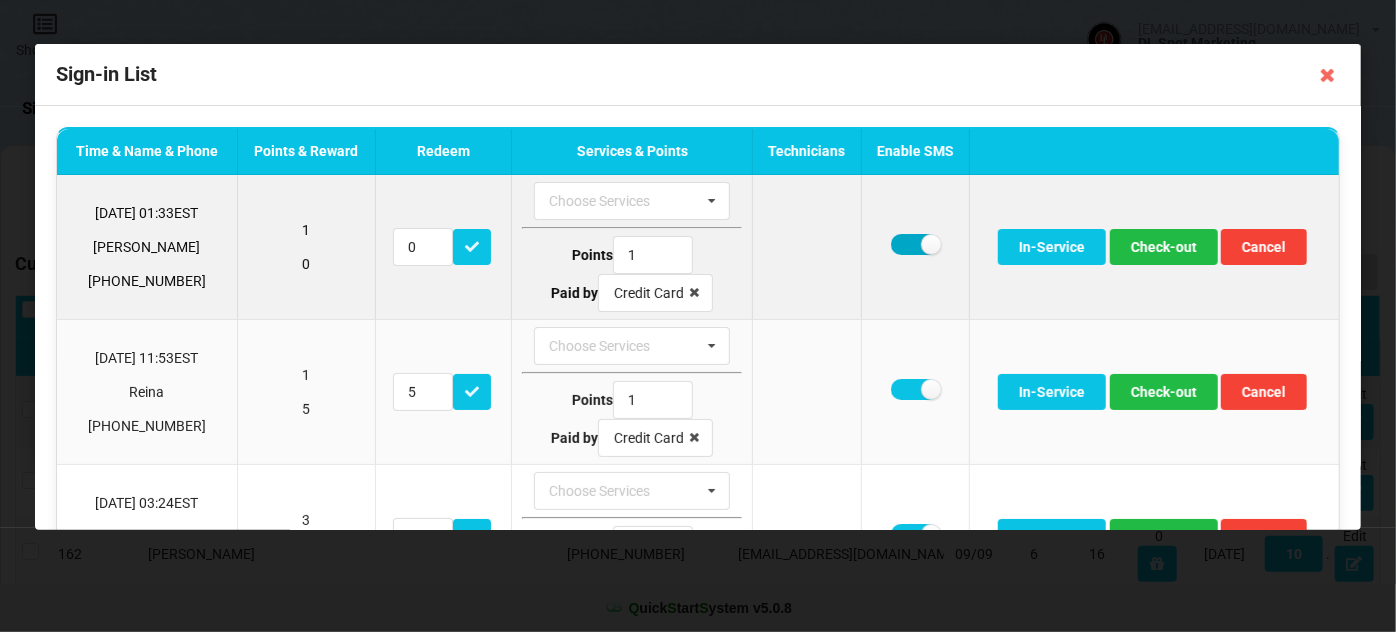 click at bounding box center [915, 244] 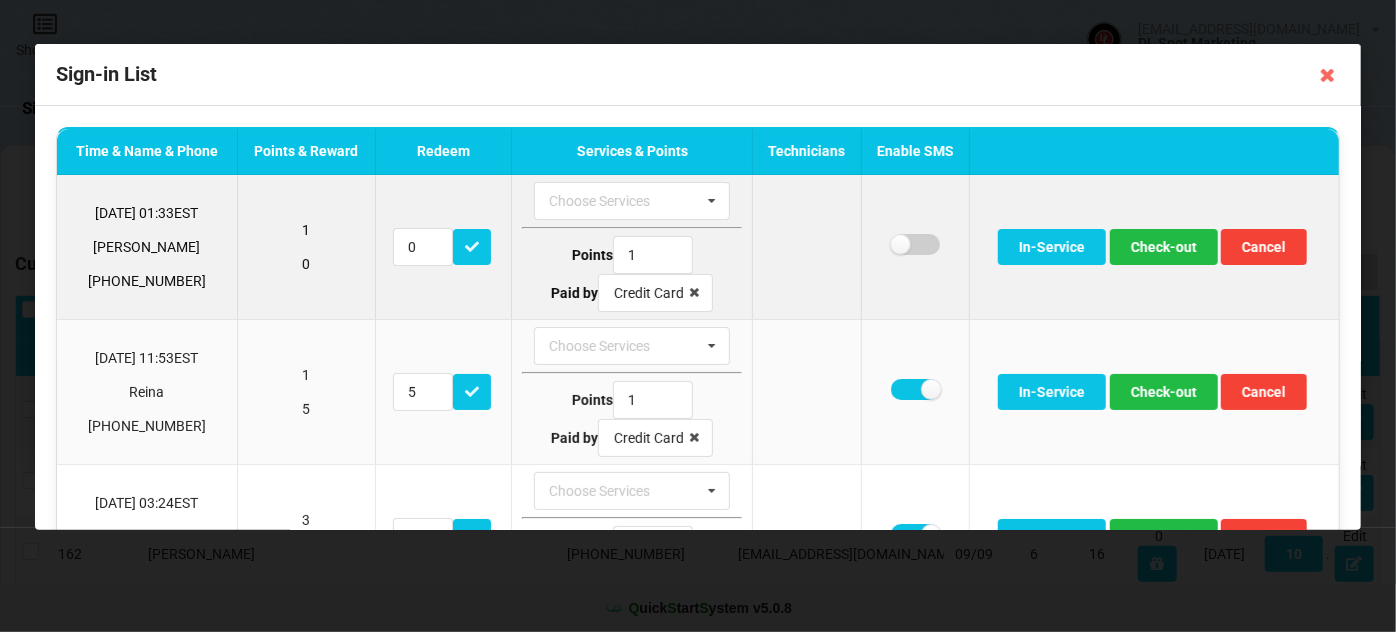 checkbox on "false" 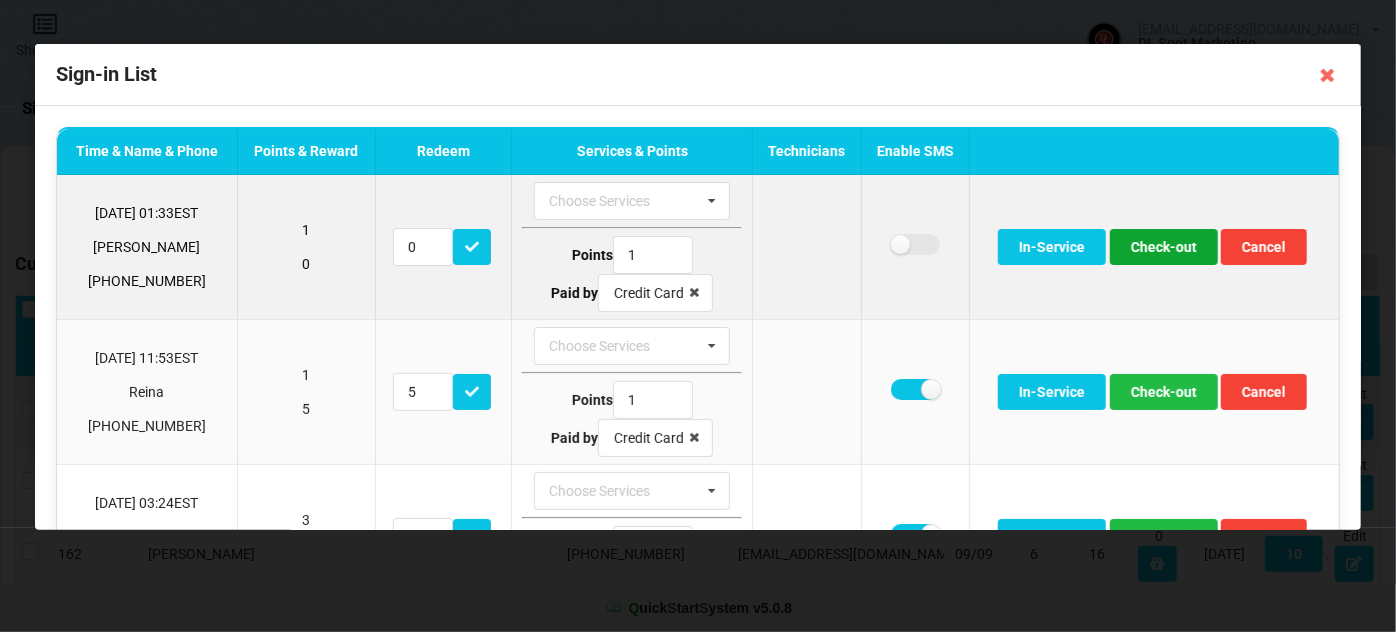 click on "Check-out" at bounding box center (1164, 247) 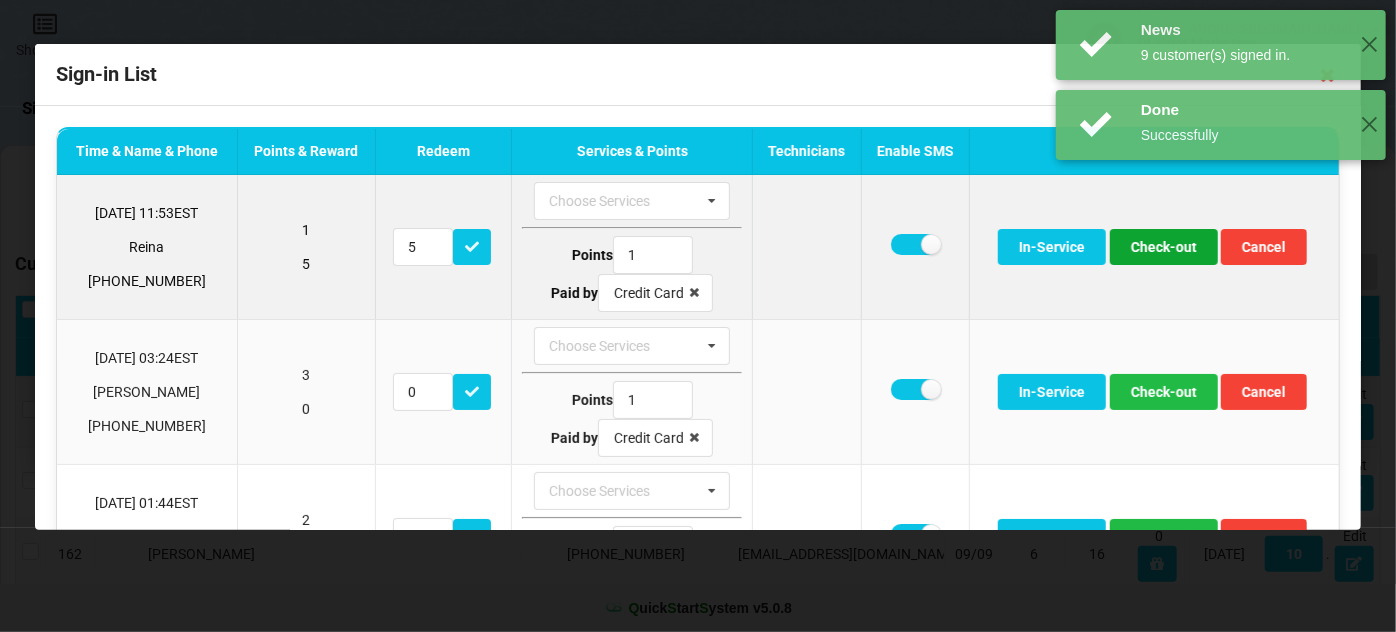 click on "Check-out" at bounding box center [1164, 247] 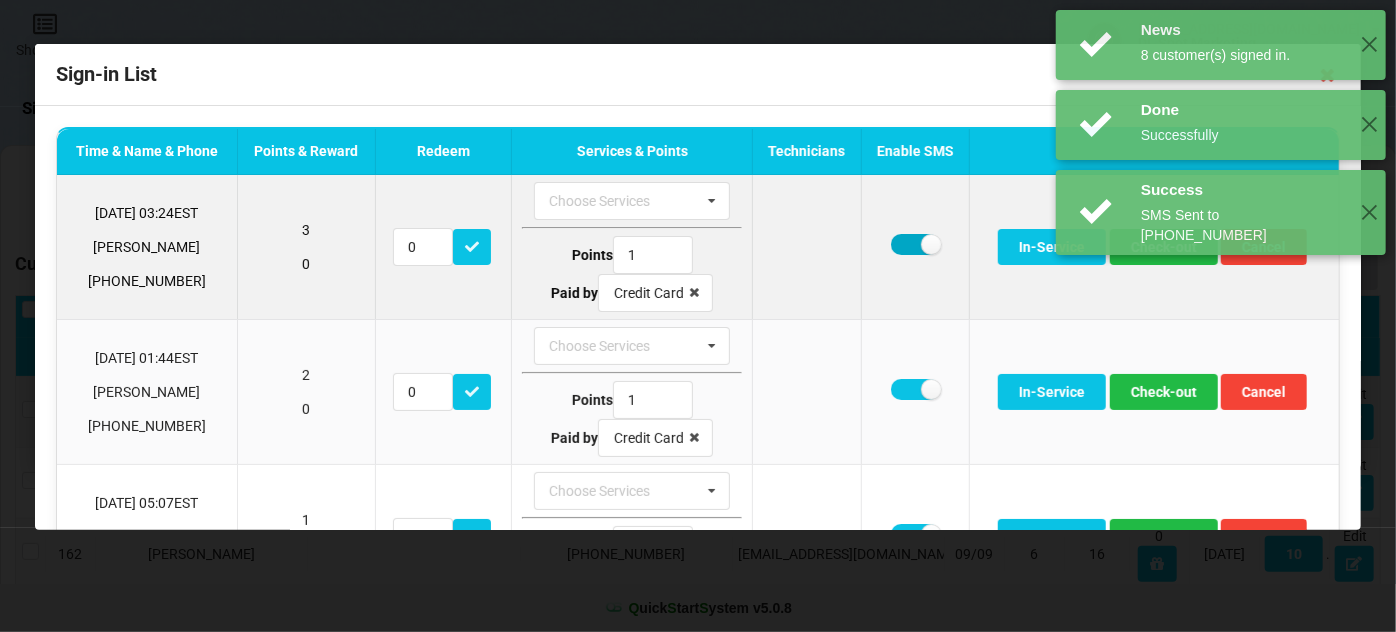 click at bounding box center (915, 244) 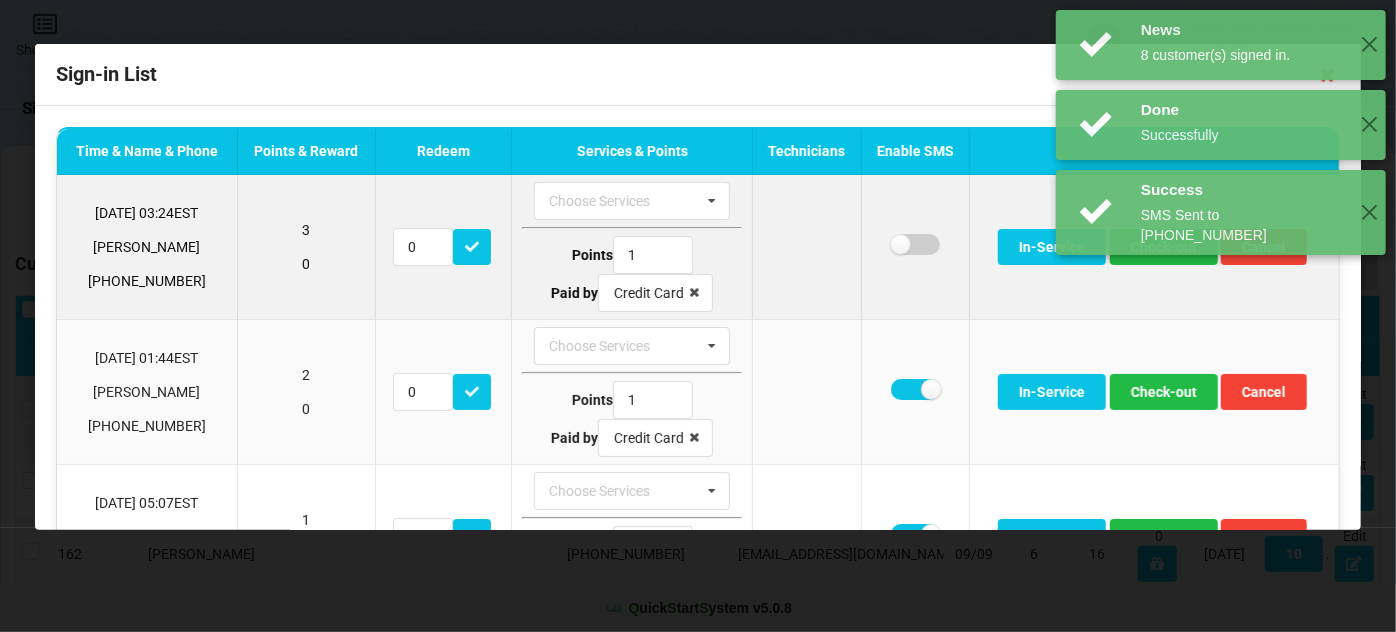 checkbox on "false" 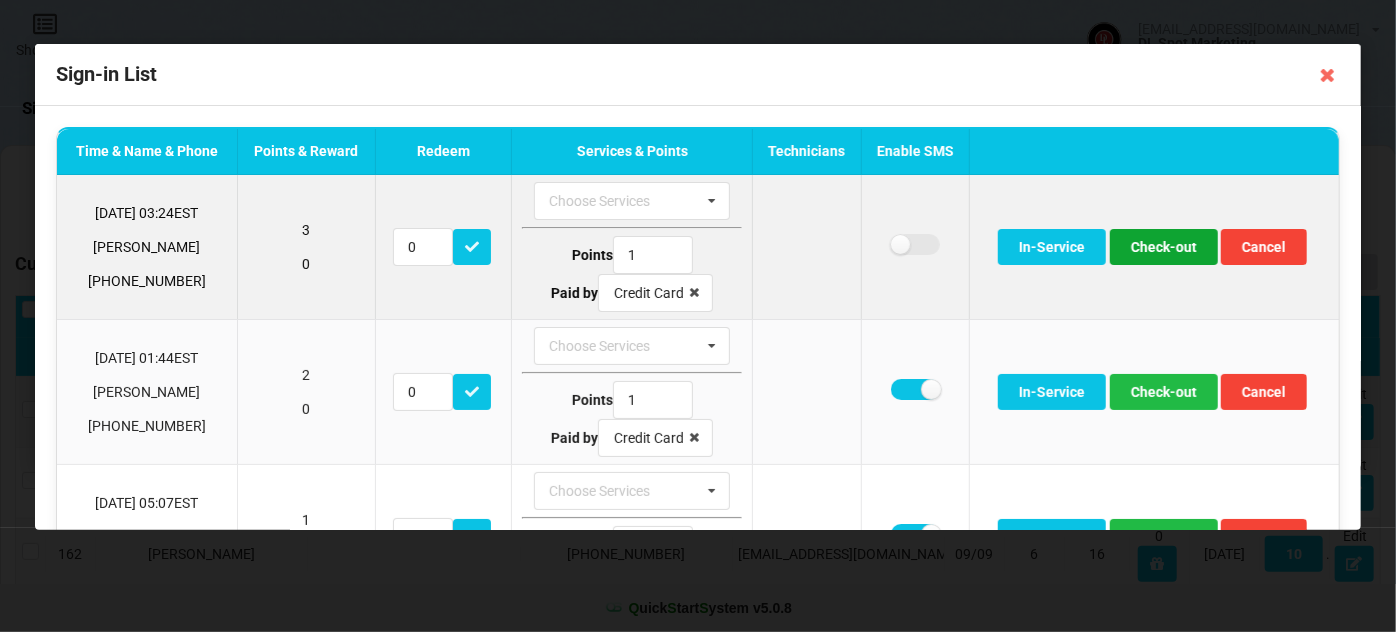 click on "Check-out" at bounding box center (1164, 247) 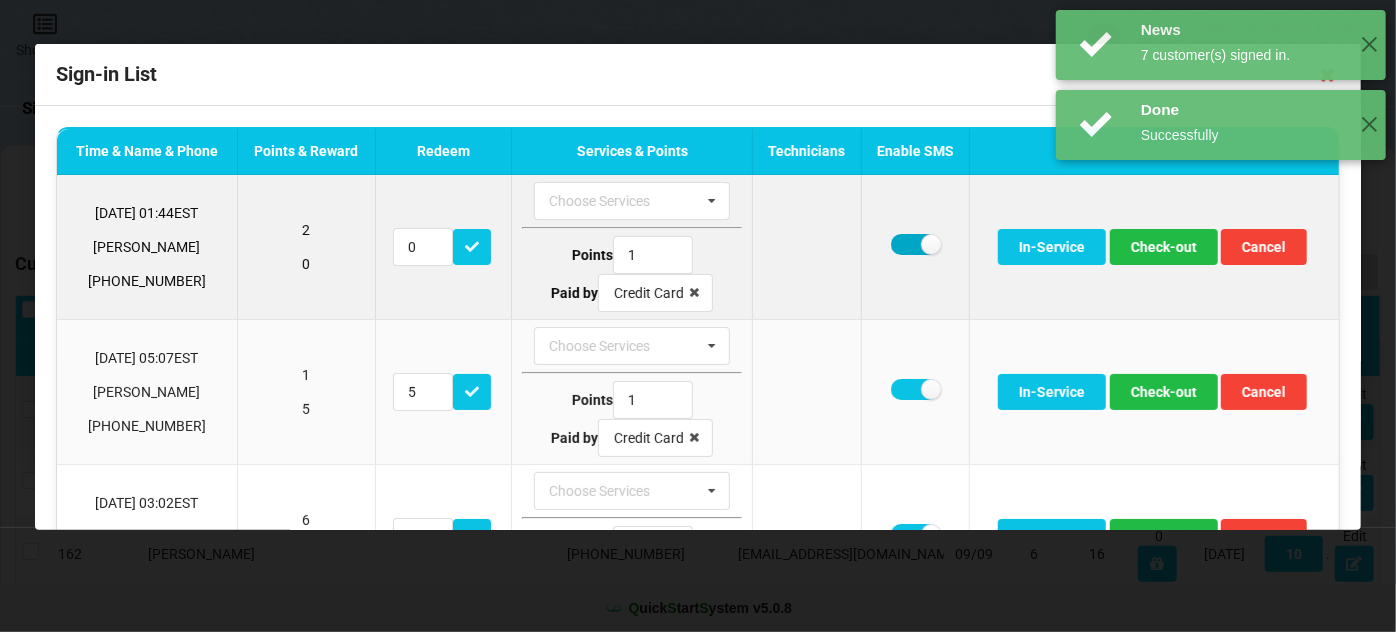 click at bounding box center [915, 244] 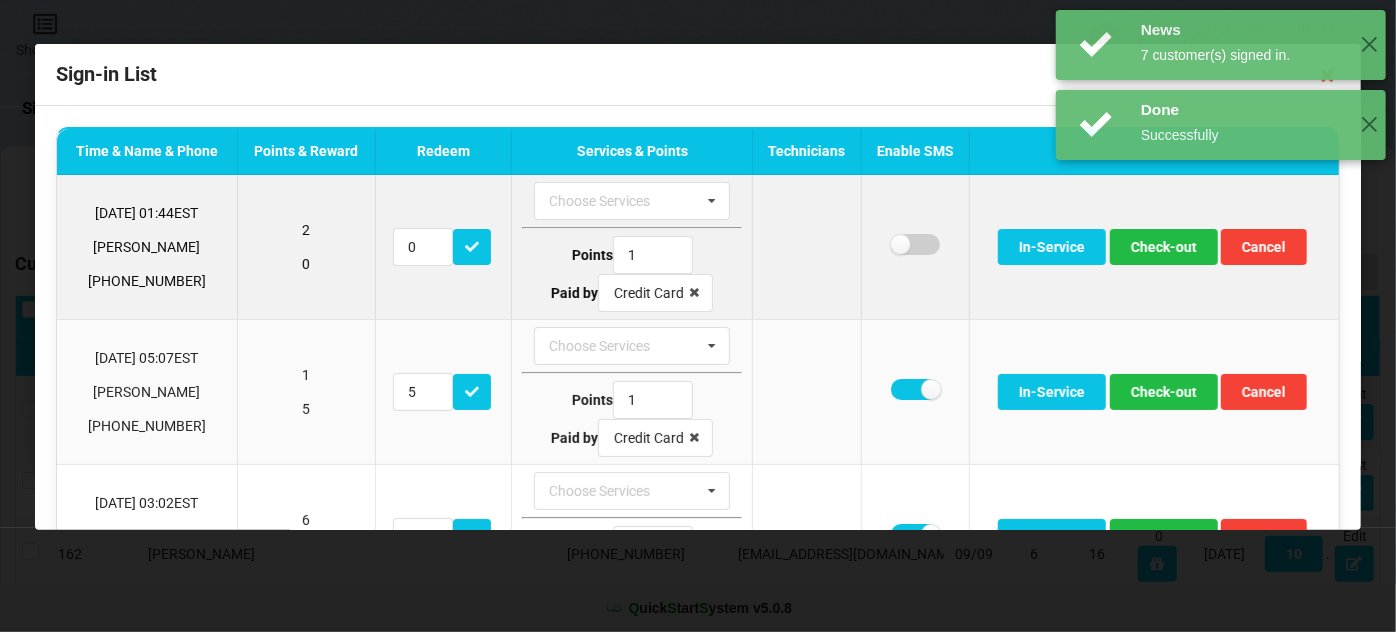 checkbox on "false" 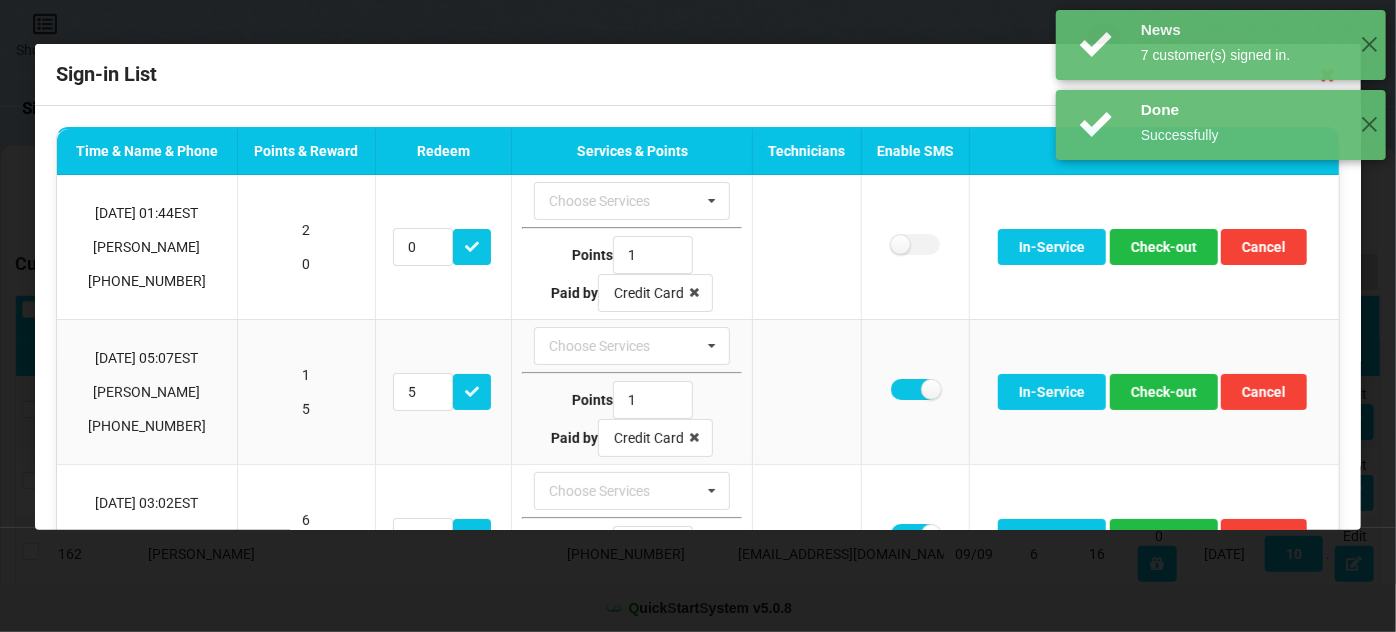 click on "News 7 customer(s) signed in. ✕ Done Successfully ✕ News 9 customer(s) signed in. ✕" at bounding box center [1221, 125] 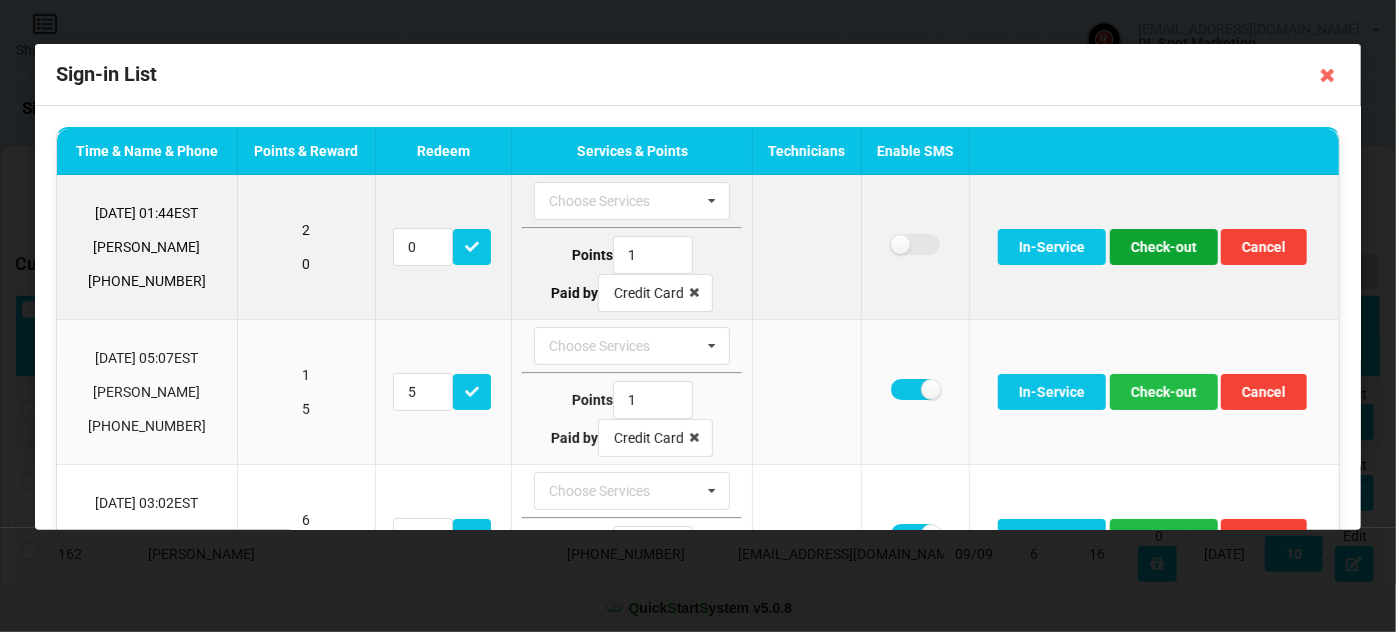 click on "Check-out" at bounding box center (1164, 247) 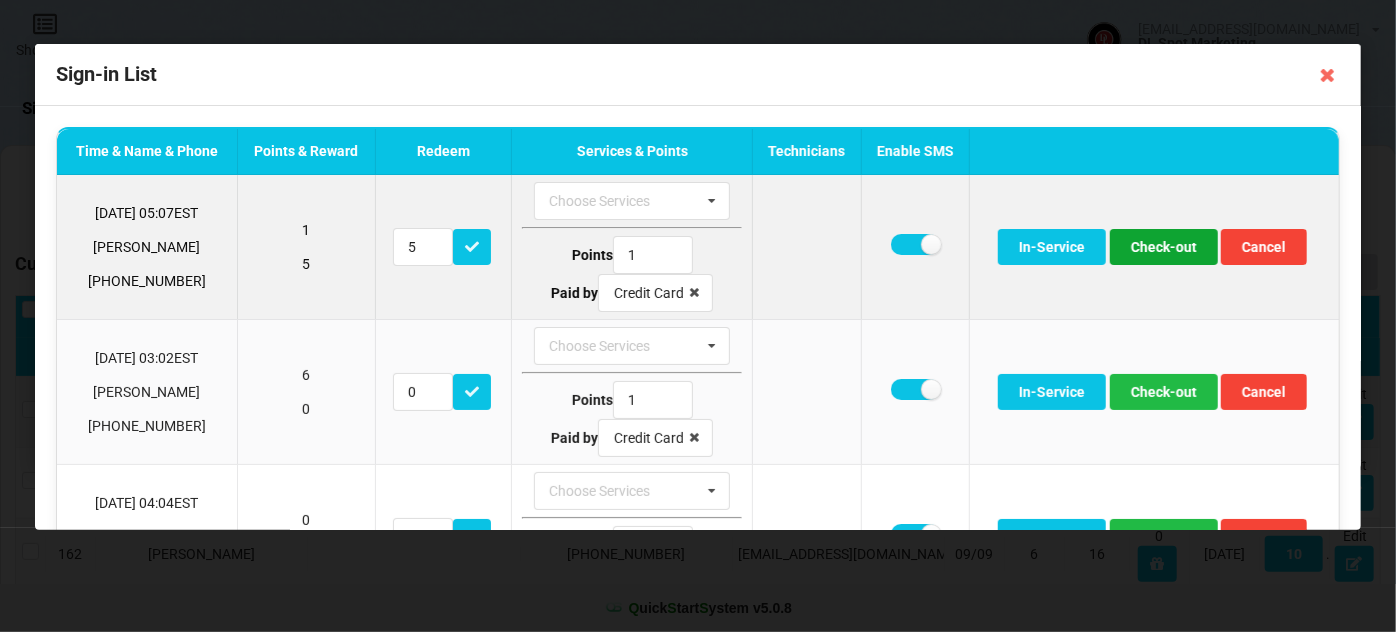 click on "Check-out" at bounding box center (1164, 247) 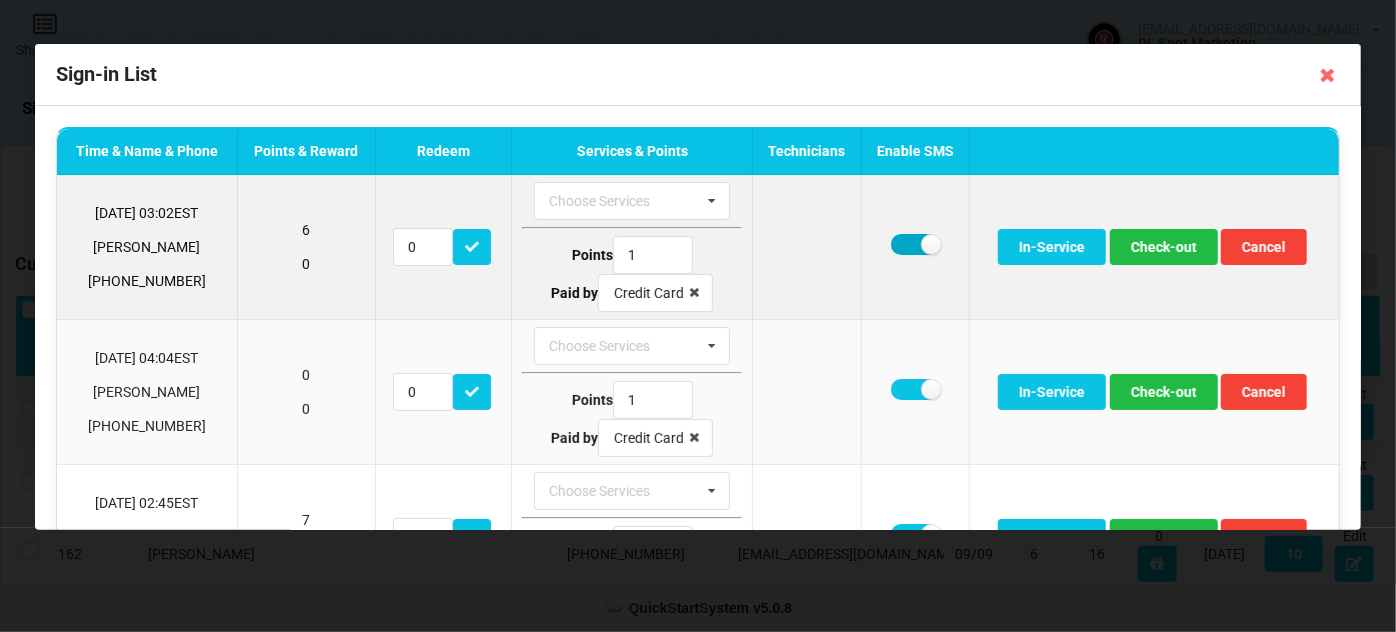 click at bounding box center (915, 244) 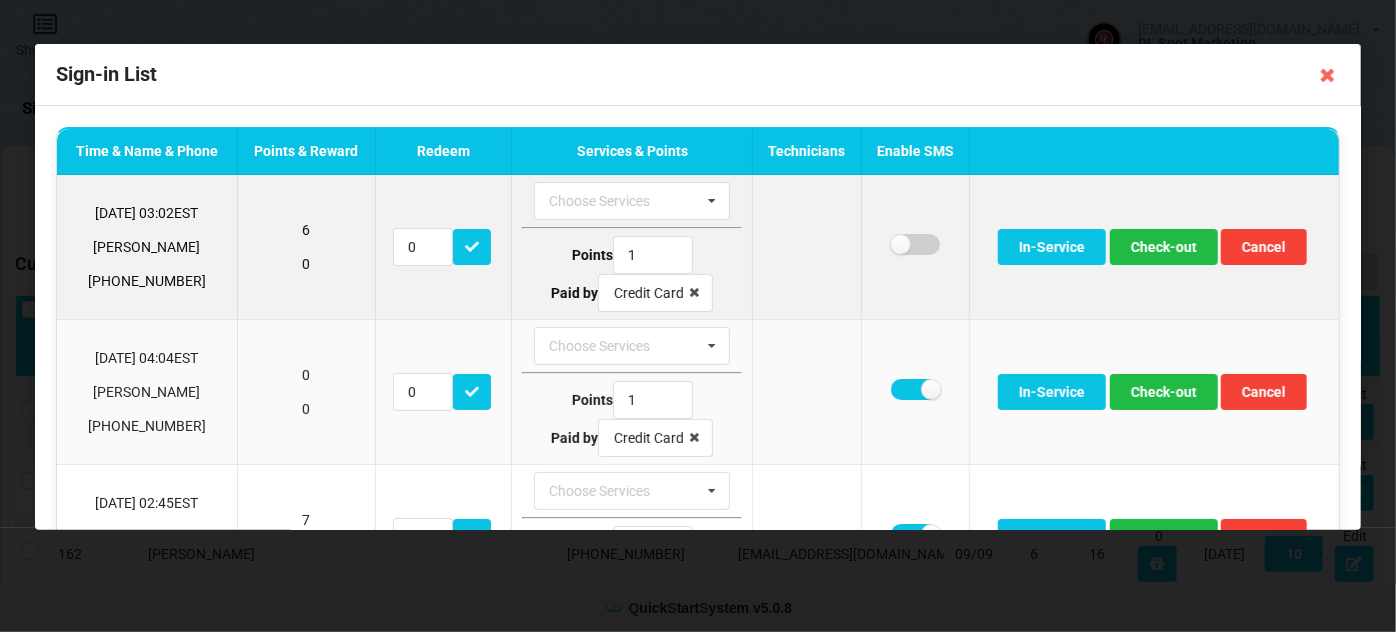 checkbox on "false" 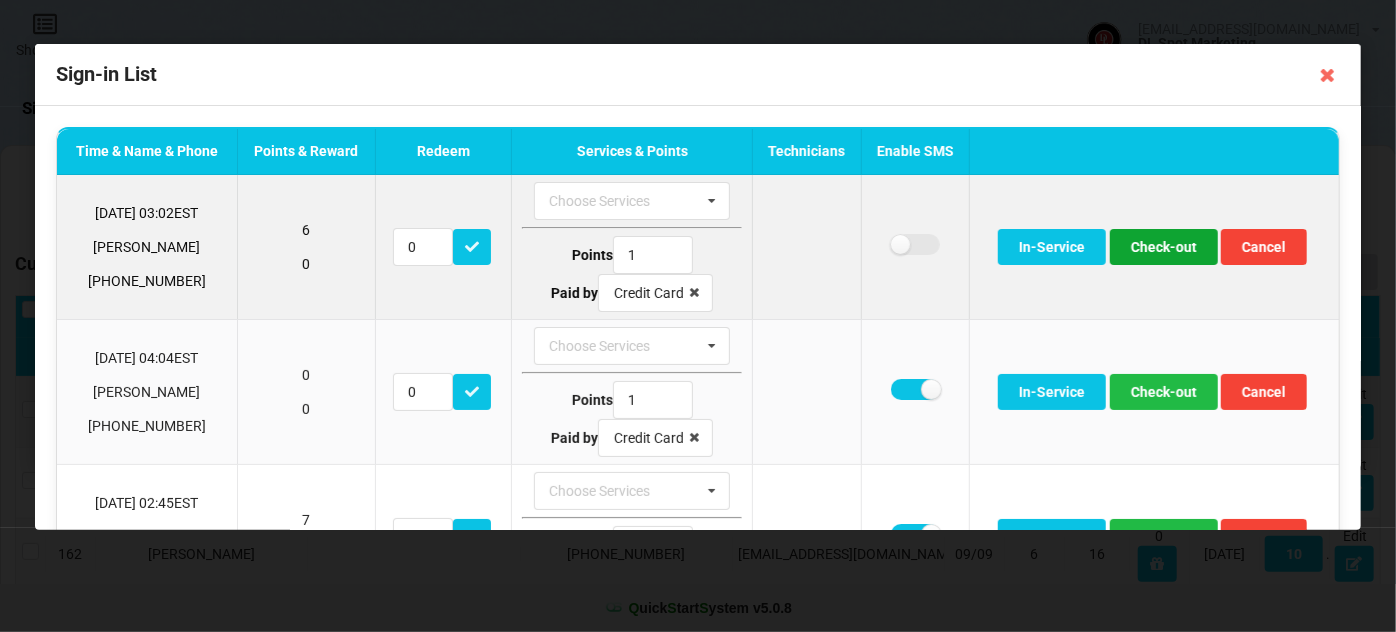 click on "Check-out" at bounding box center [1164, 247] 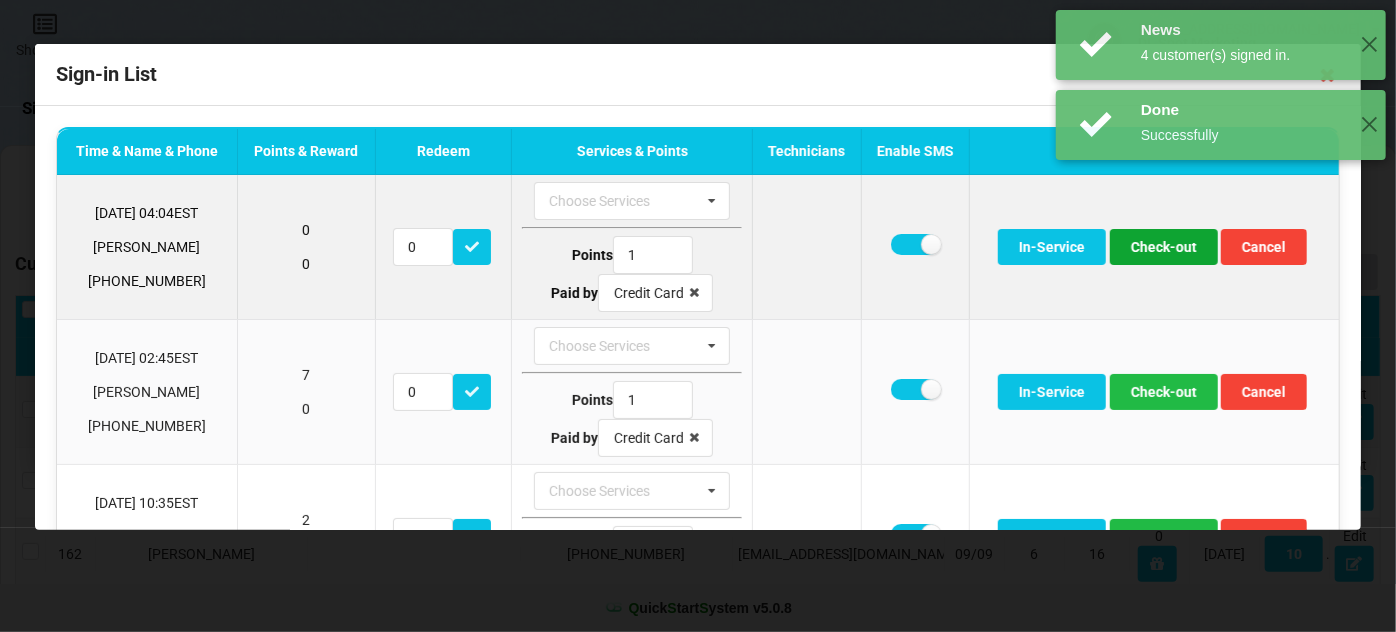 click on "Check-out" at bounding box center (1164, 247) 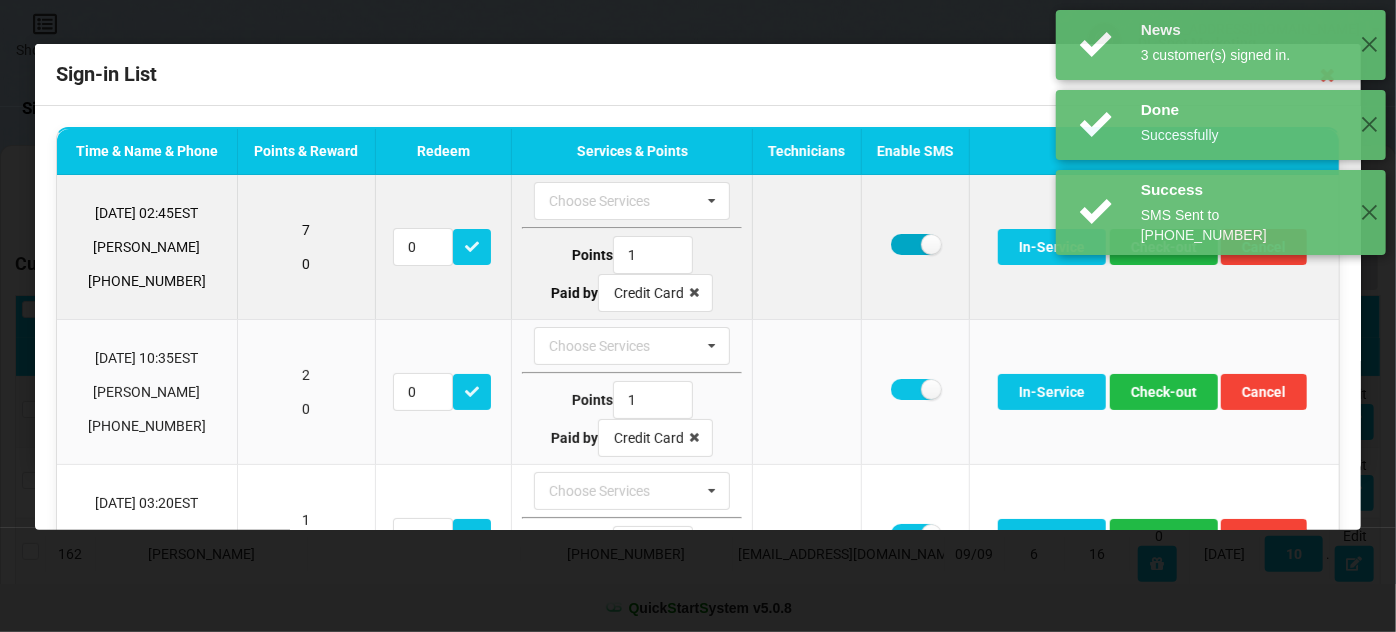 click at bounding box center [915, 244] 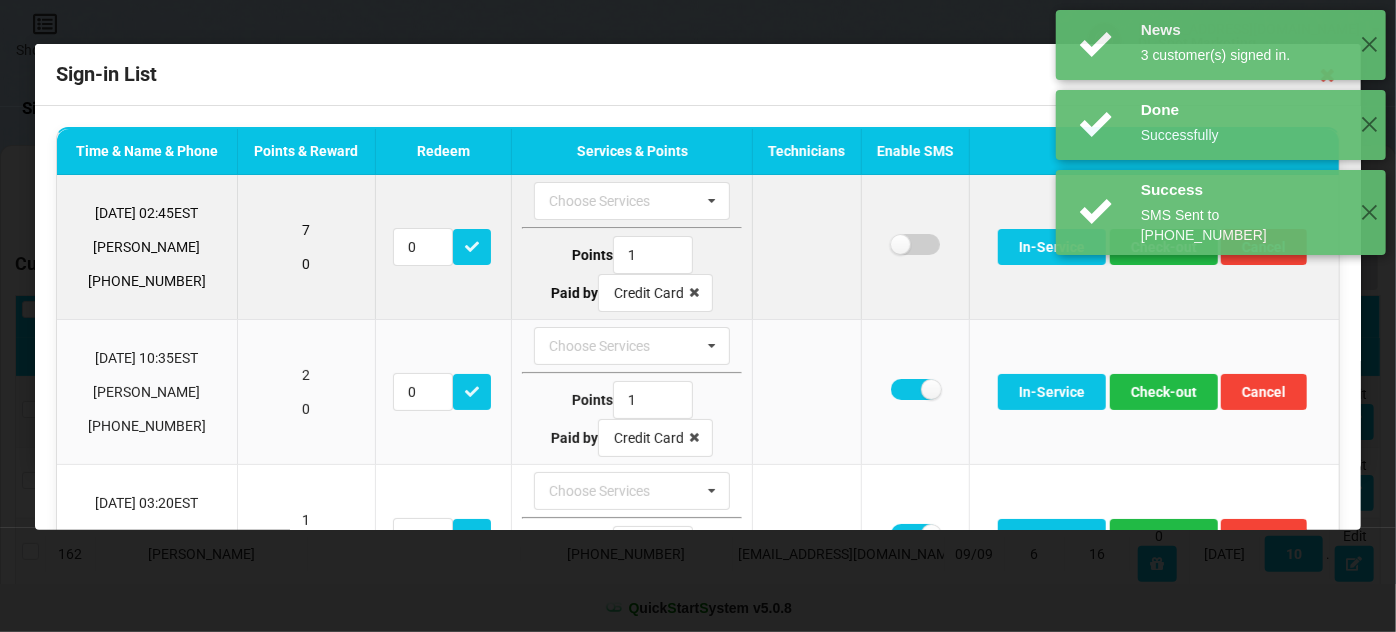 checkbox on "false" 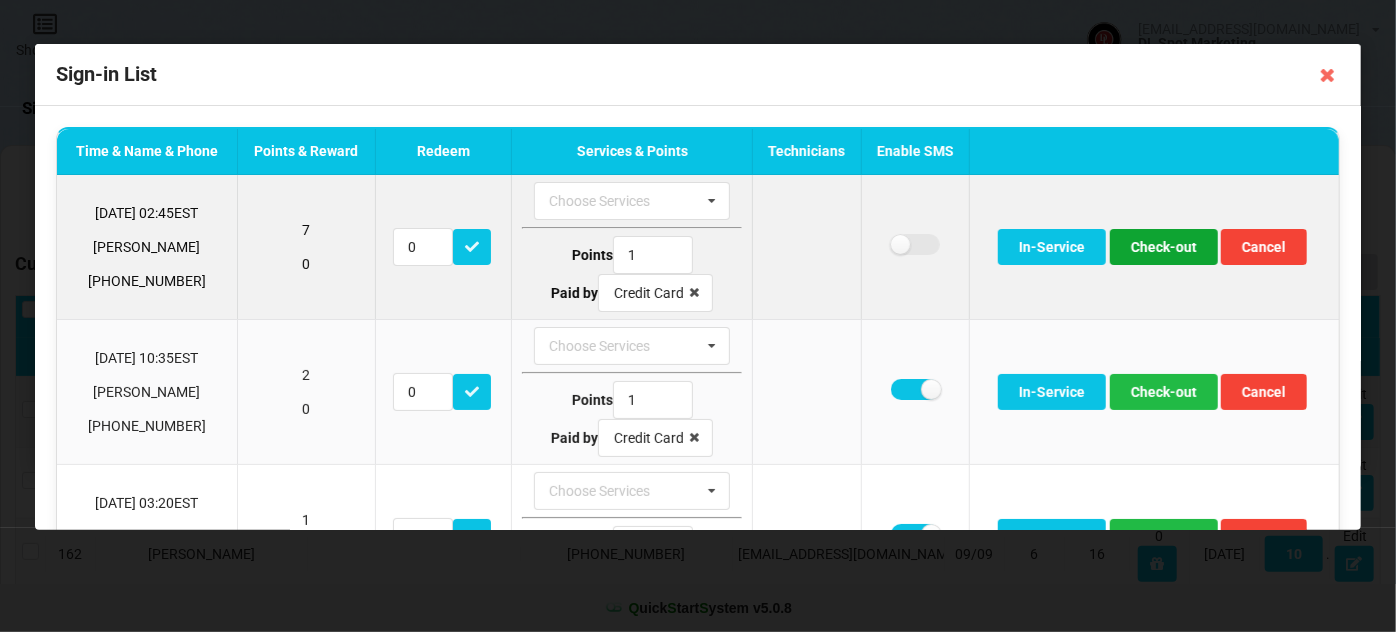 click on "Check-out" at bounding box center (1164, 247) 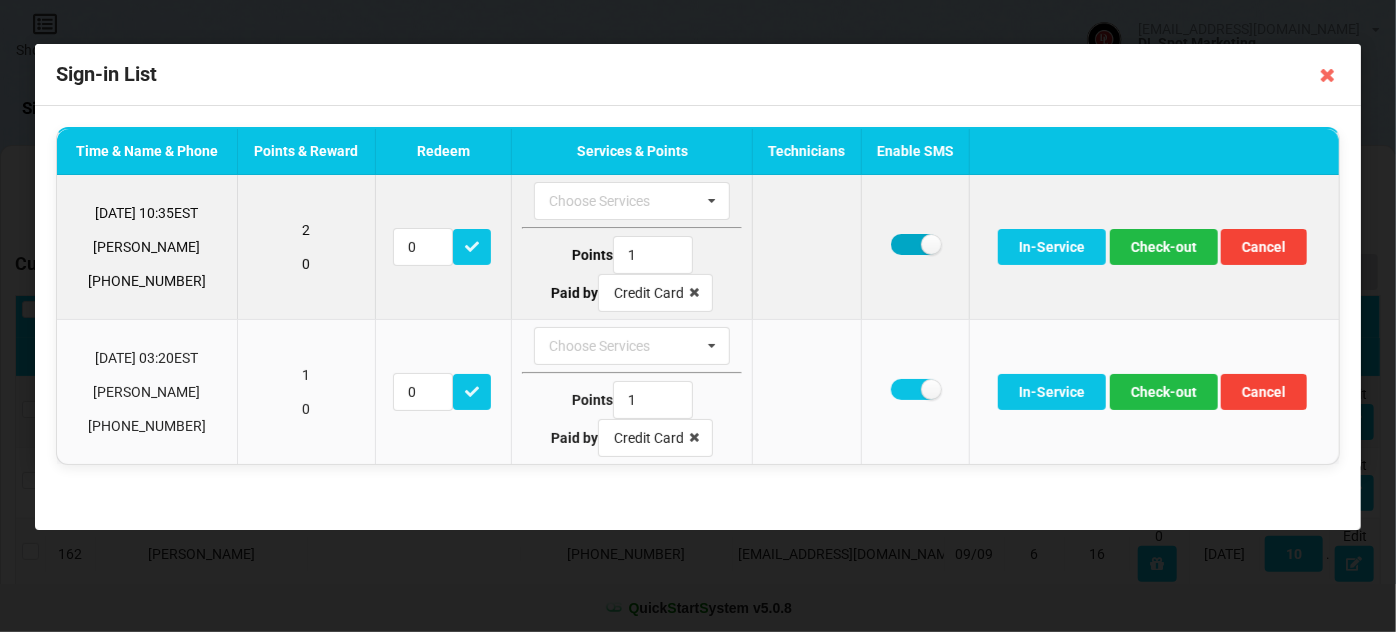 click at bounding box center (915, 244) 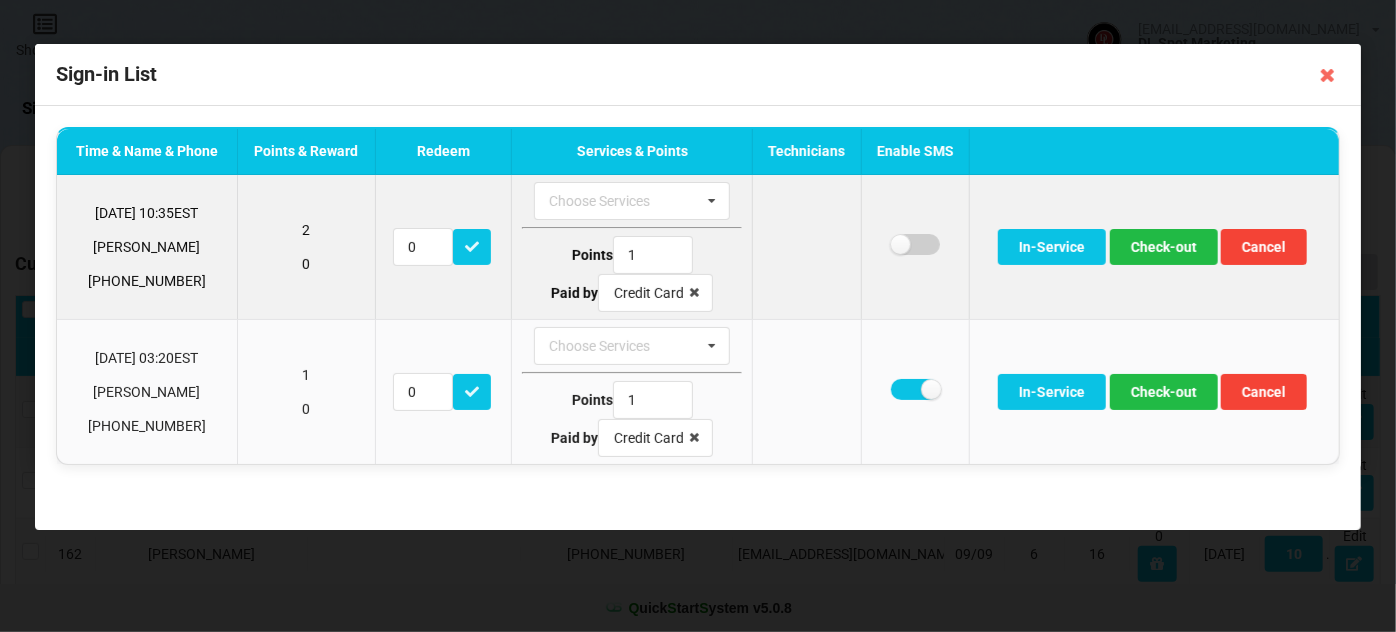 checkbox on "false" 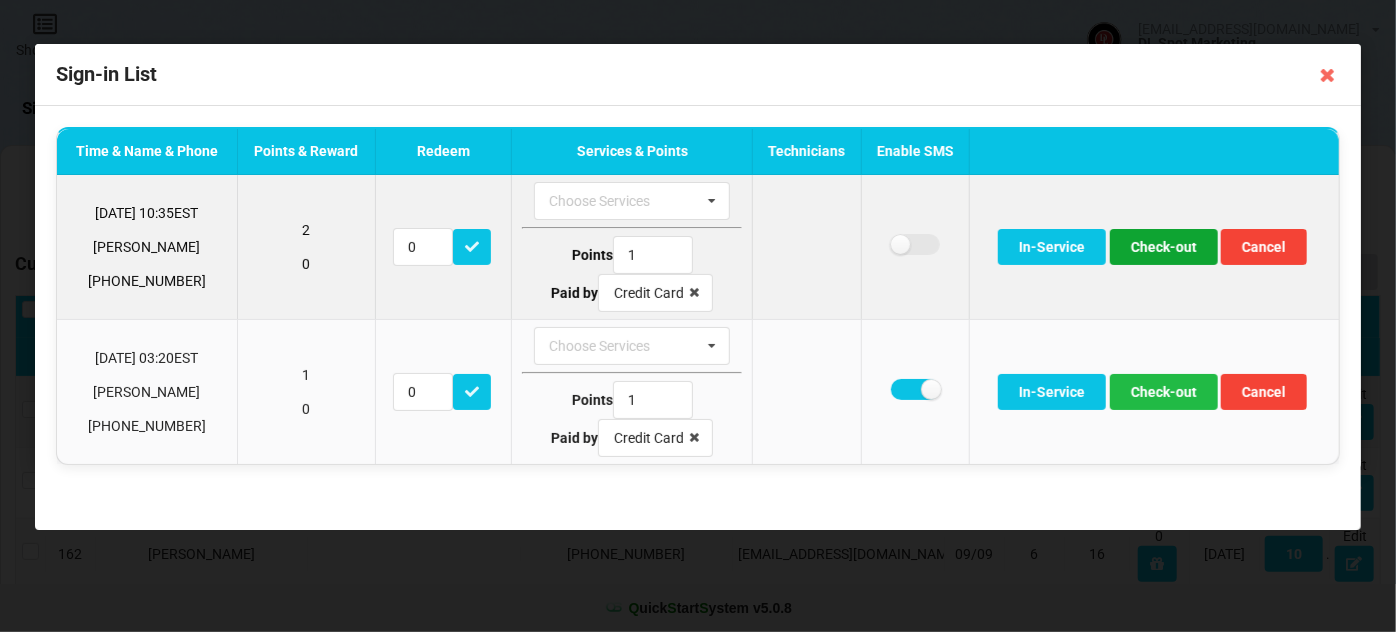 click on "Check-out" at bounding box center (1164, 247) 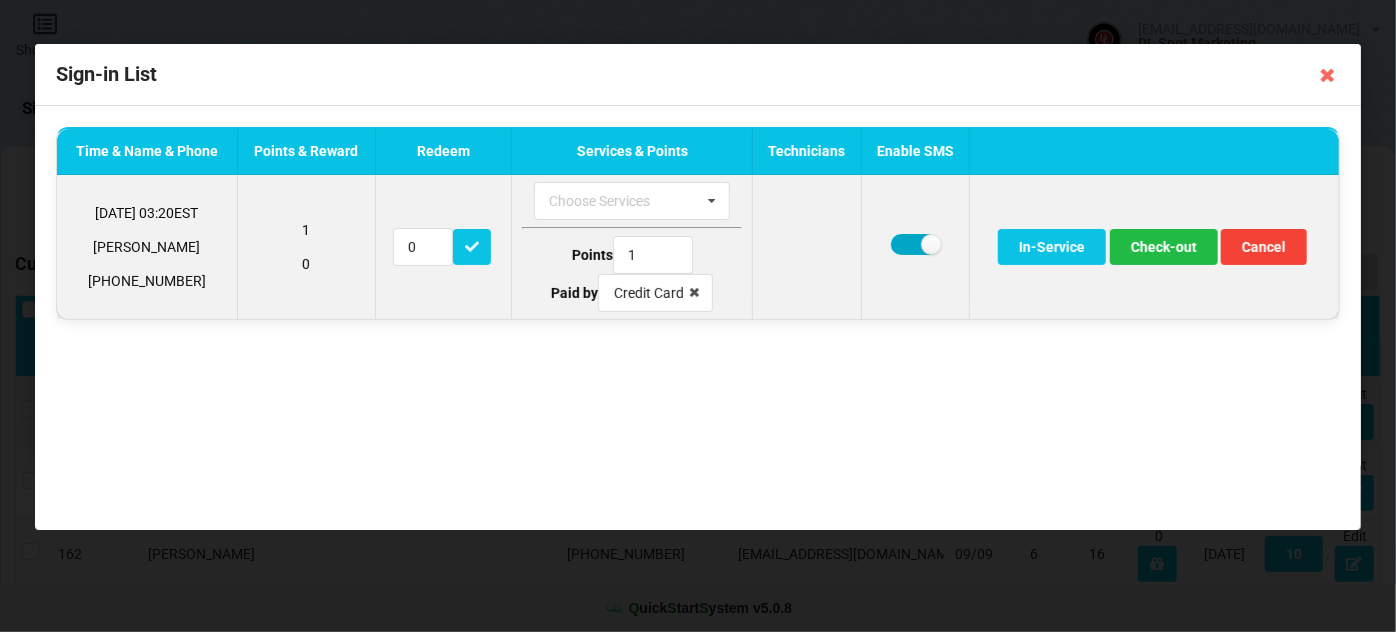 click at bounding box center (915, 244) 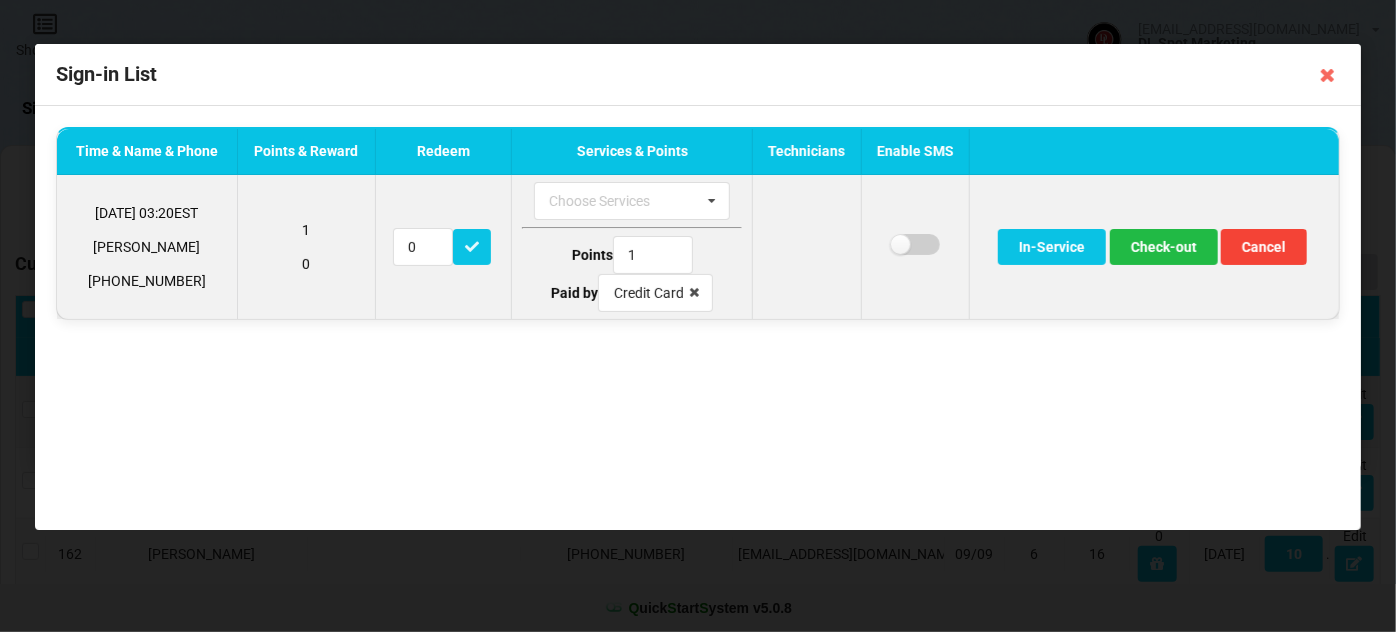 checkbox on "false" 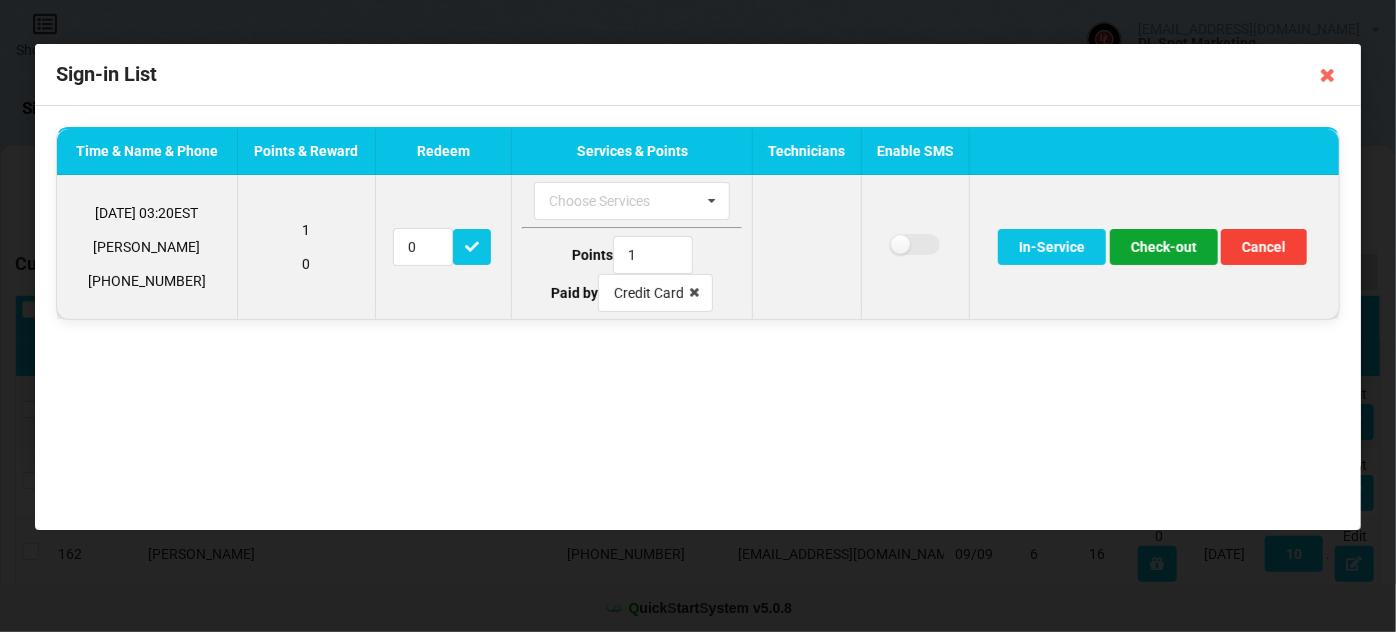 click on "Check-out" at bounding box center (1164, 247) 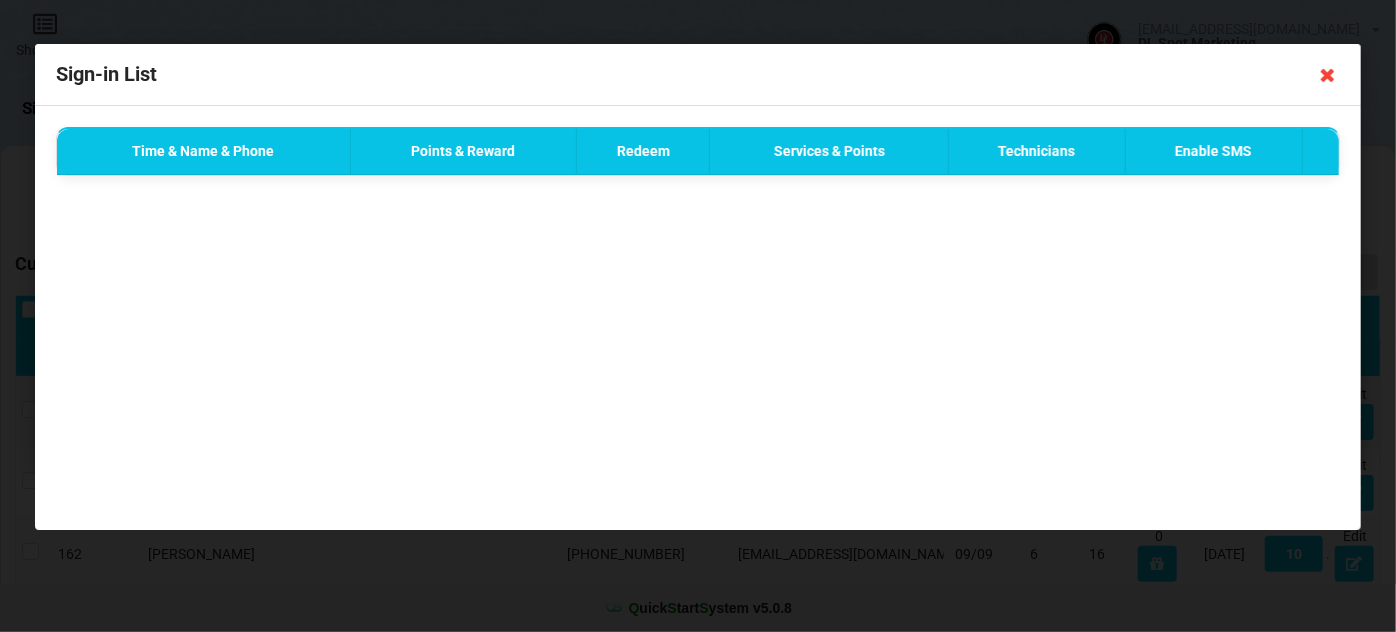 click at bounding box center [1328, 75] 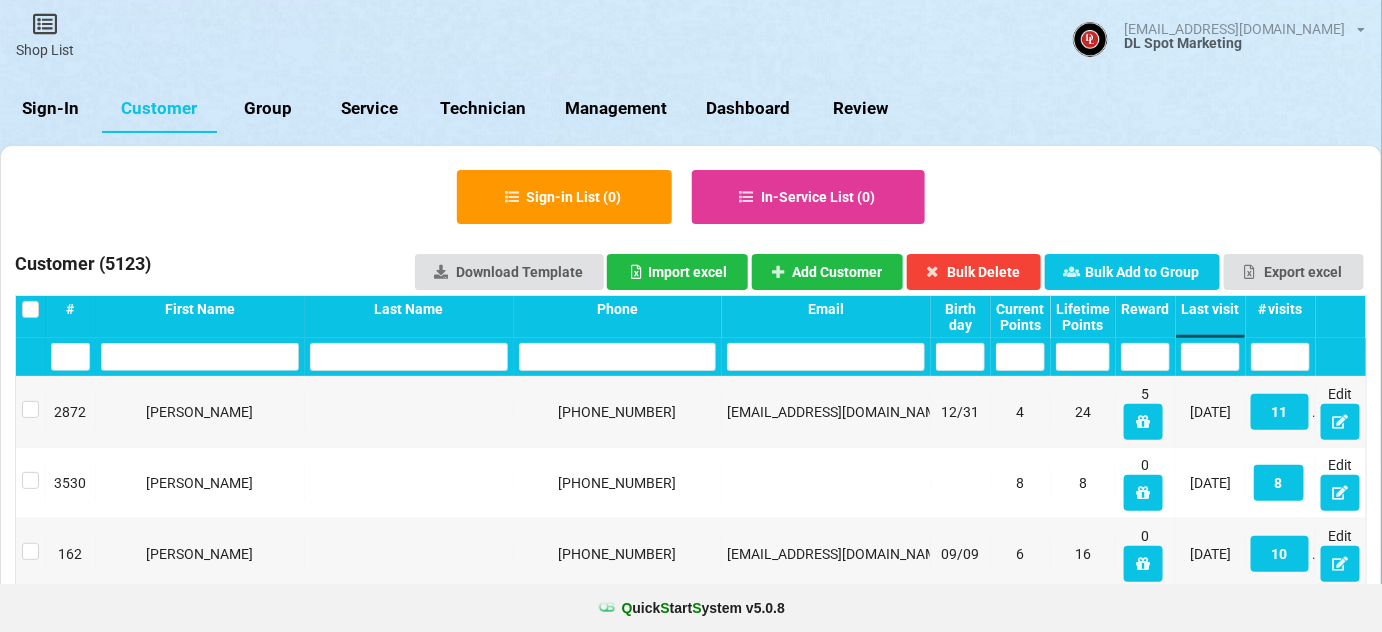 click on "Sign-In" at bounding box center [51, 109] 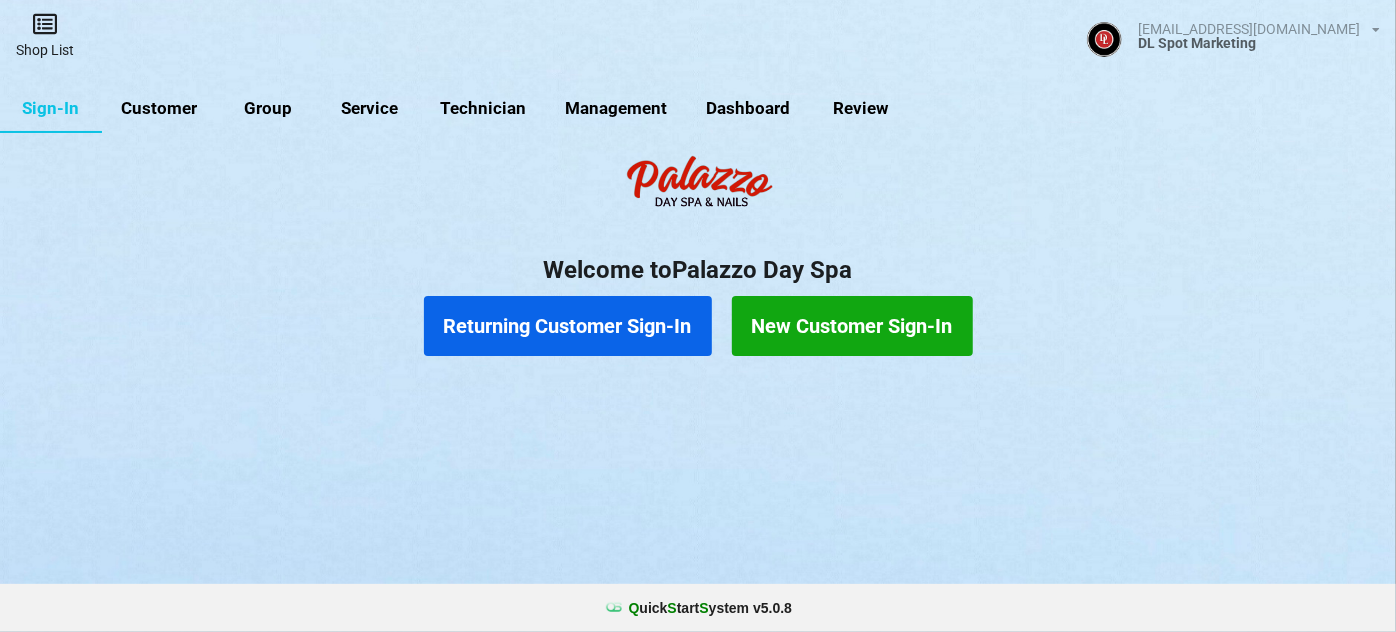 click on "Shop List" at bounding box center [45, 35] 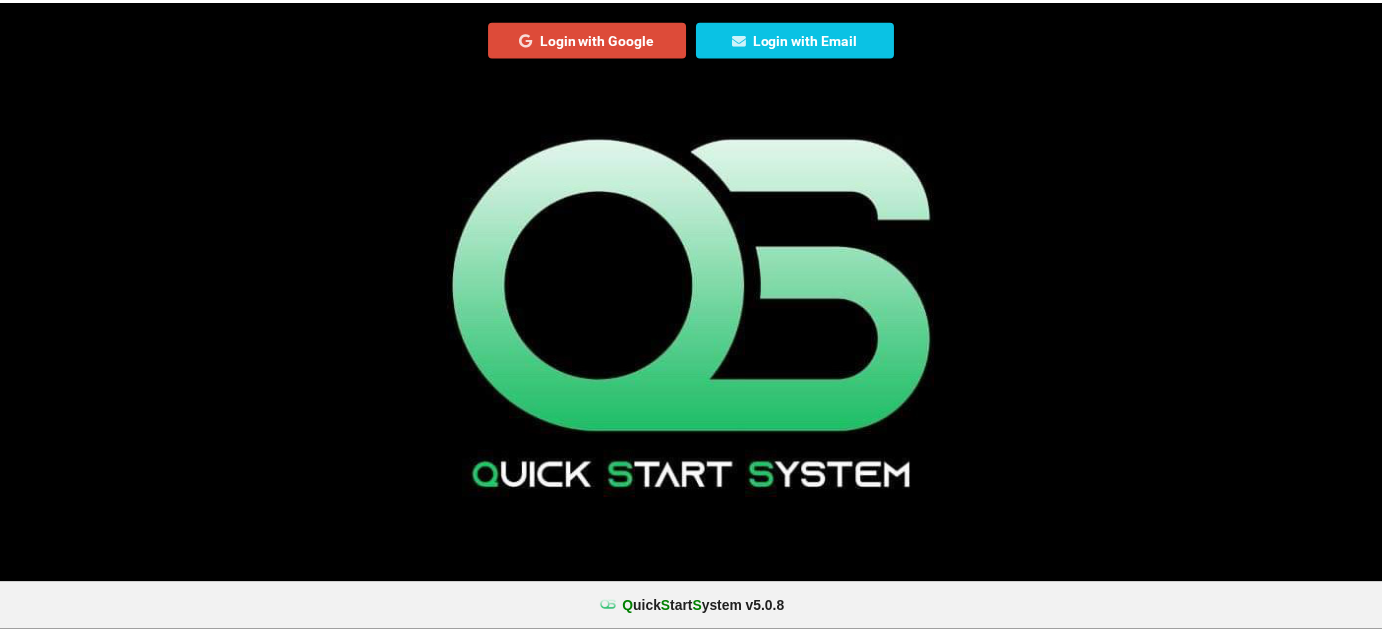 scroll, scrollTop: 0, scrollLeft: 0, axis: both 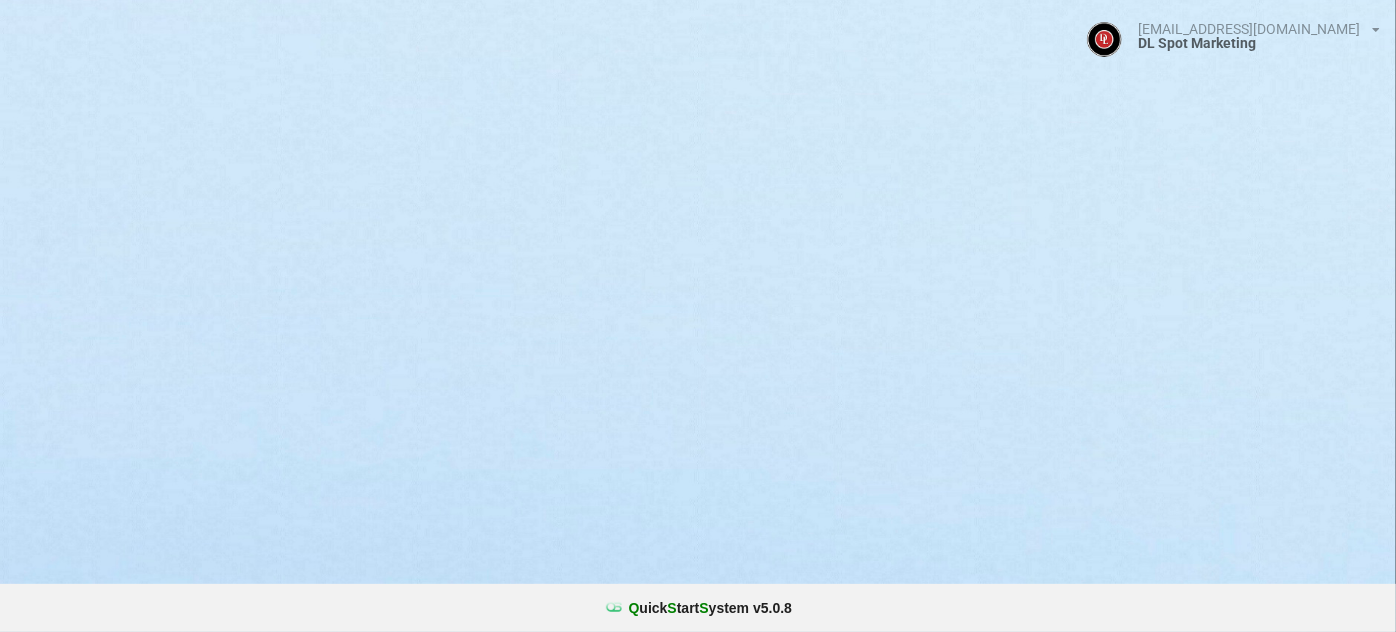 select on "25" 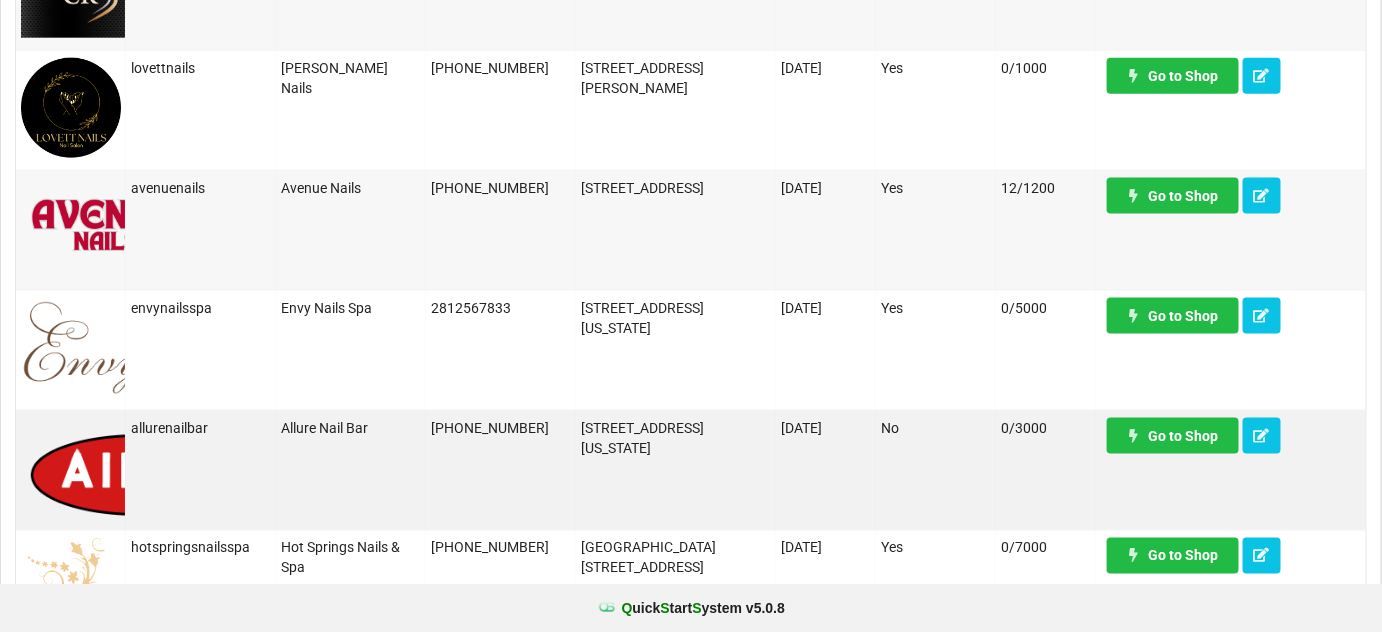 scroll, scrollTop: 848, scrollLeft: 0, axis: vertical 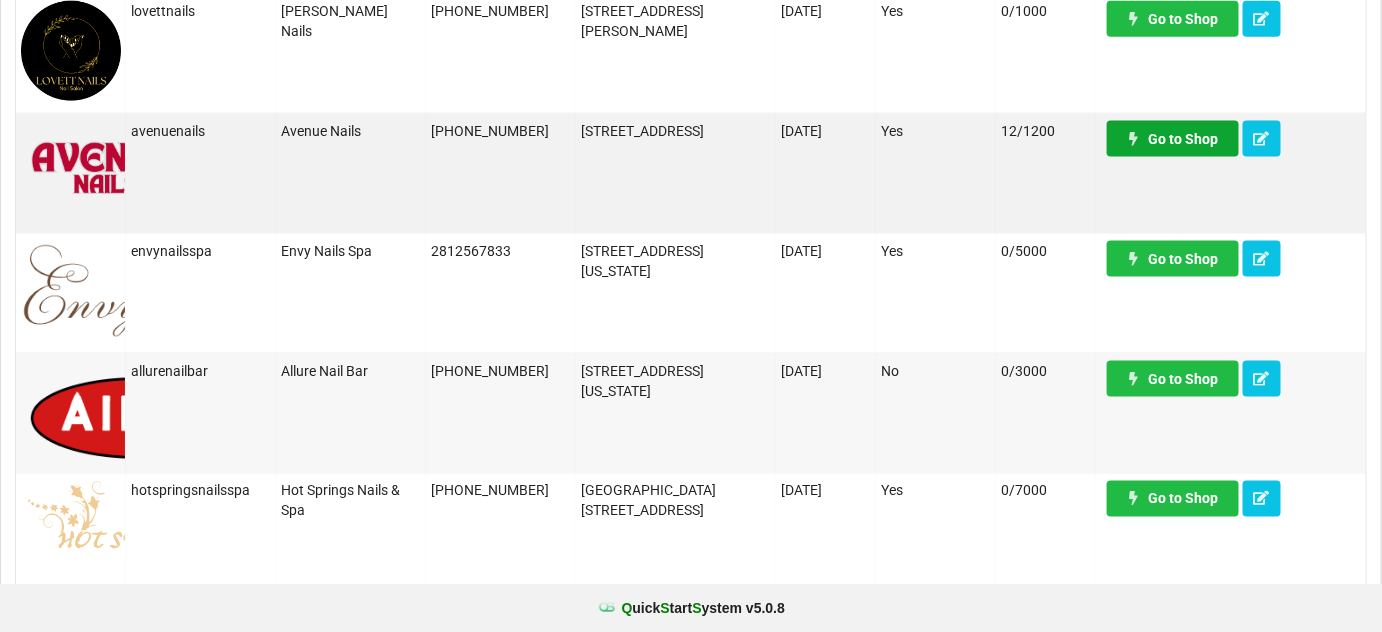 click on "Go to Shop" at bounding box center (1173, 139) 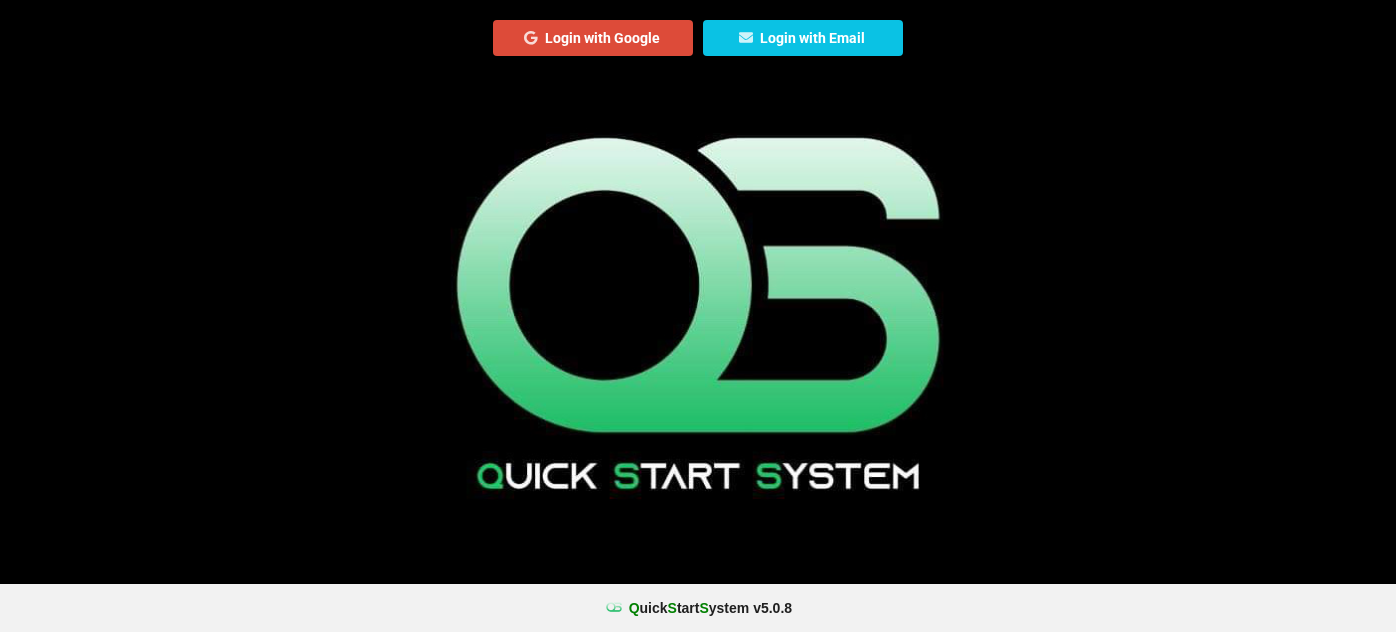 scroll, scrollTop: 0, scrollLeft: 0, axis: both 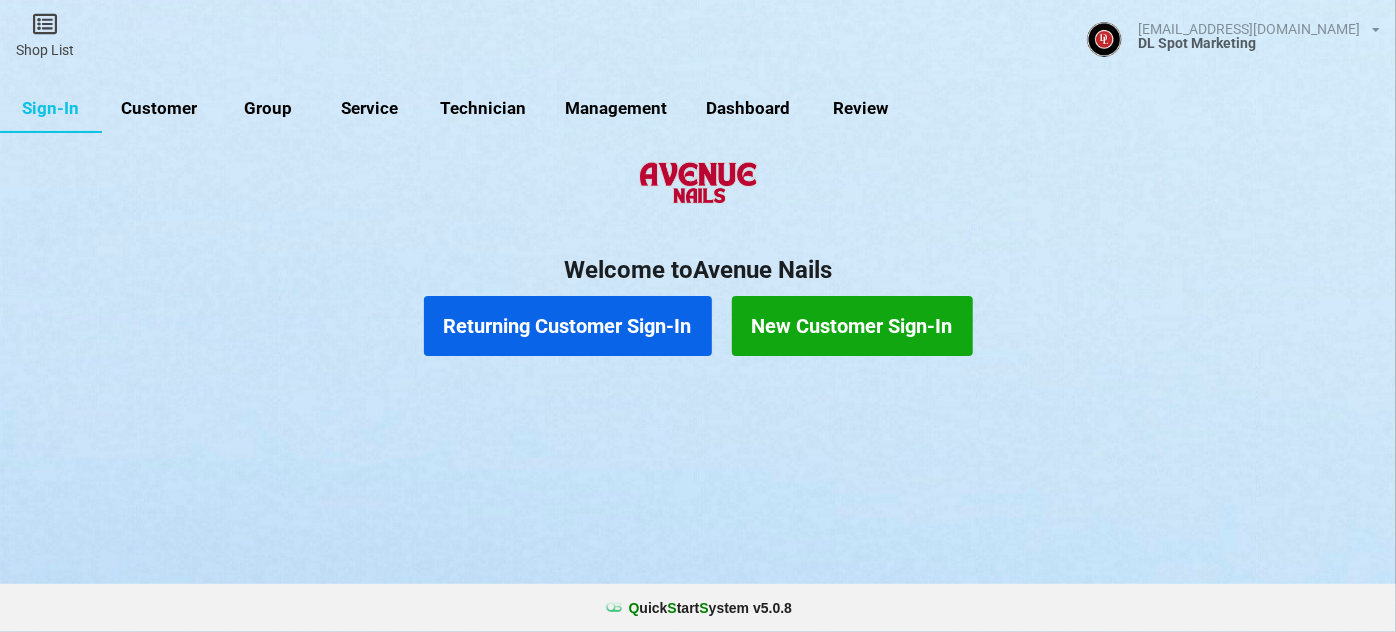 click on "Customer" at bounding box center [159, 109] 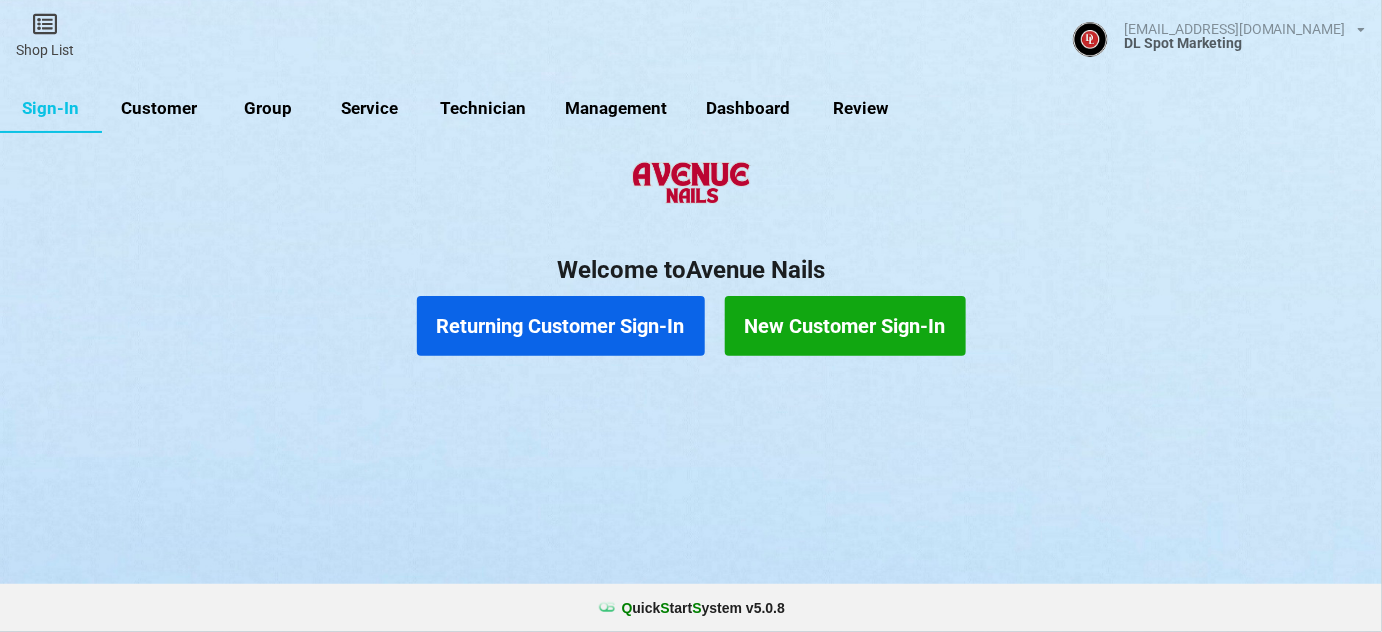 select on "25" 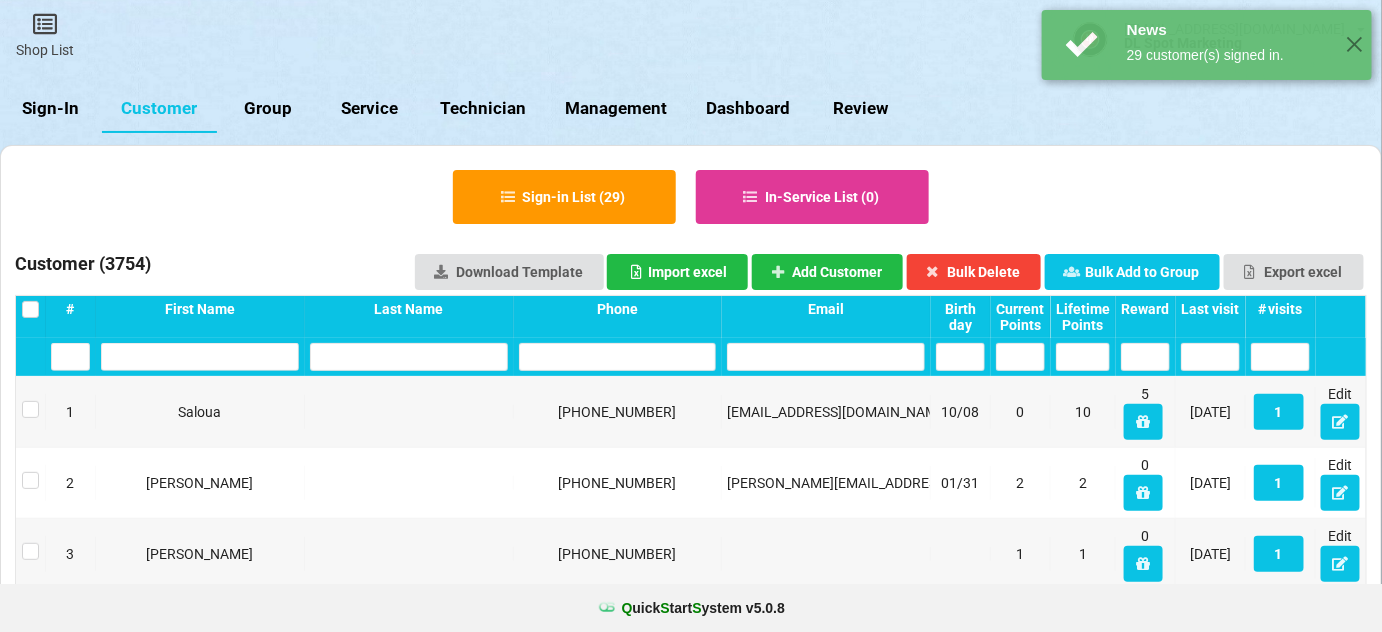 click on "Last visit" at bounding box center [1210, 309] 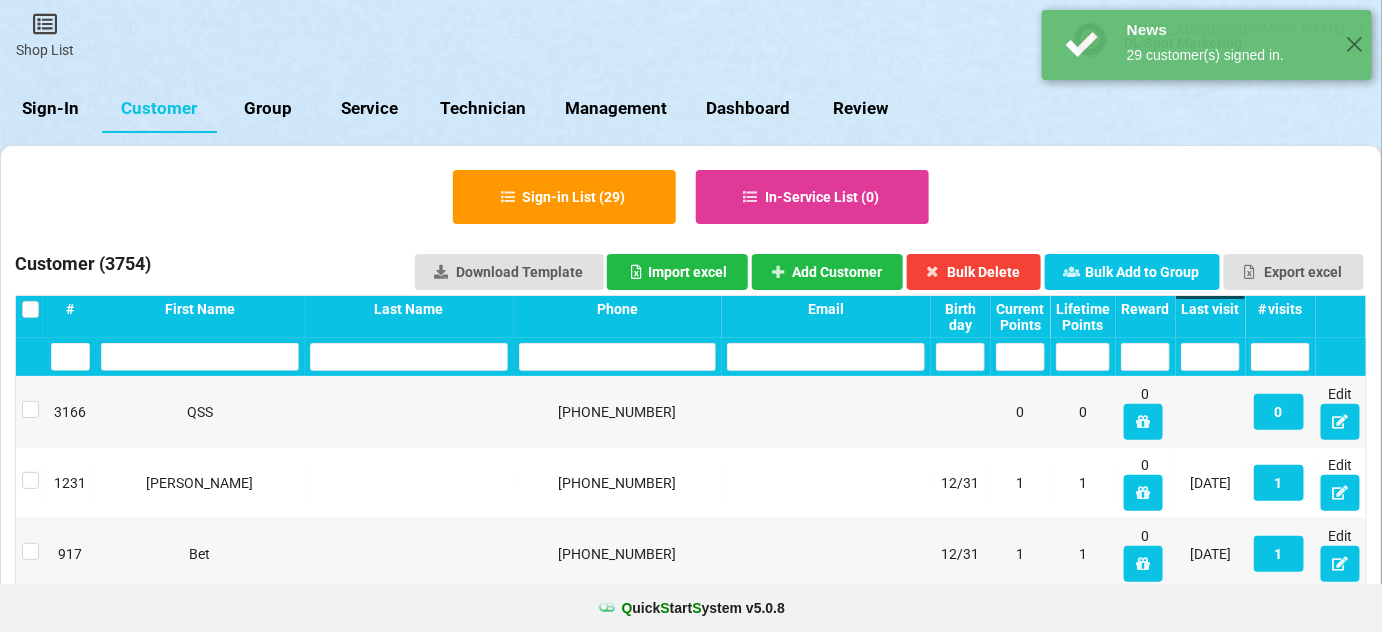 click on "Last visit" at bounding box center [1210, 309] 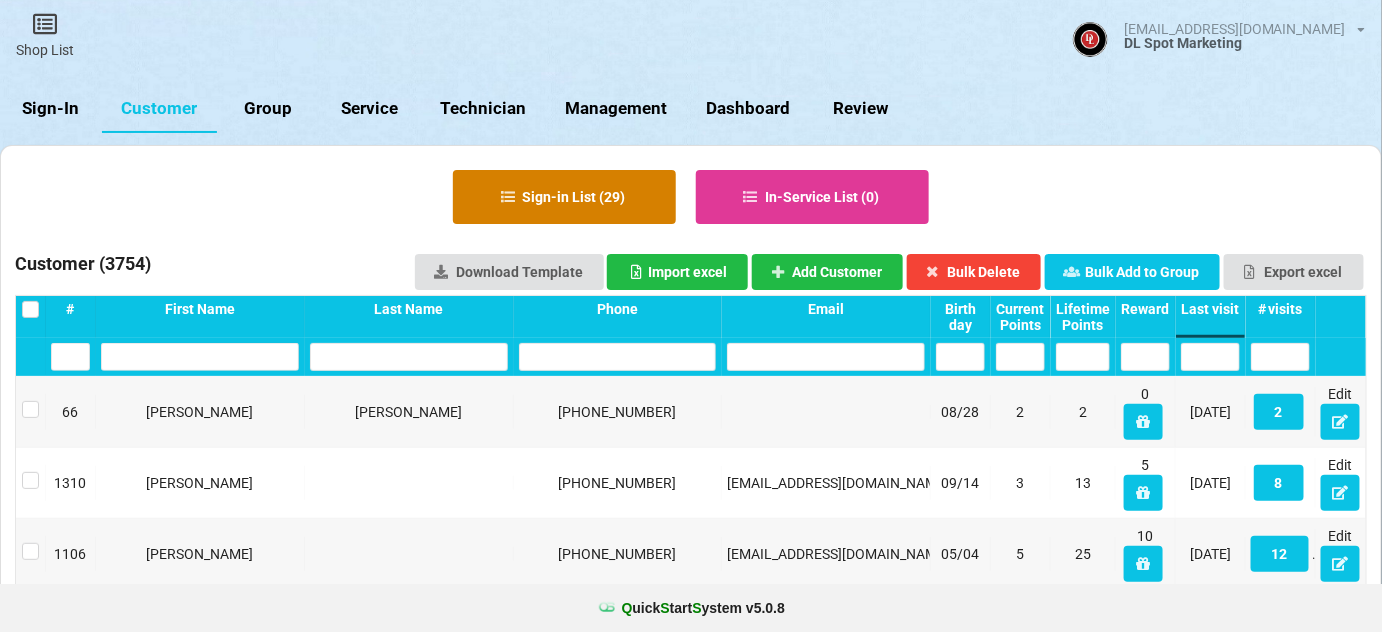 click on "Sign-in List ( 29 )" at bounding box center [564, 197] 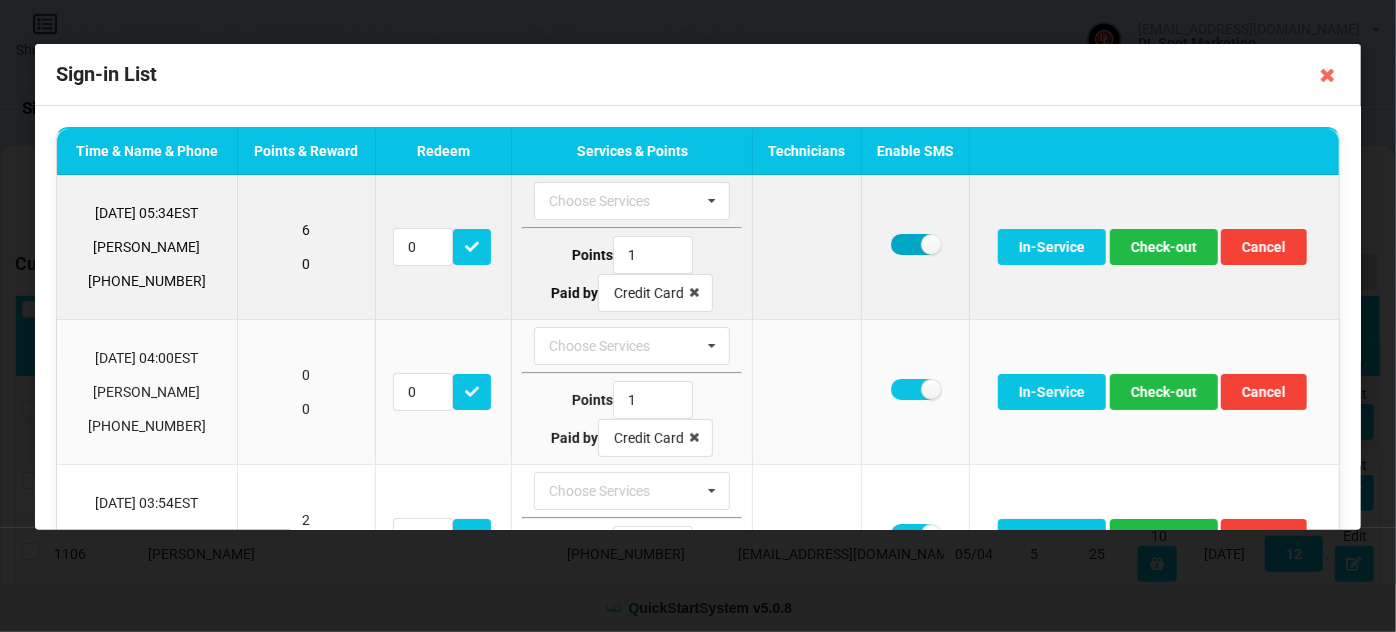 click at bounding box center (915, 244) 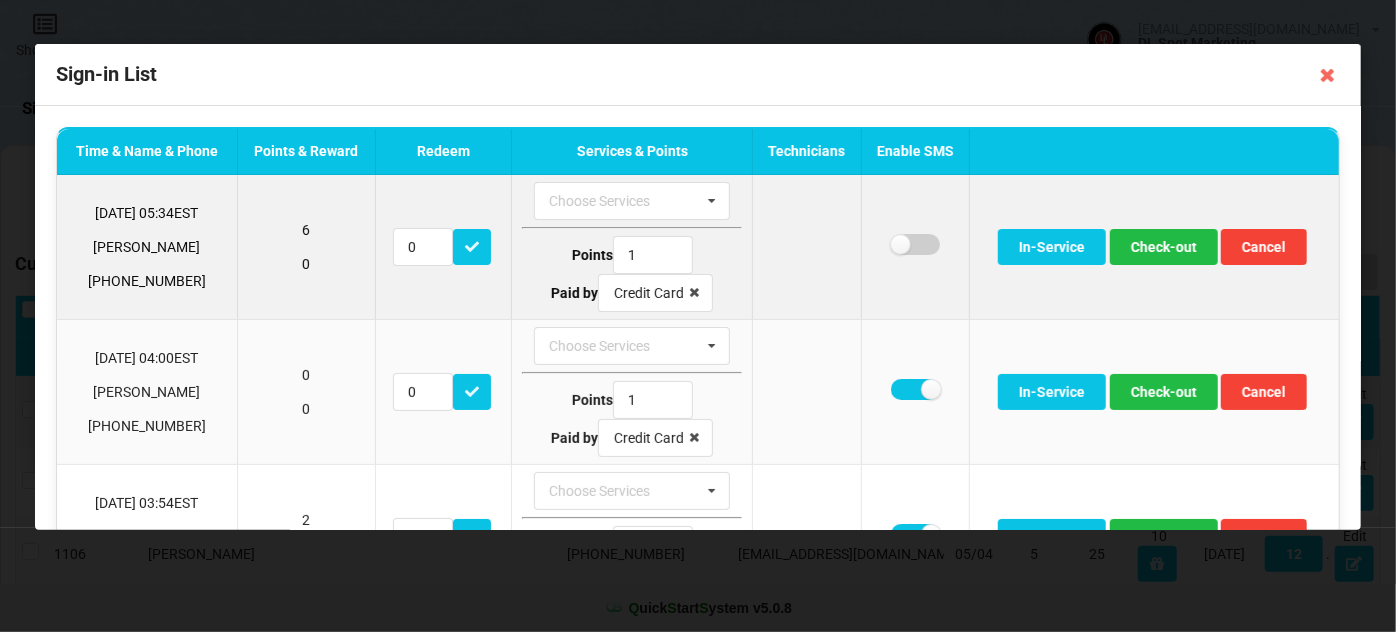 checkbox on "false" 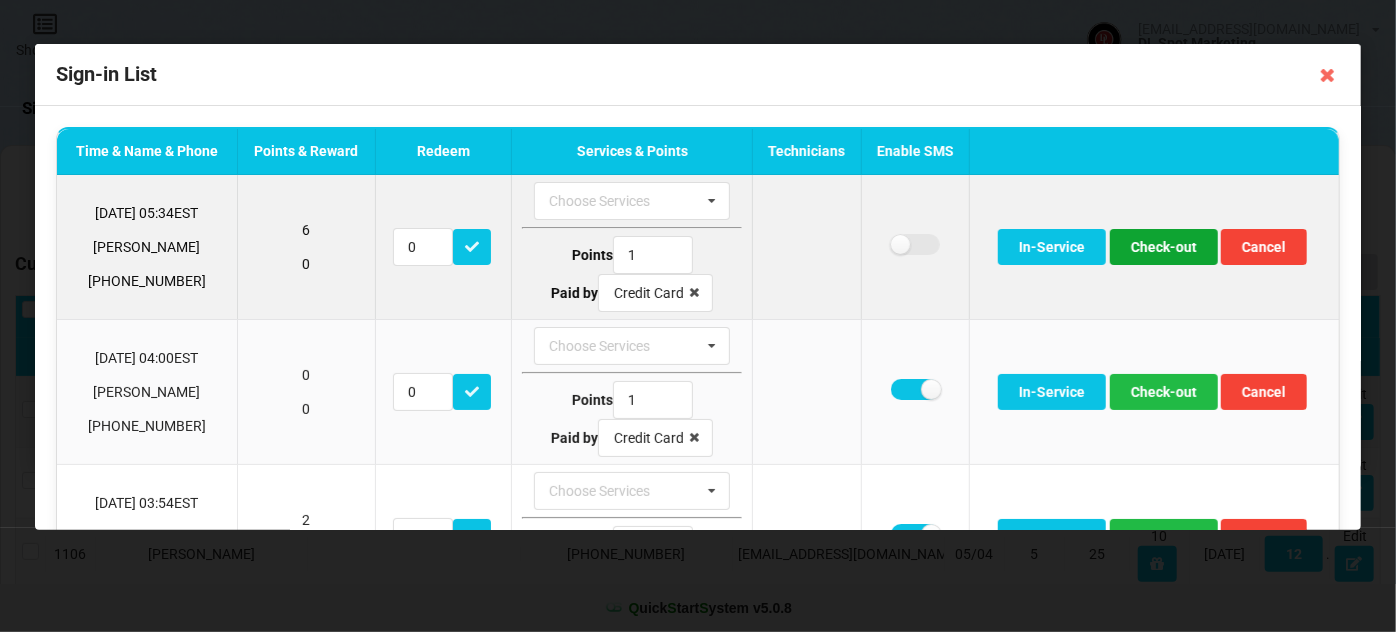 click on "Check-out" at bounding box center (1164, 247) 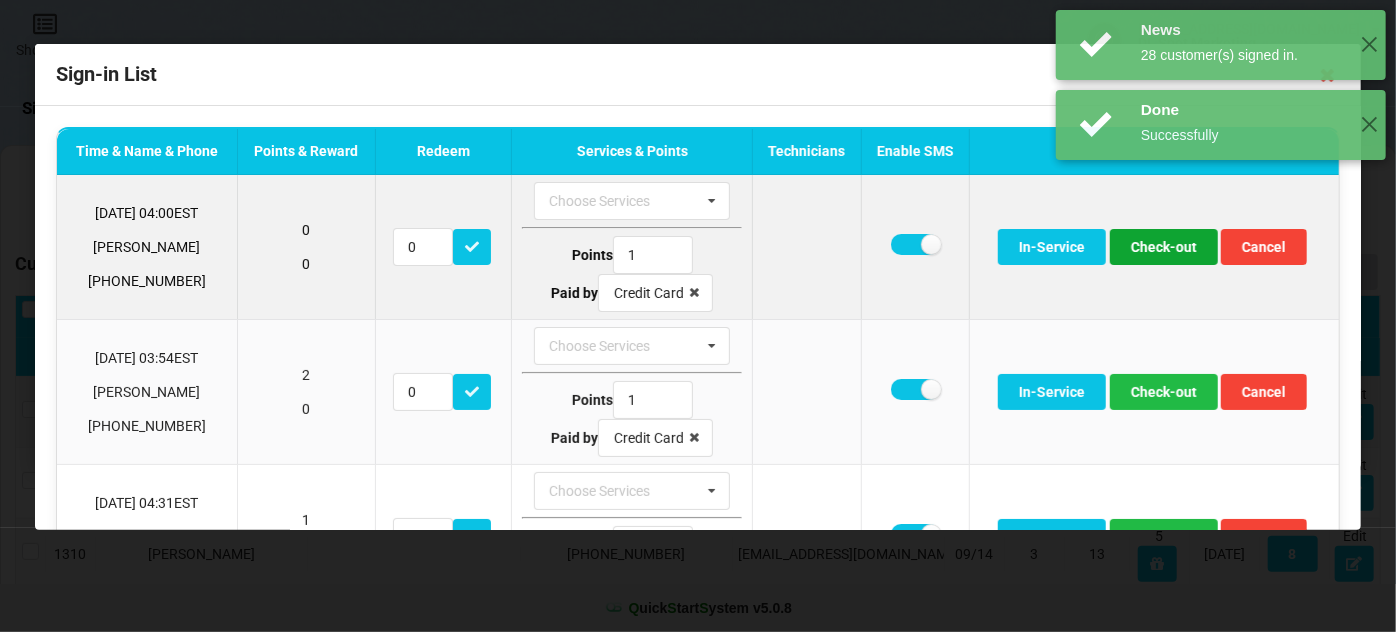 click on "Check-out" at bounding box center (1164, 247) 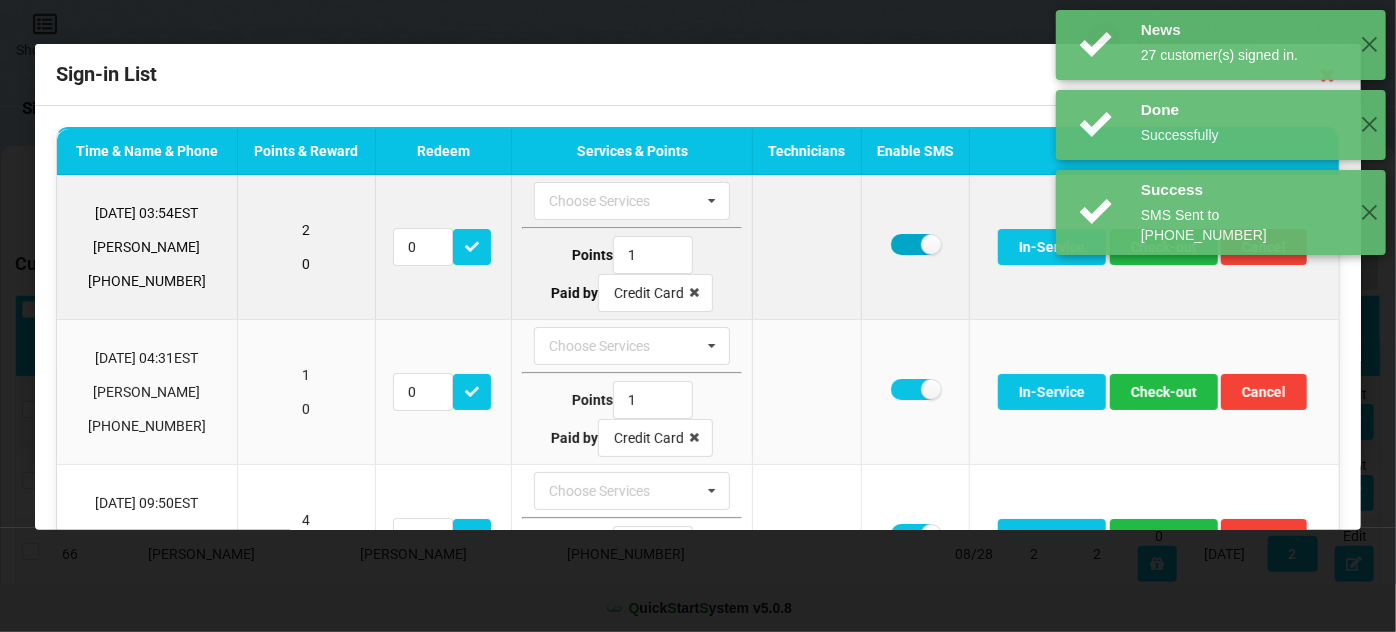 click at bounding box center (915, 244) 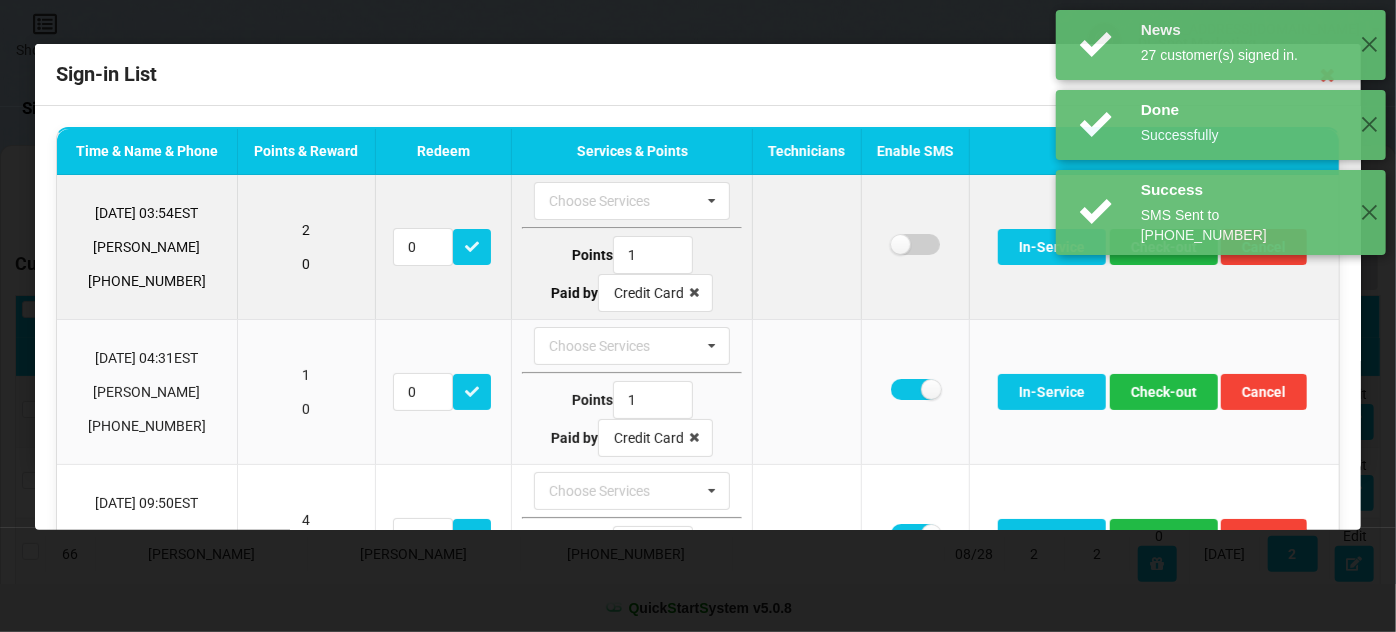 checkbox on "false" 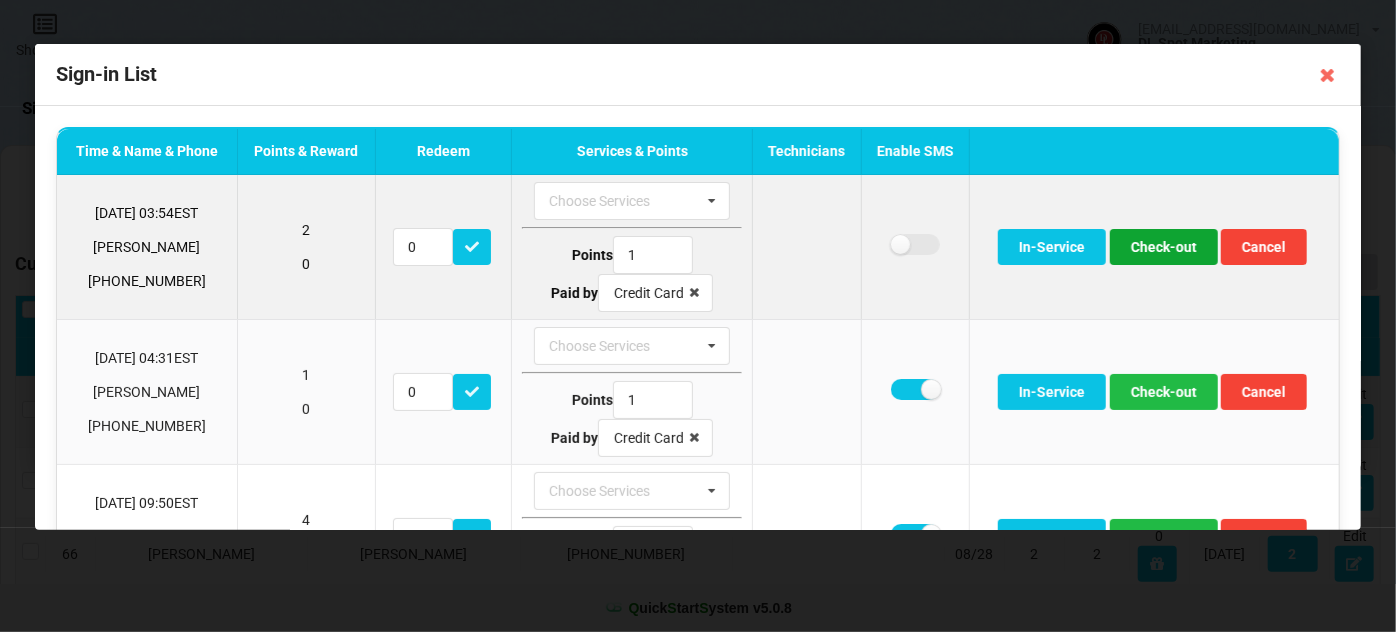 click on "Check-out" at bounding box center (1164, 247) 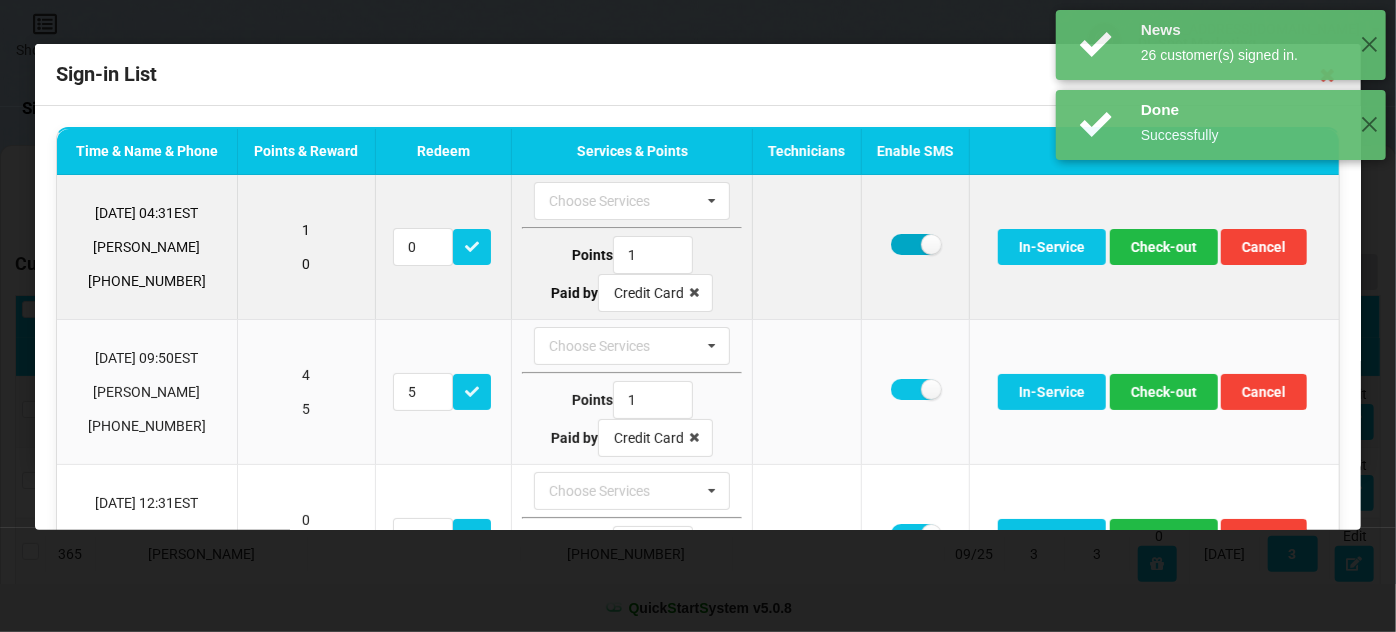 click at bounding box center [915, 244] 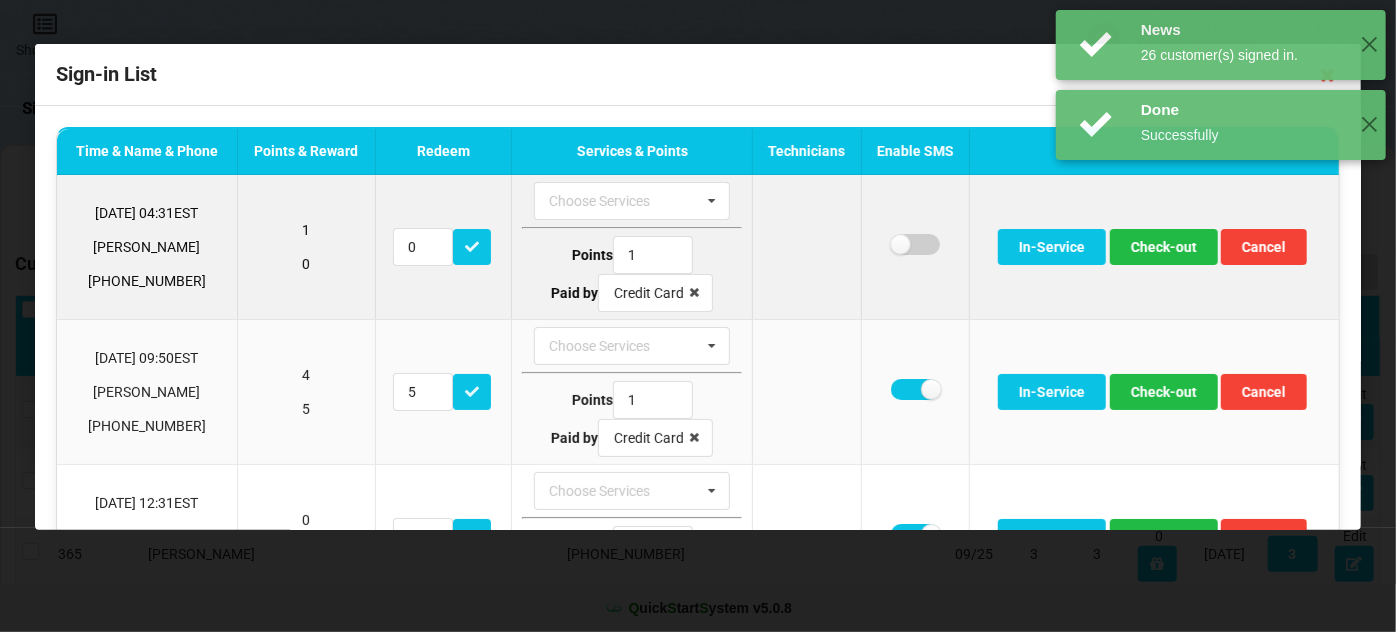 checkbox on "false" 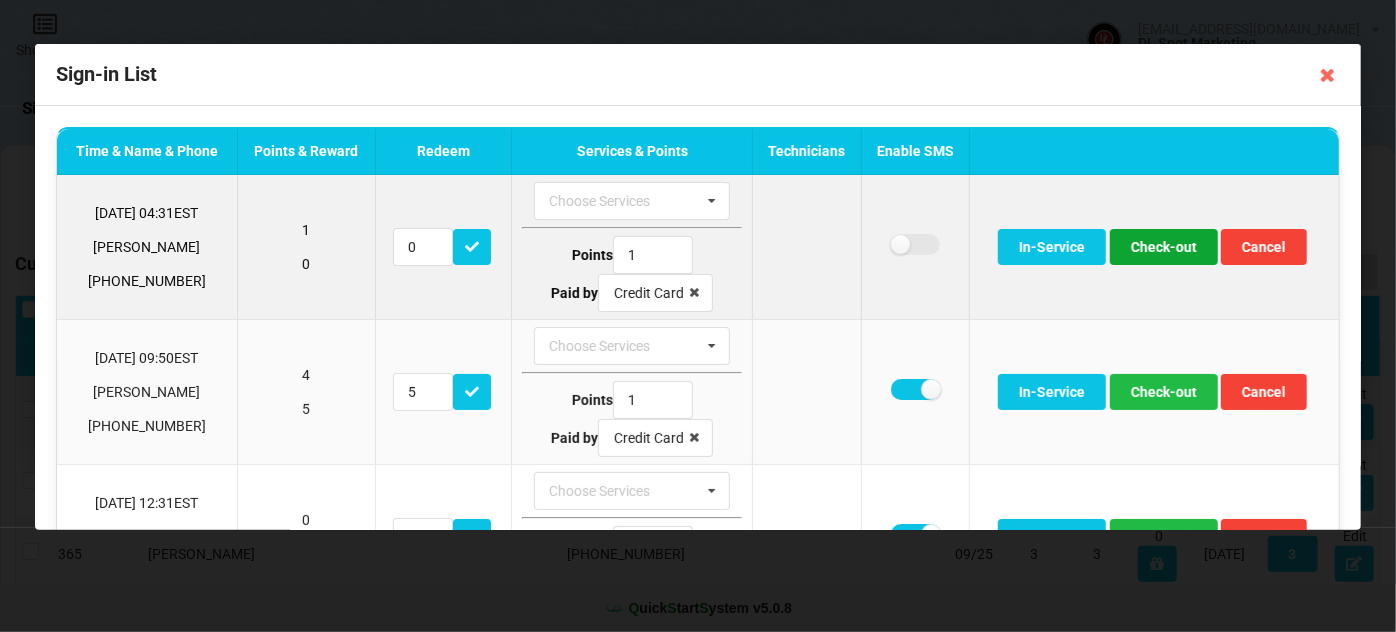 click on "Check-out" at bounding box center [1164, 247] 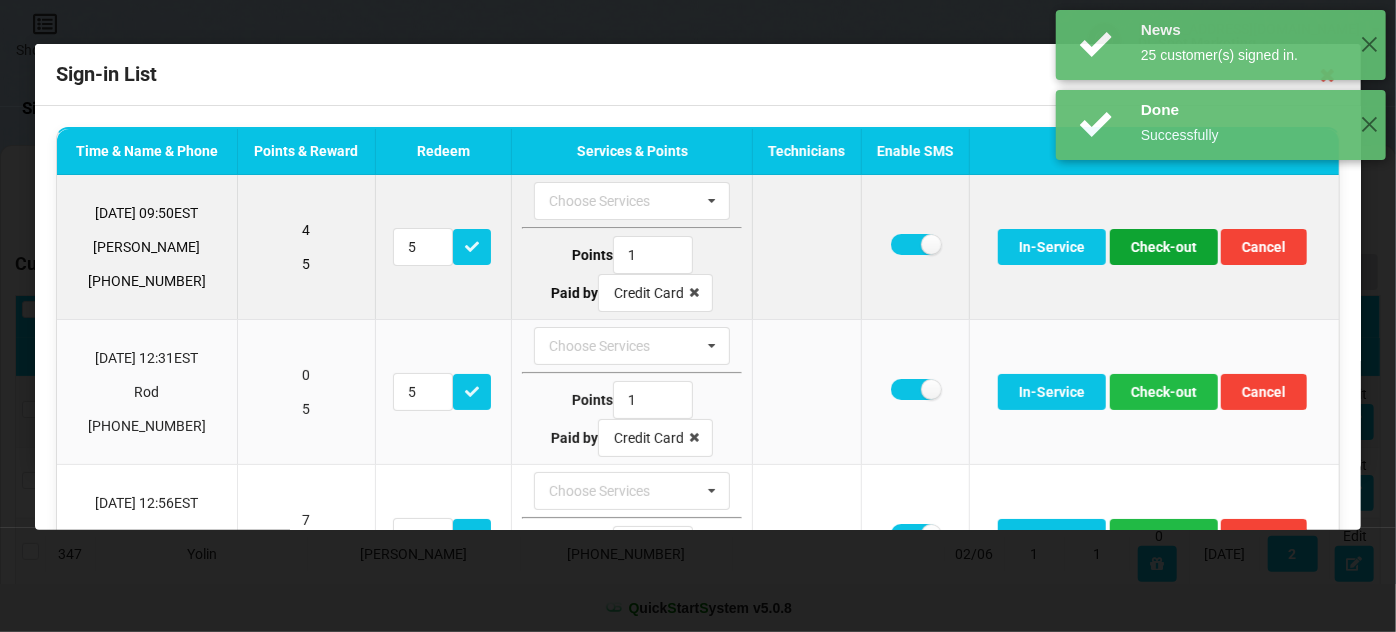 click on "Check-out" at bounding box center [1164, 247] 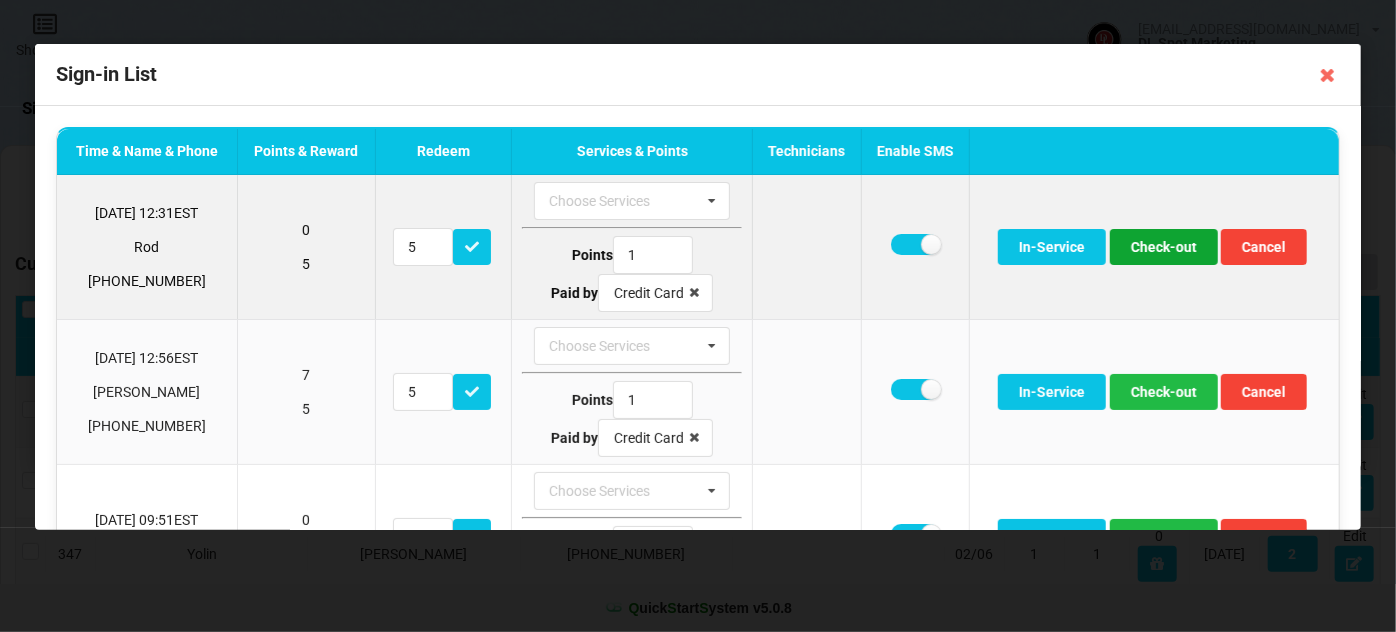click on "Check-out" at bounding box center (1164, 247) 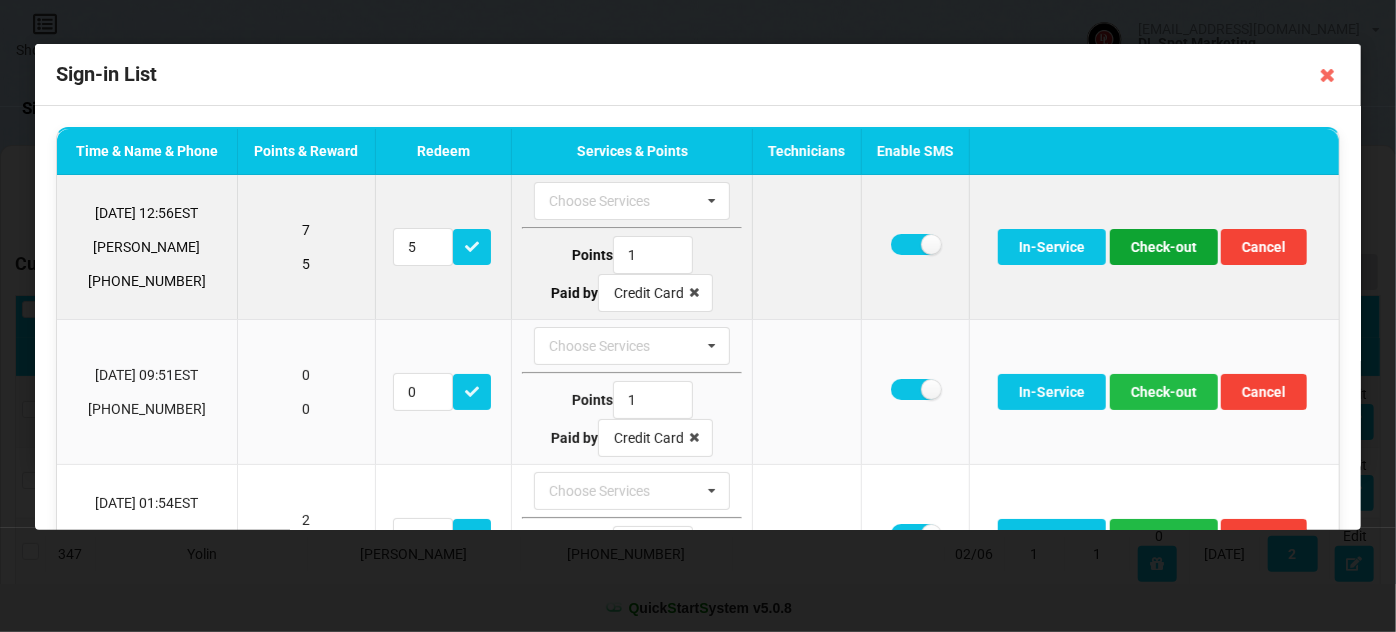 click on "Check-out" at bounding box center (1164, 247) 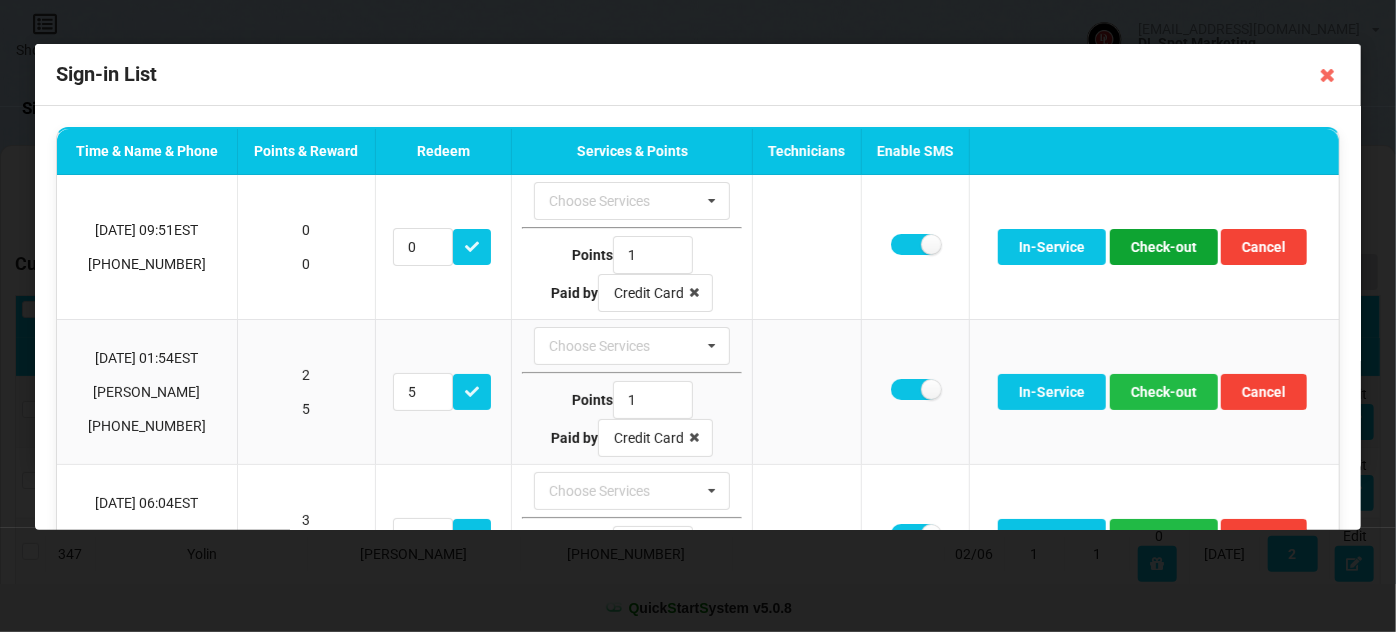 click on "Check-out" at bounding box center (1164, 247) 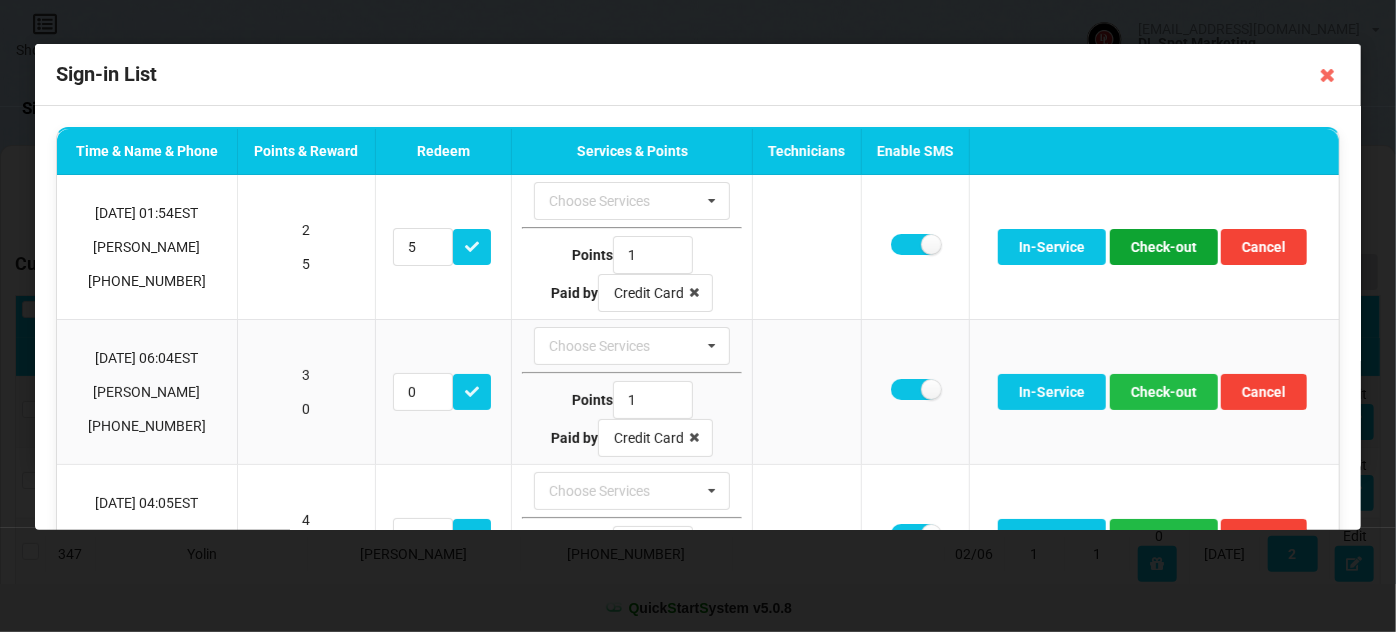 click on "Check-out" at bounding box center (1164, 247) 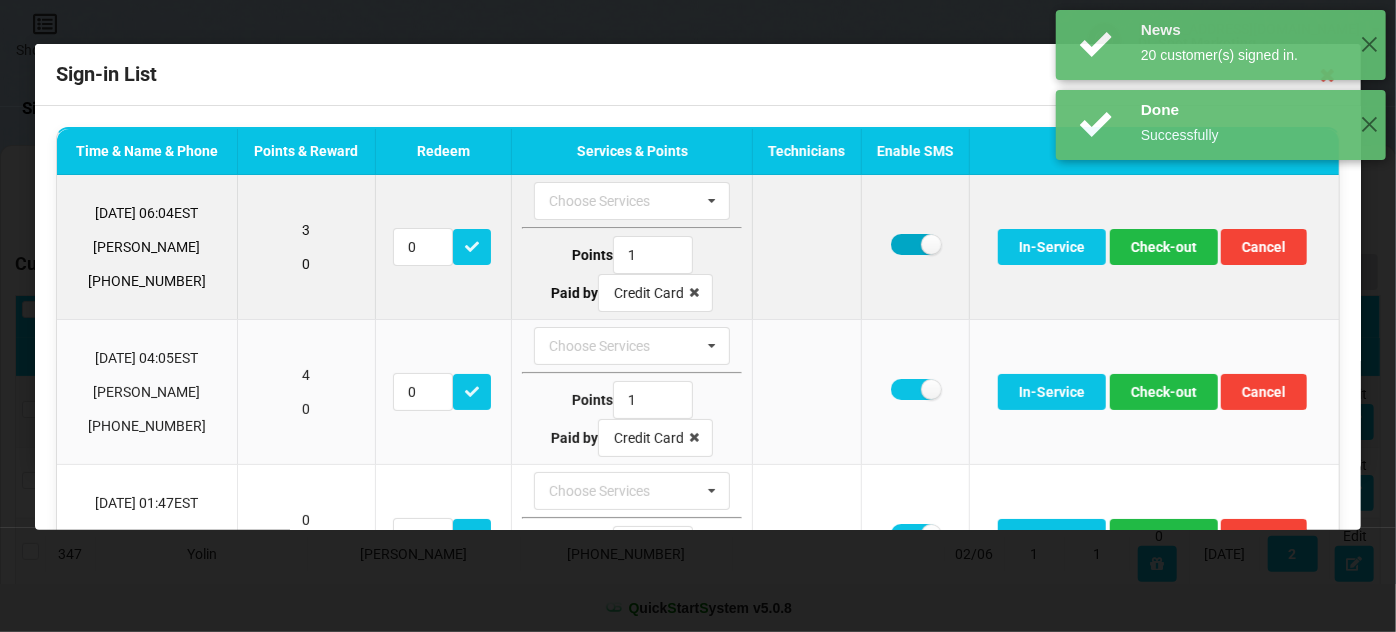 click at bounding box center [915, 244] 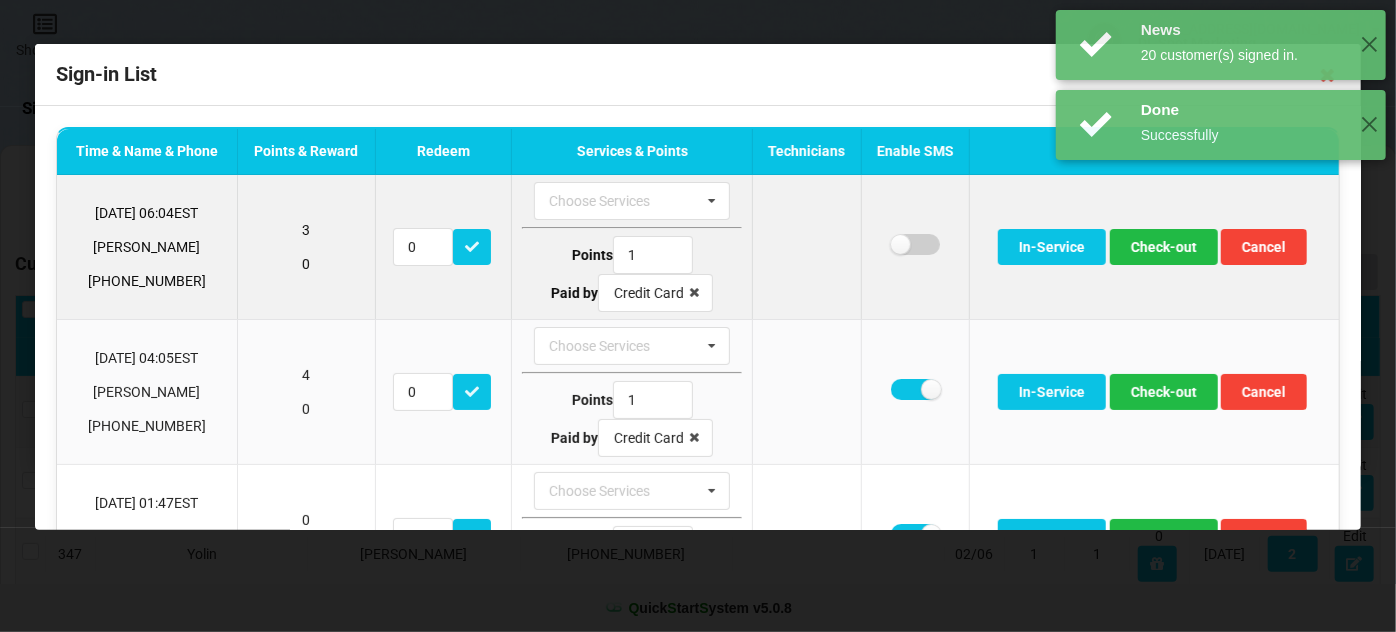 checkbox on "false" 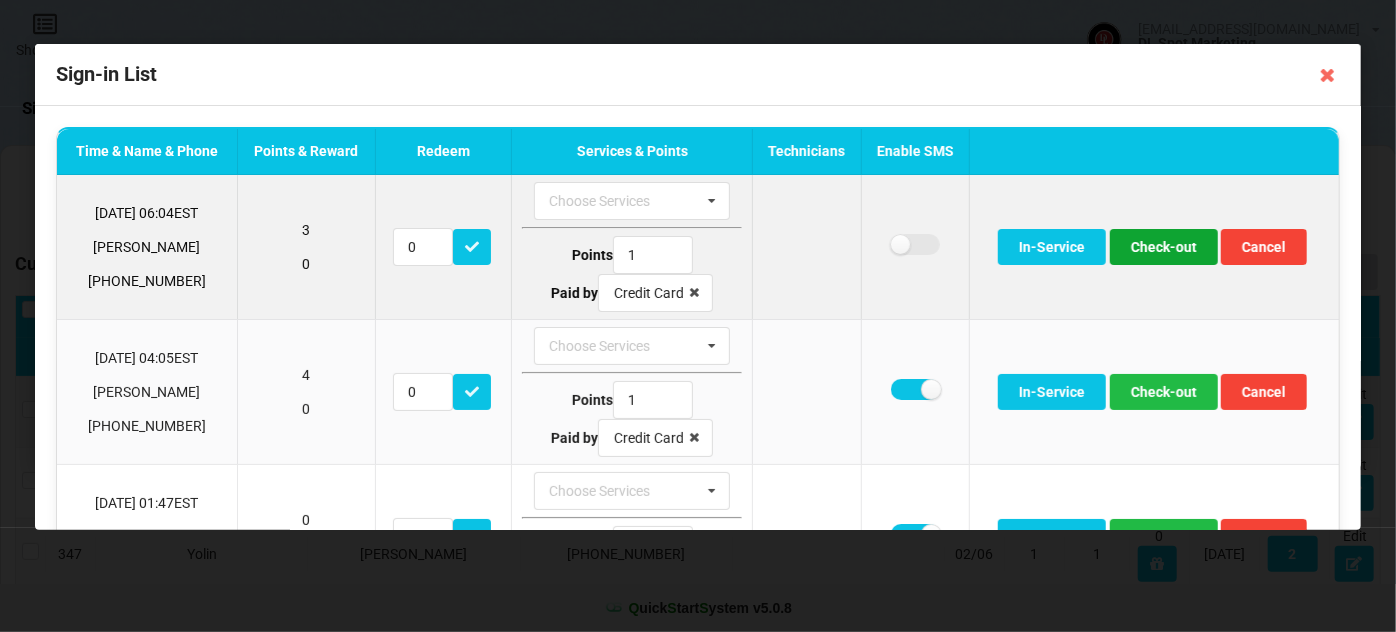 click on "Check-out" at bounding box center (1164, 247) 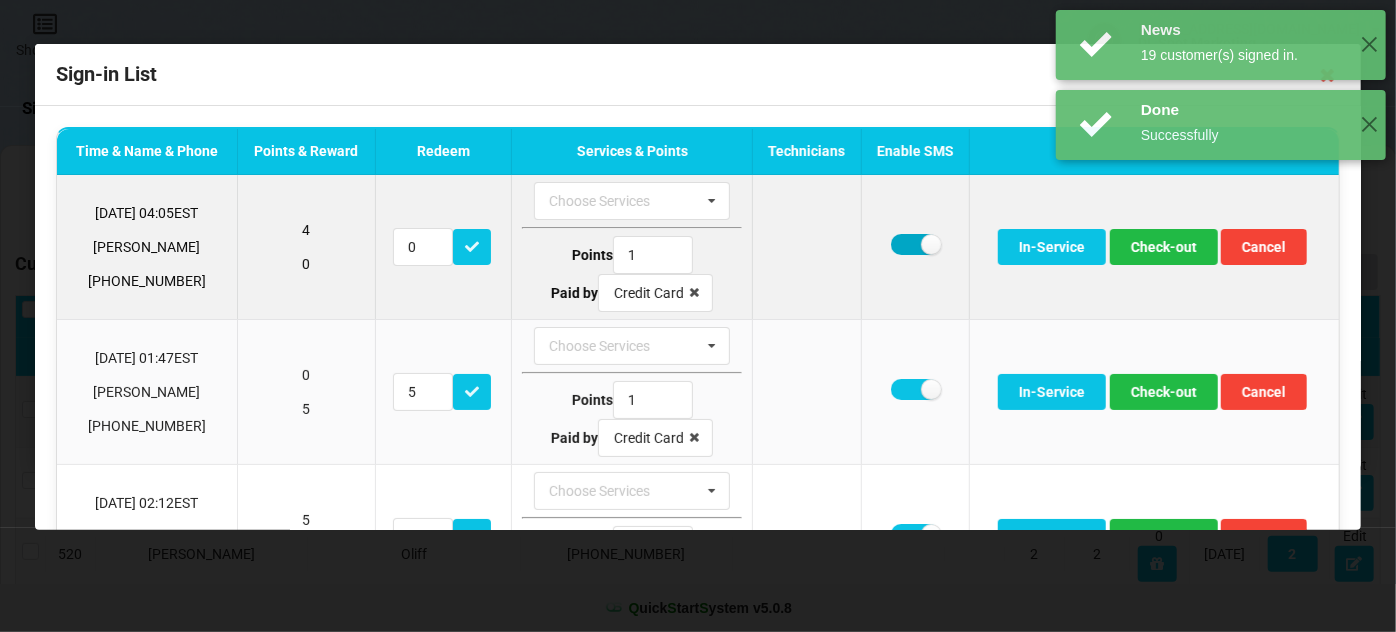 click at bounding box center (915, 244) 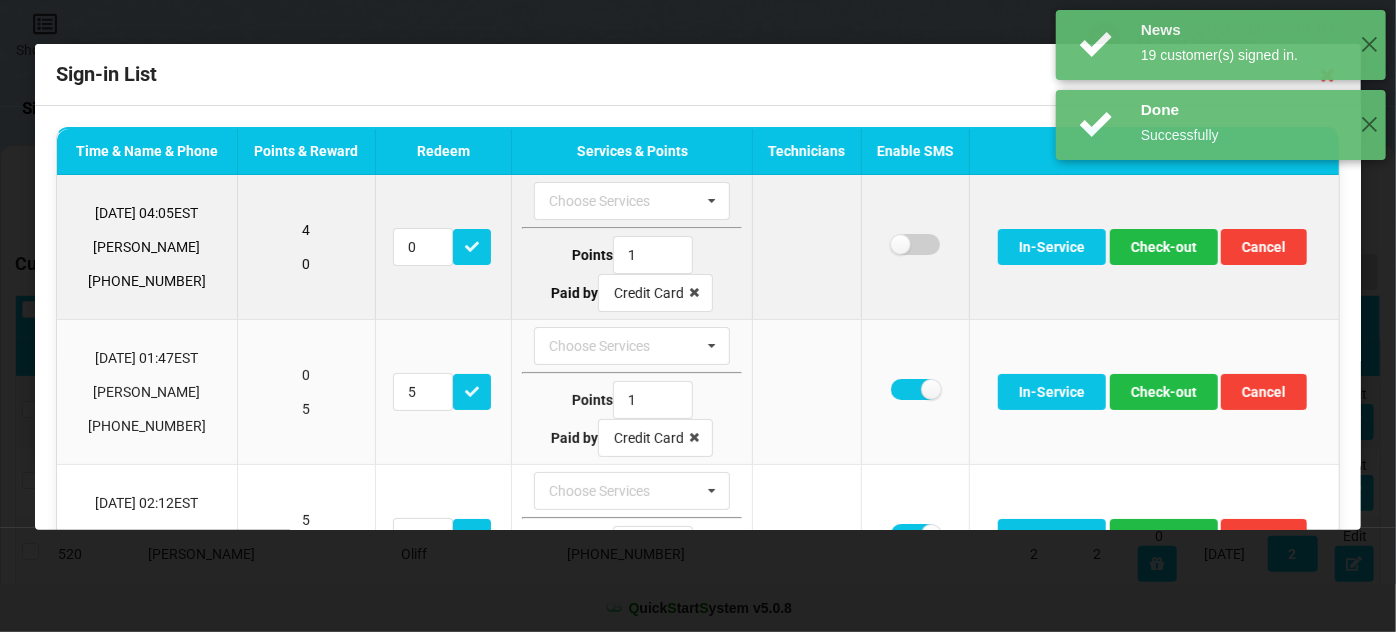 checkbox on "false" 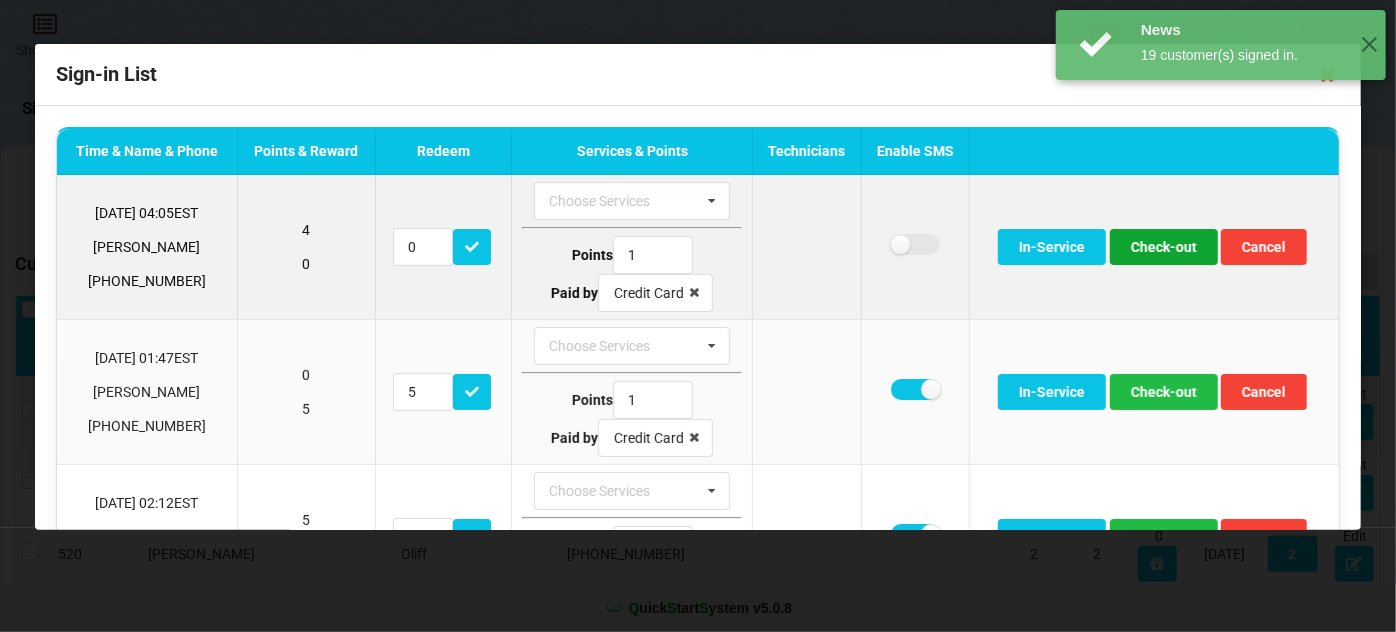 click on "Check-out" at bounding box center [1164, 247] 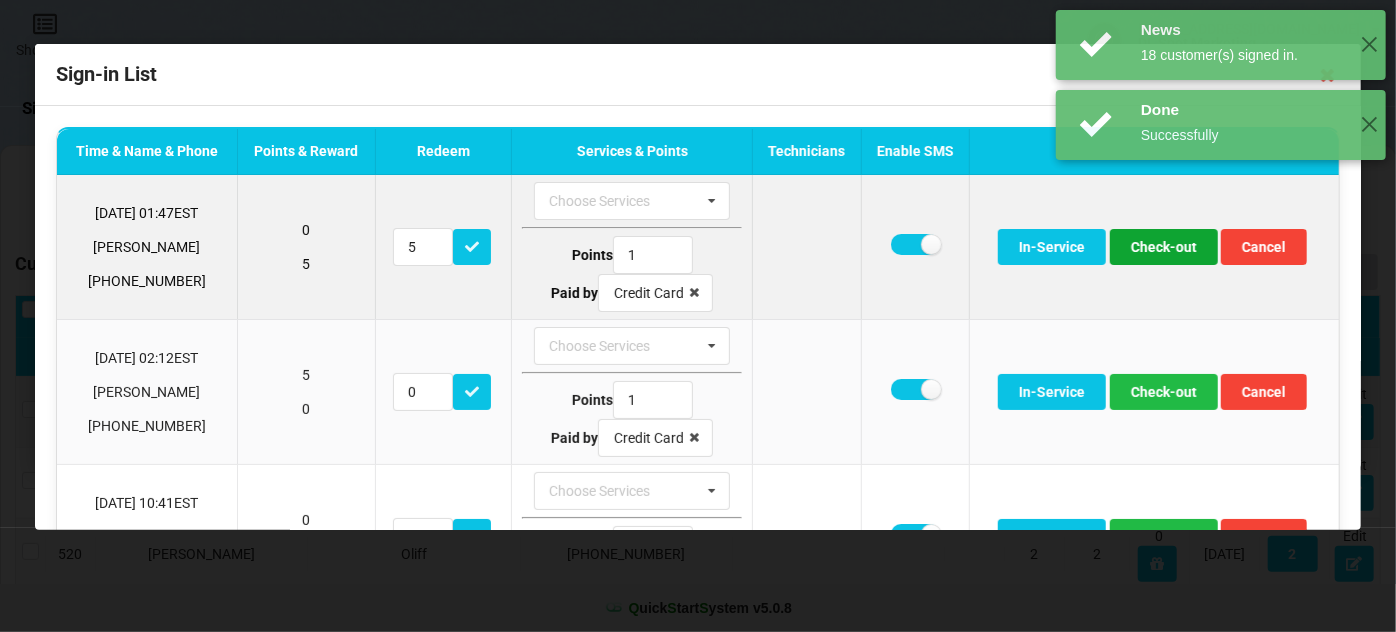 click on "Check-out" at bounding box center (1164, 247) 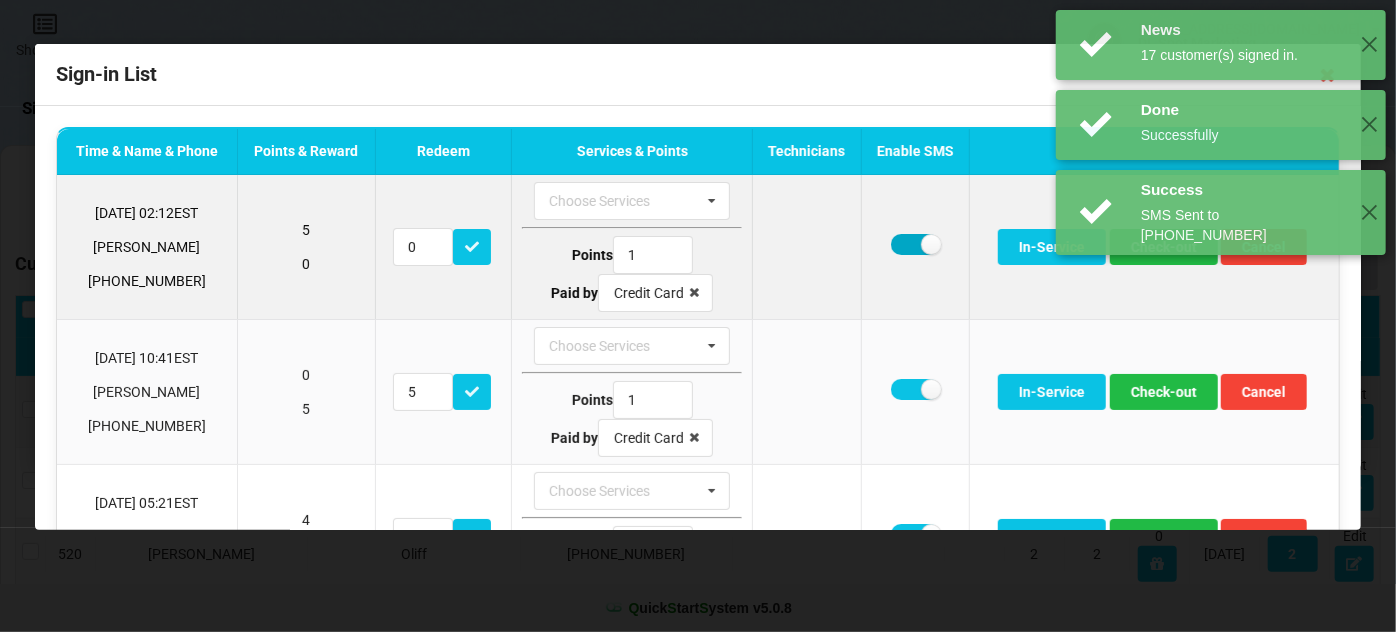 click at bounding box center (915, 244) 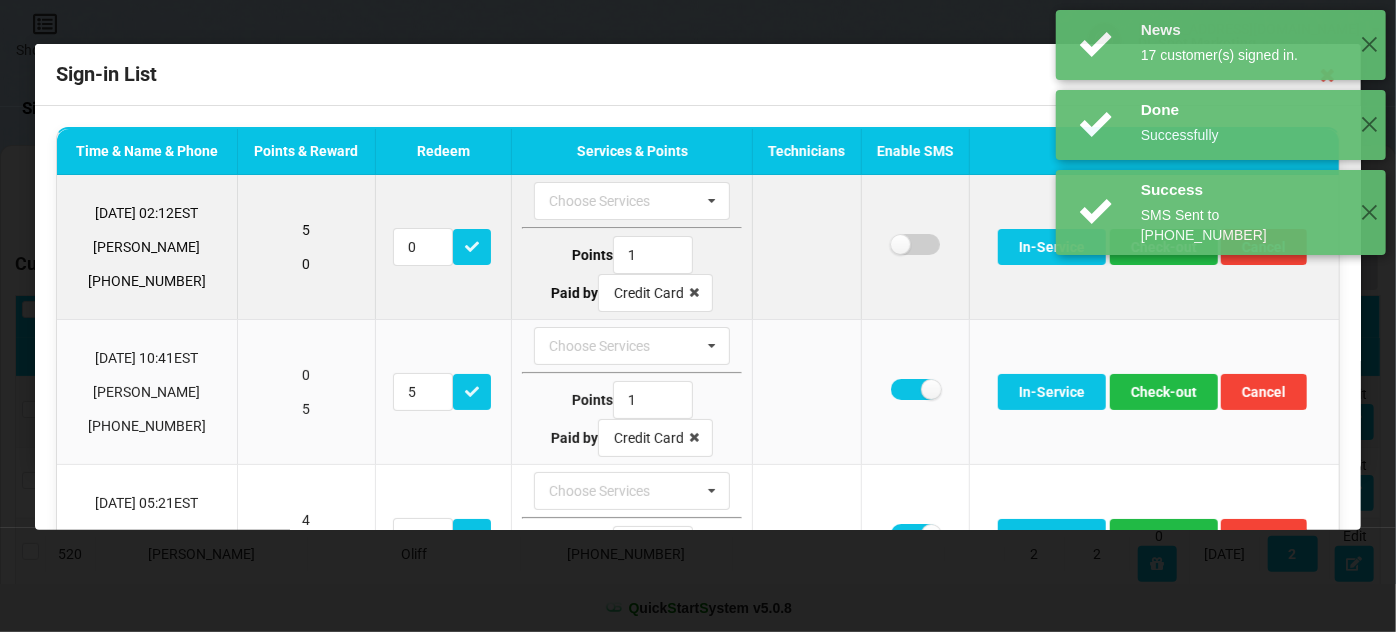 checkbox on "false" 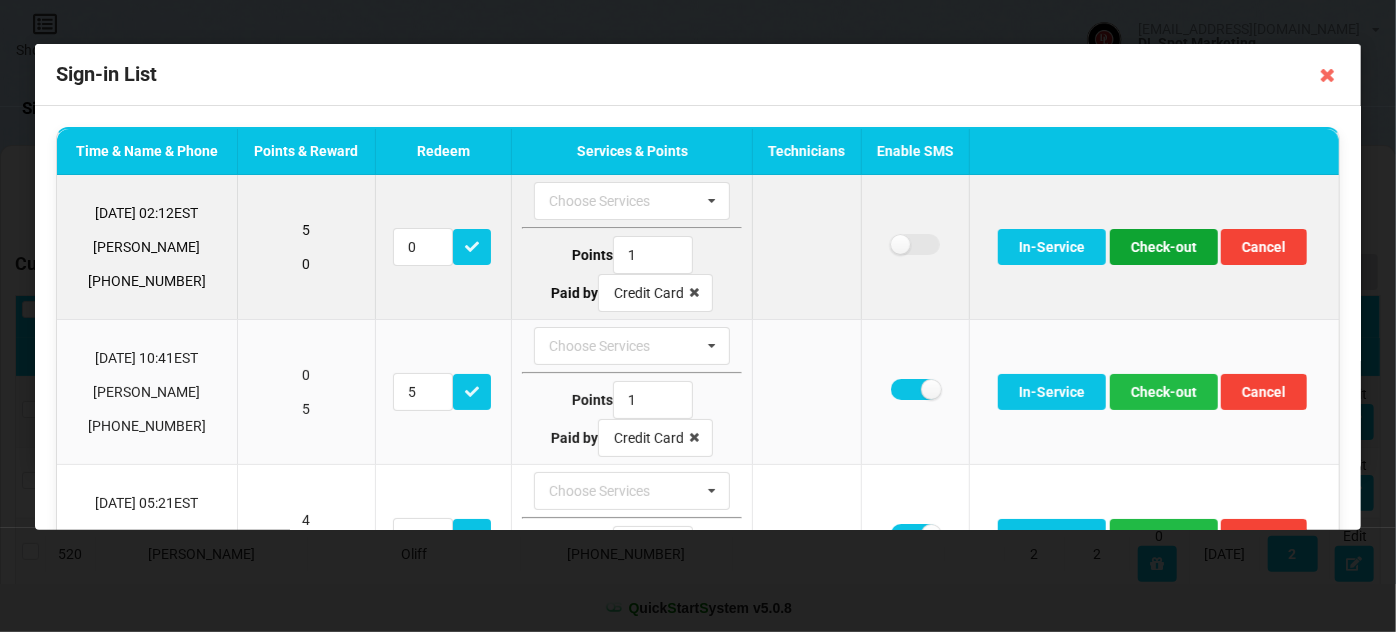 click on "Check-out" at bounding box center [1164, 247] 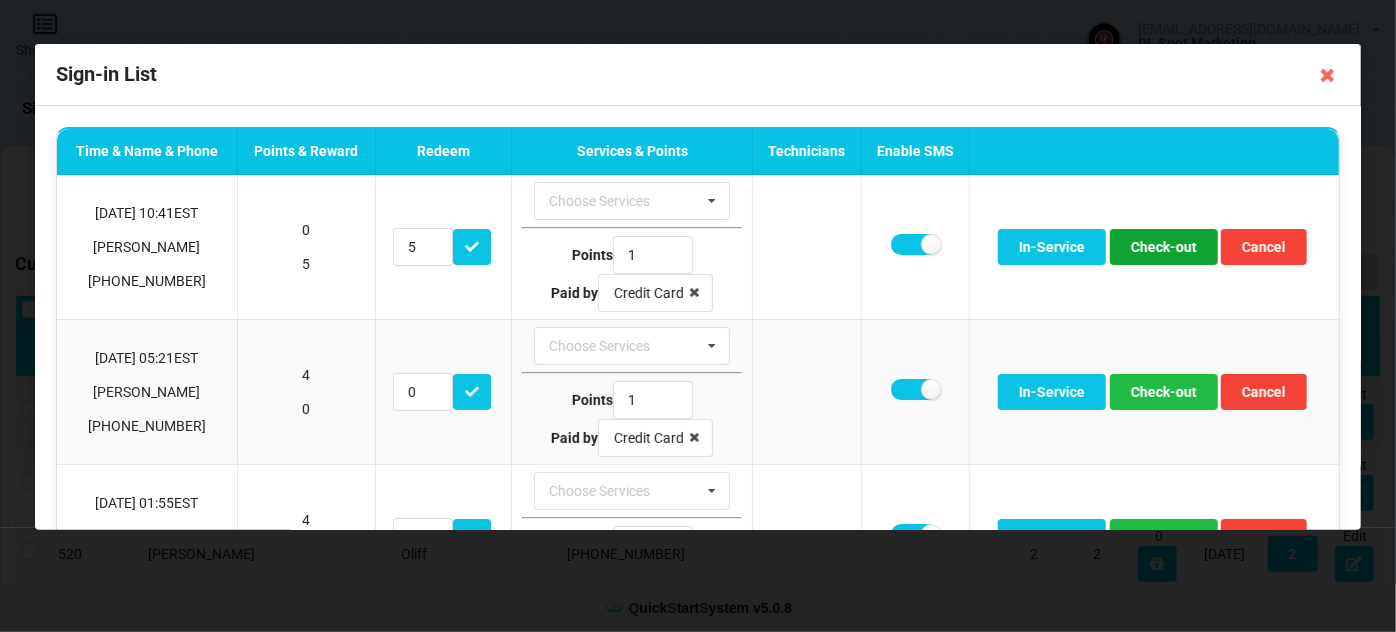 click on "Check-out" at bounding box center (1164, 247) 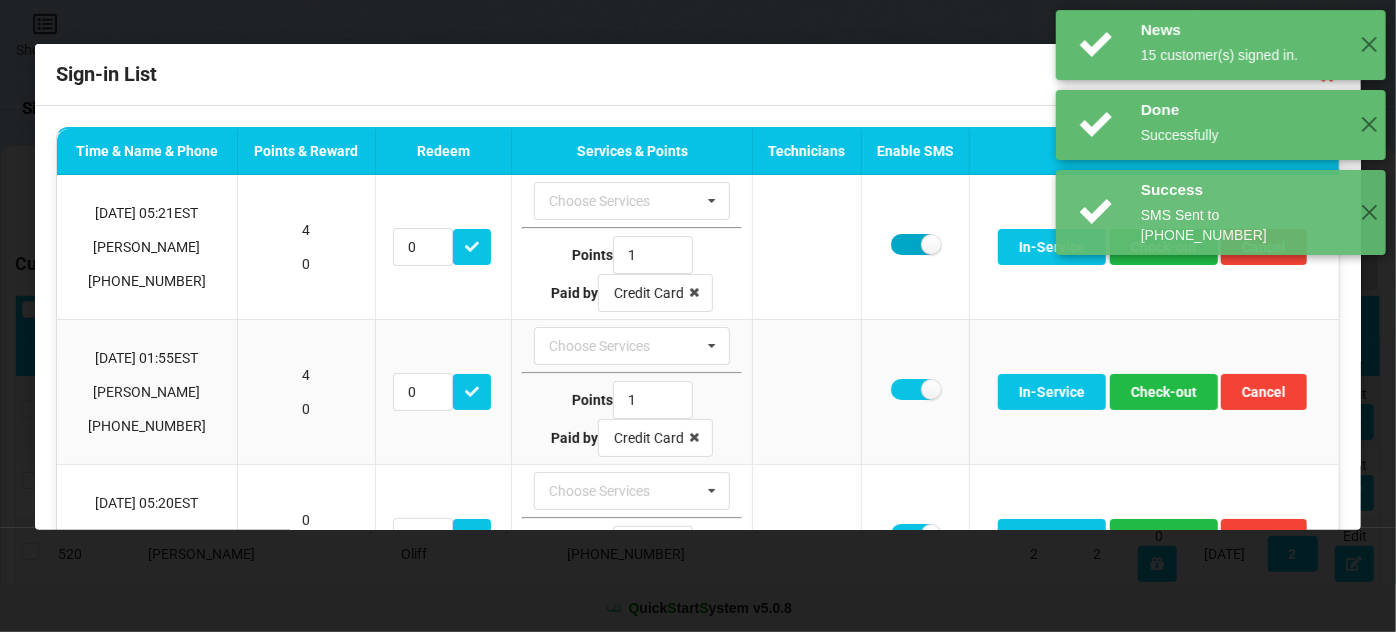 click at bounding box center [915, 244] 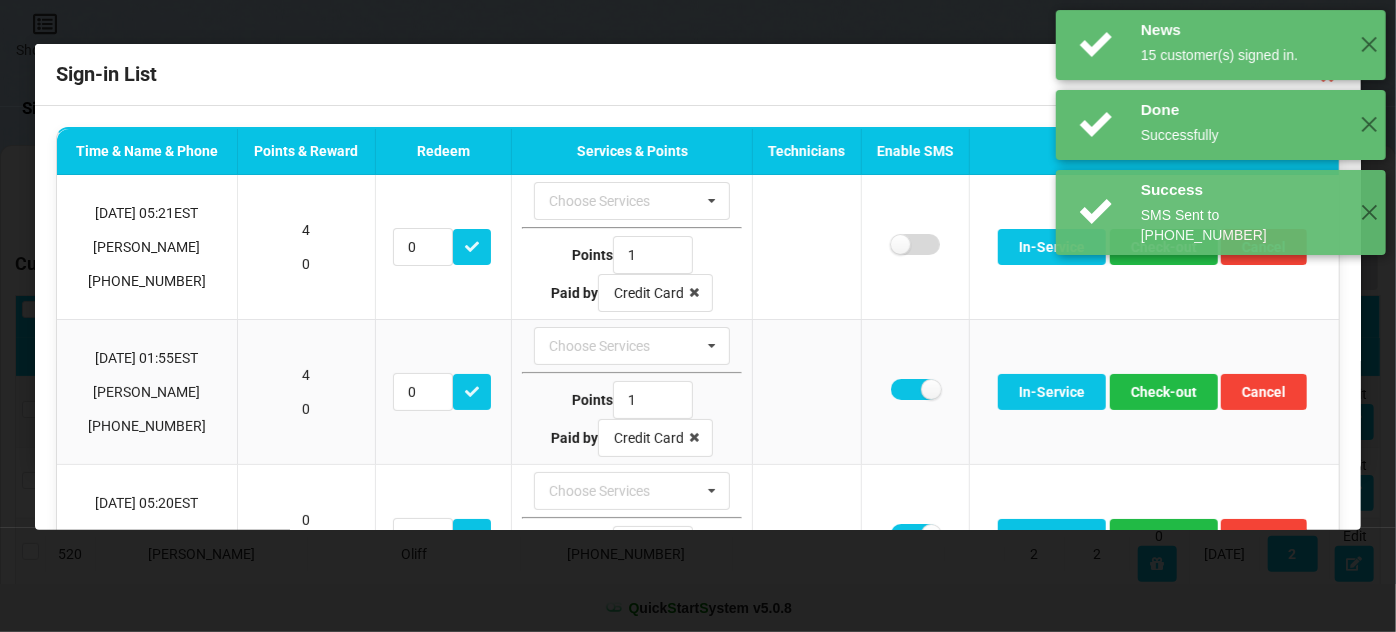 checkbox on "false" 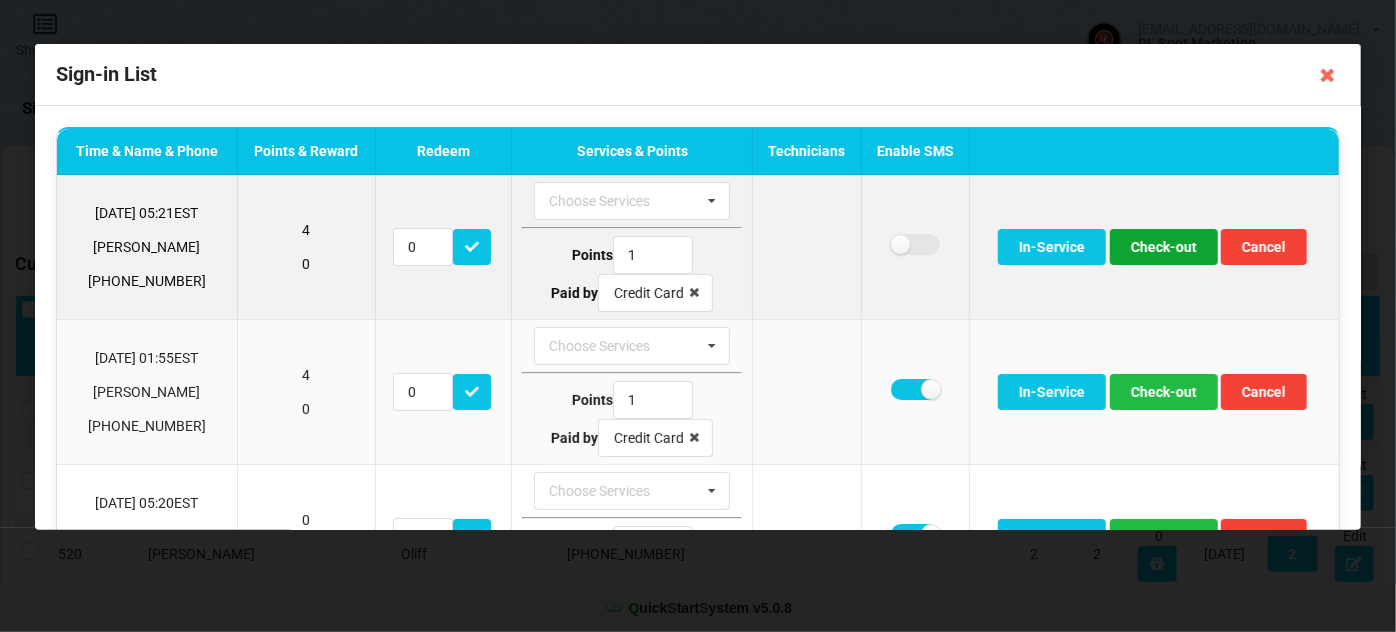 click on "Check-out" at bounding box center [1164, 247] 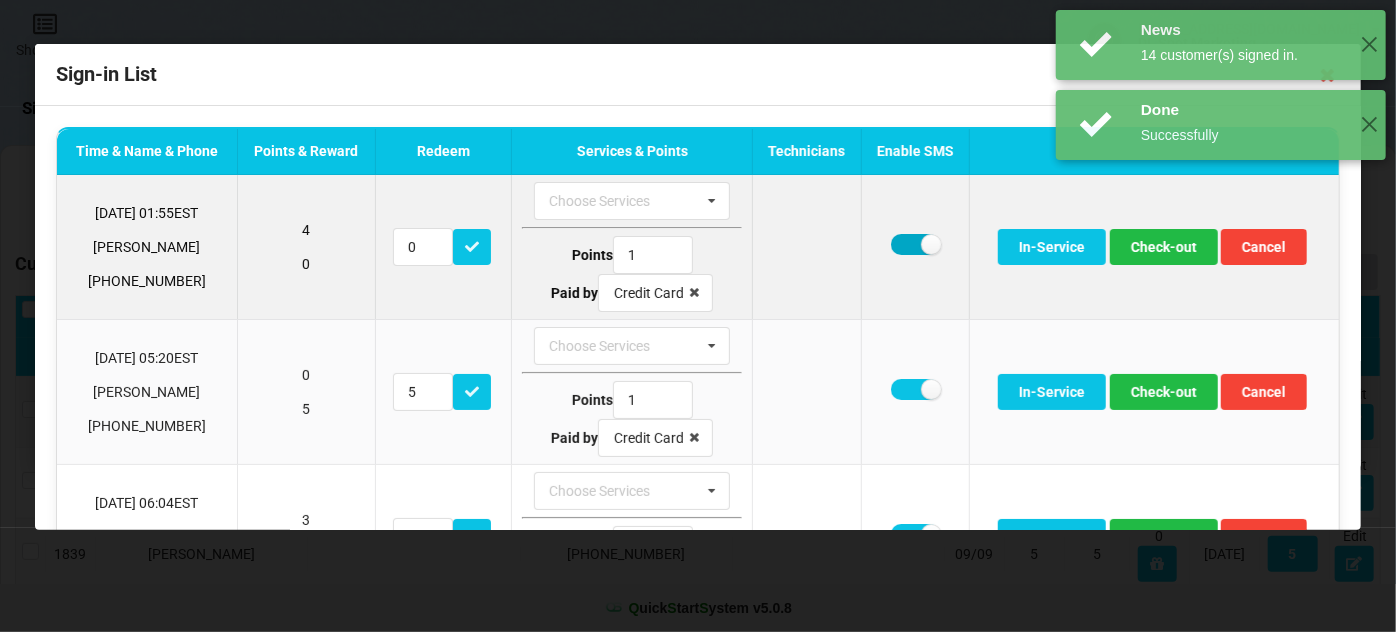 click at bounding box center (915, 244) 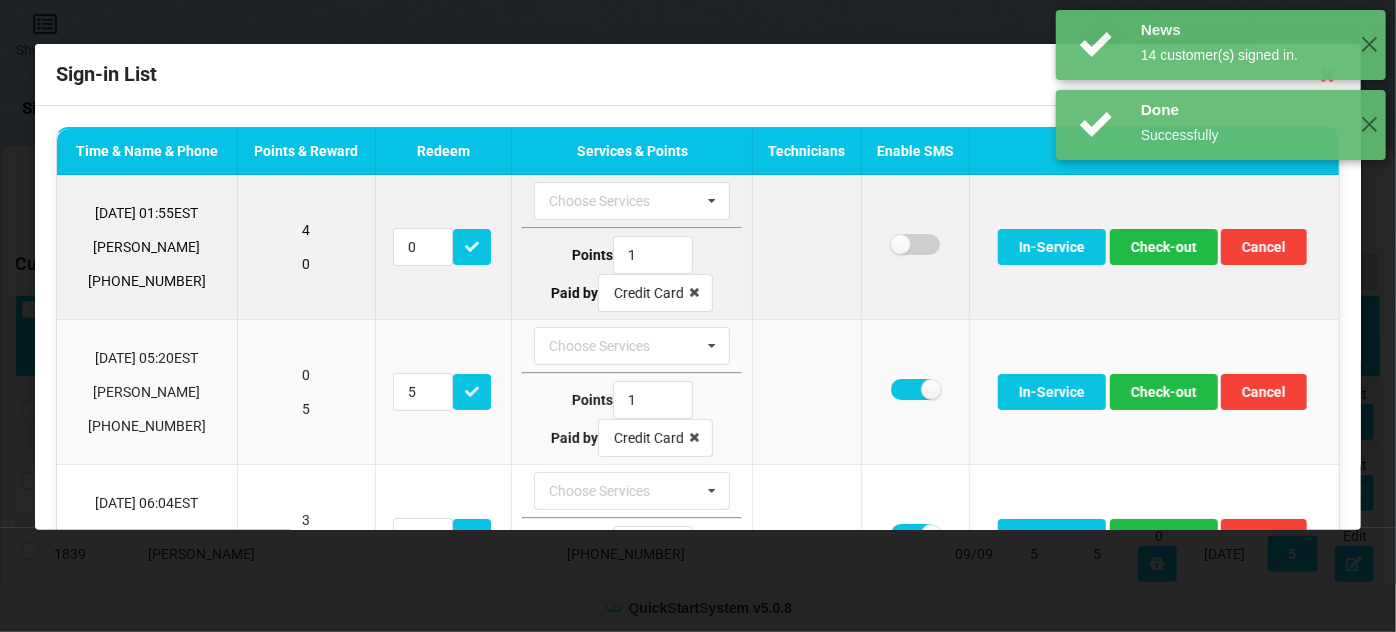 checkbox on "false" 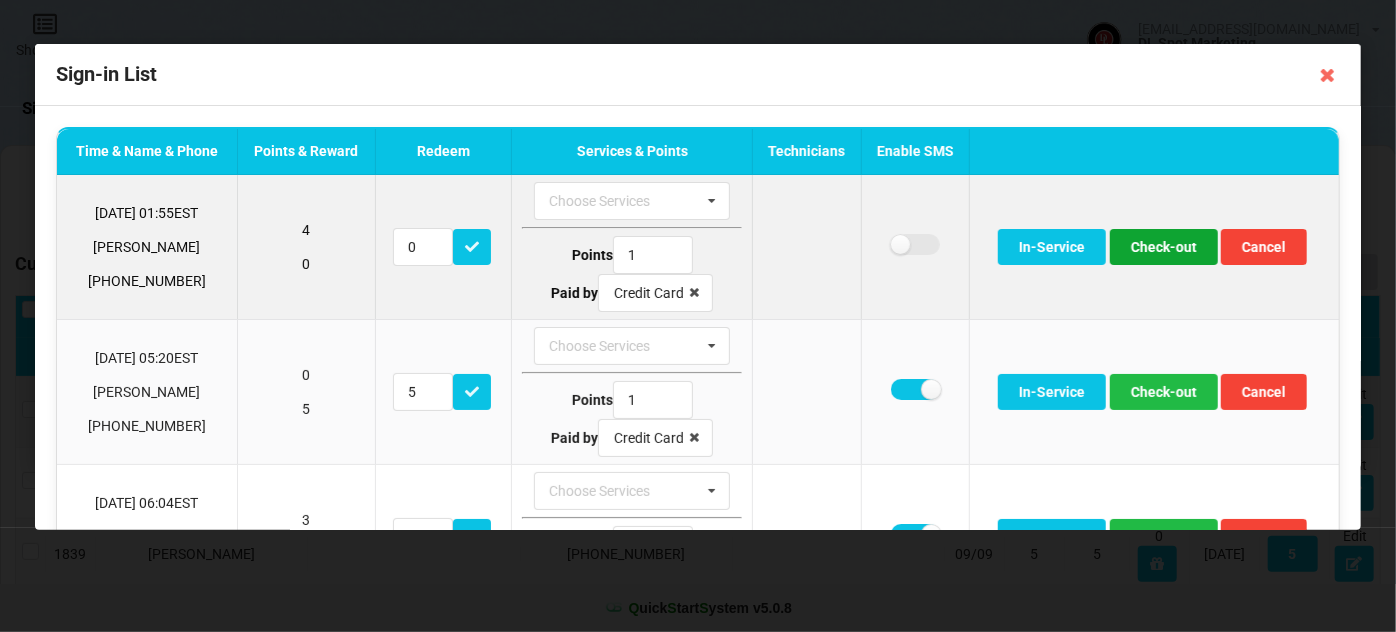 click on "Check-out" at bounding box center [1164, 247] 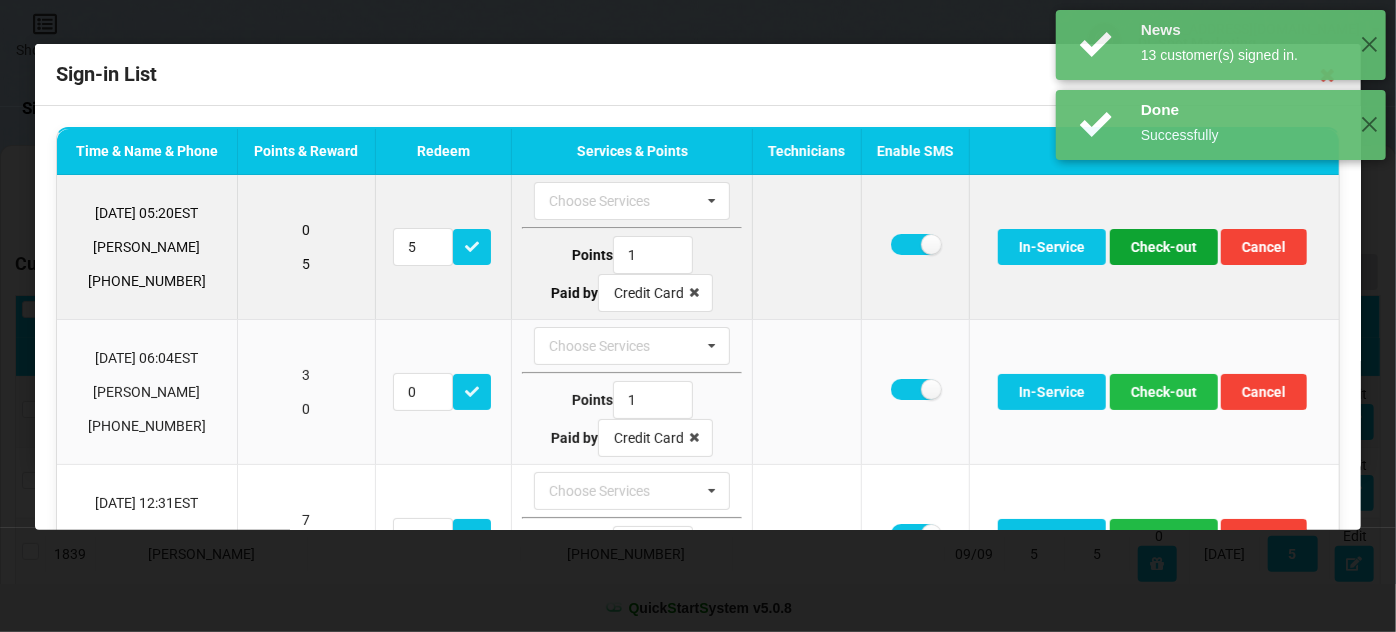 click on "Check-out" at bounding box center (1164, 247) 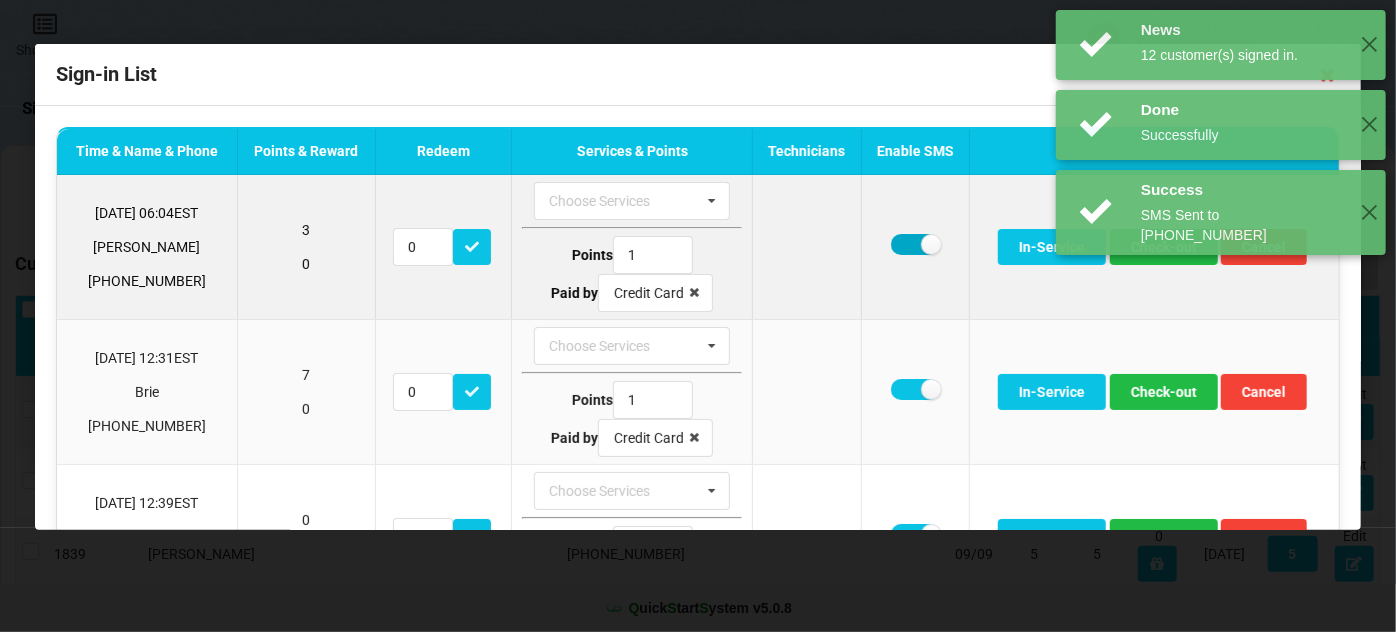 click at bounding box center (915, 244) 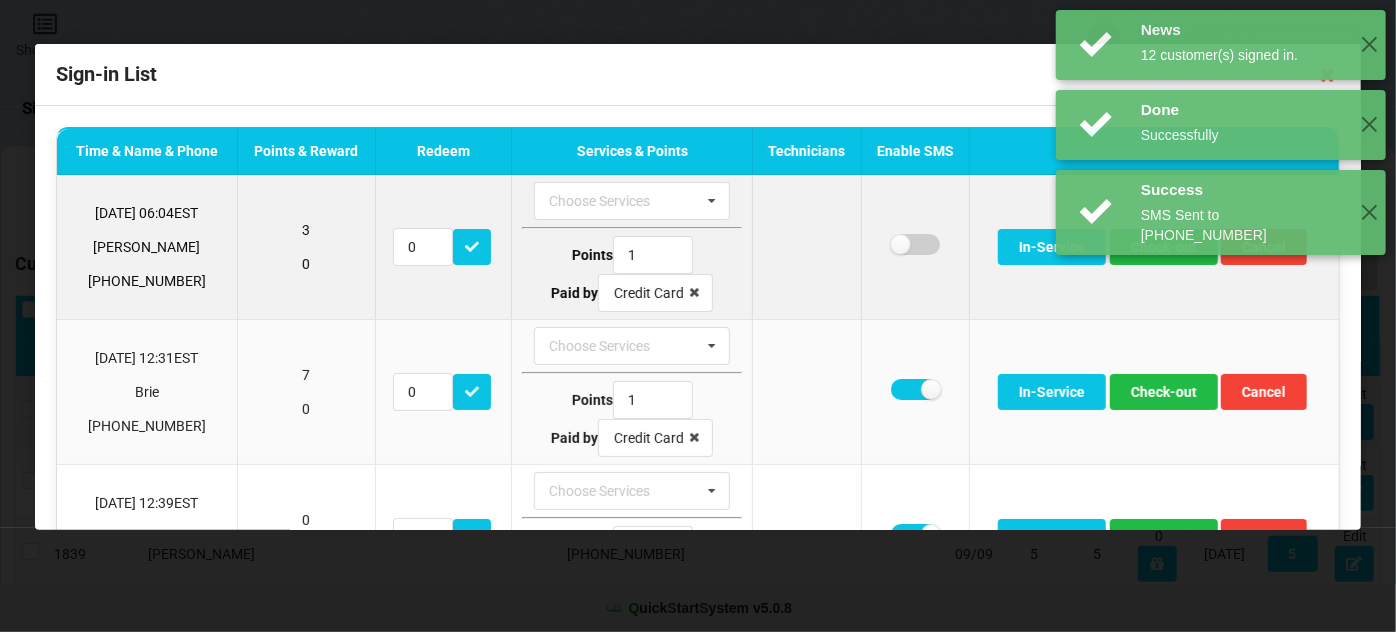 checkbox on "false" 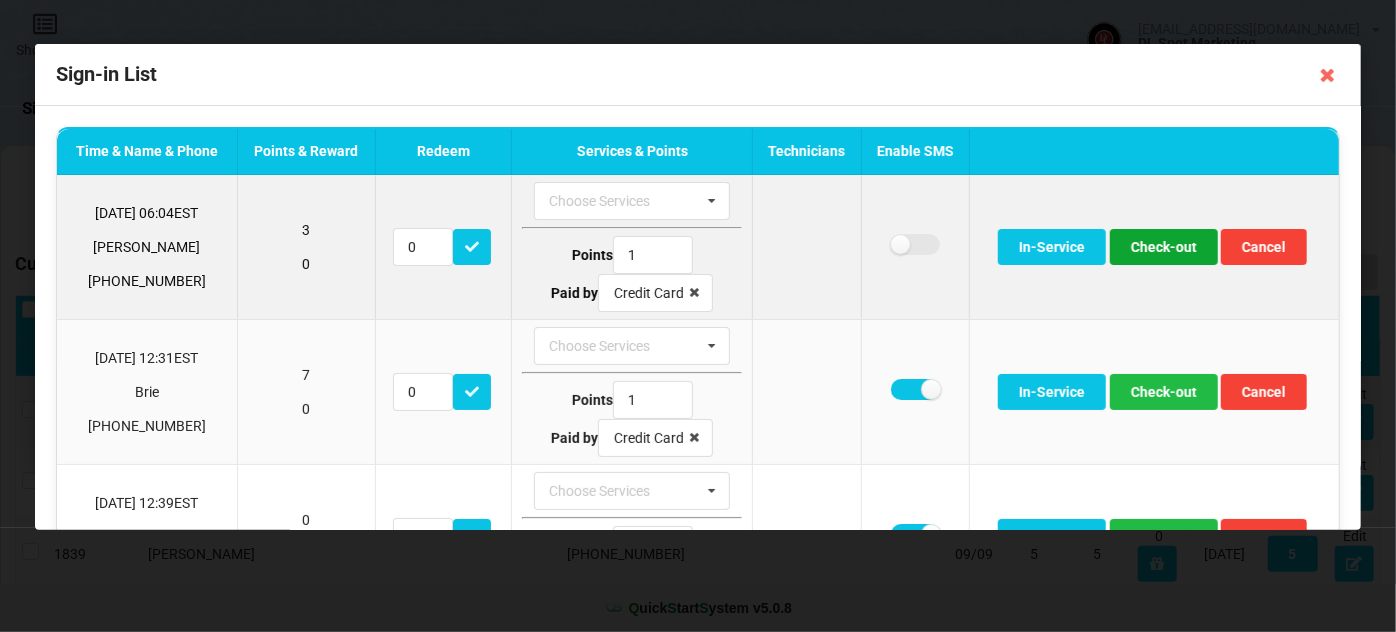 click on "Check-out" at bounding box center (1164, 247) 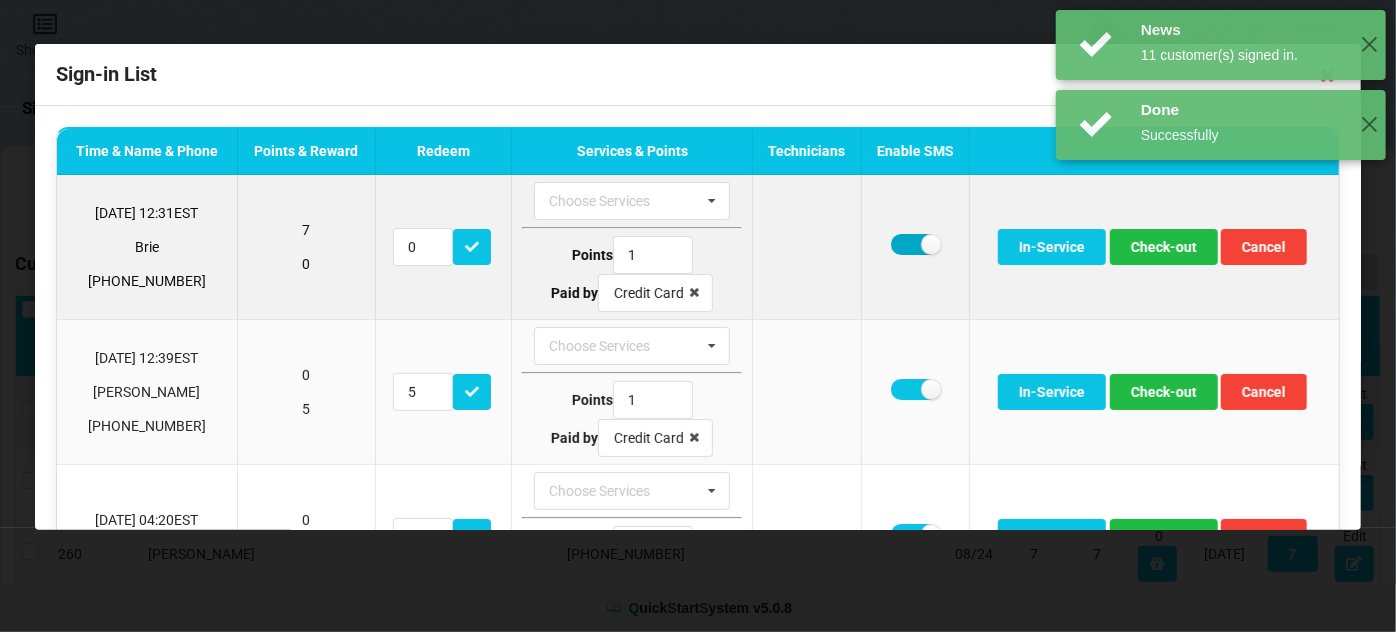 click at bounding box center (915, 244) 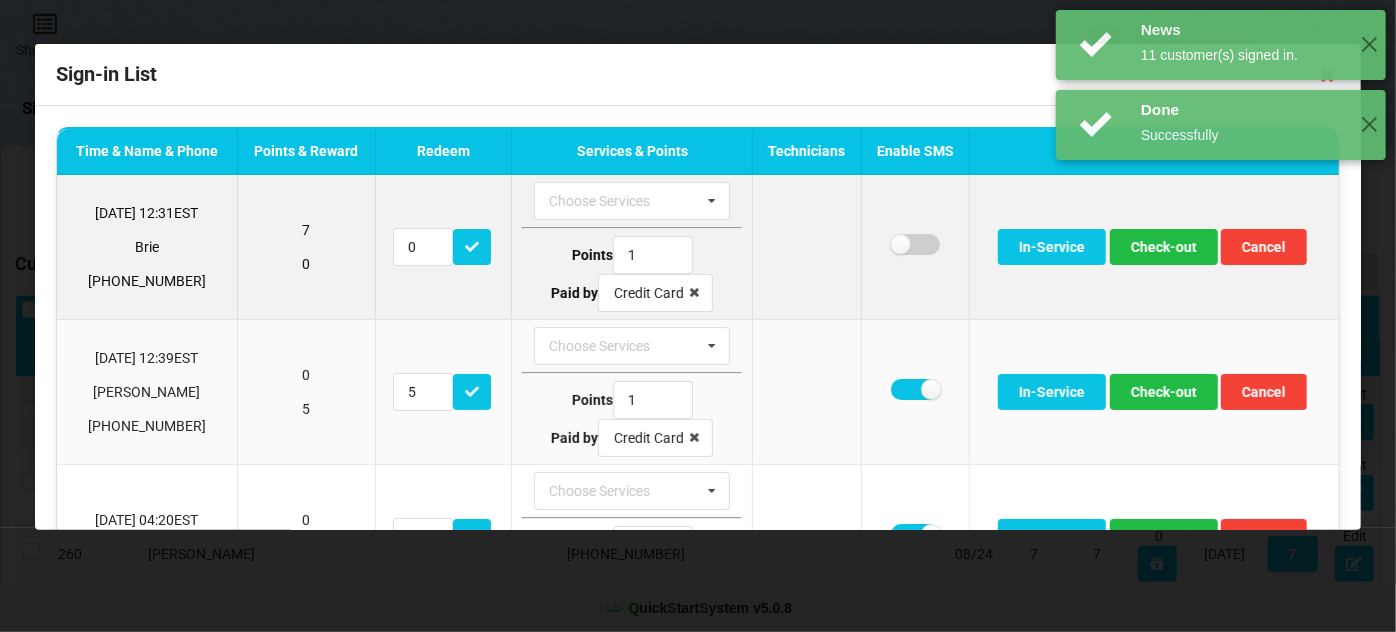 checkbox on "false" 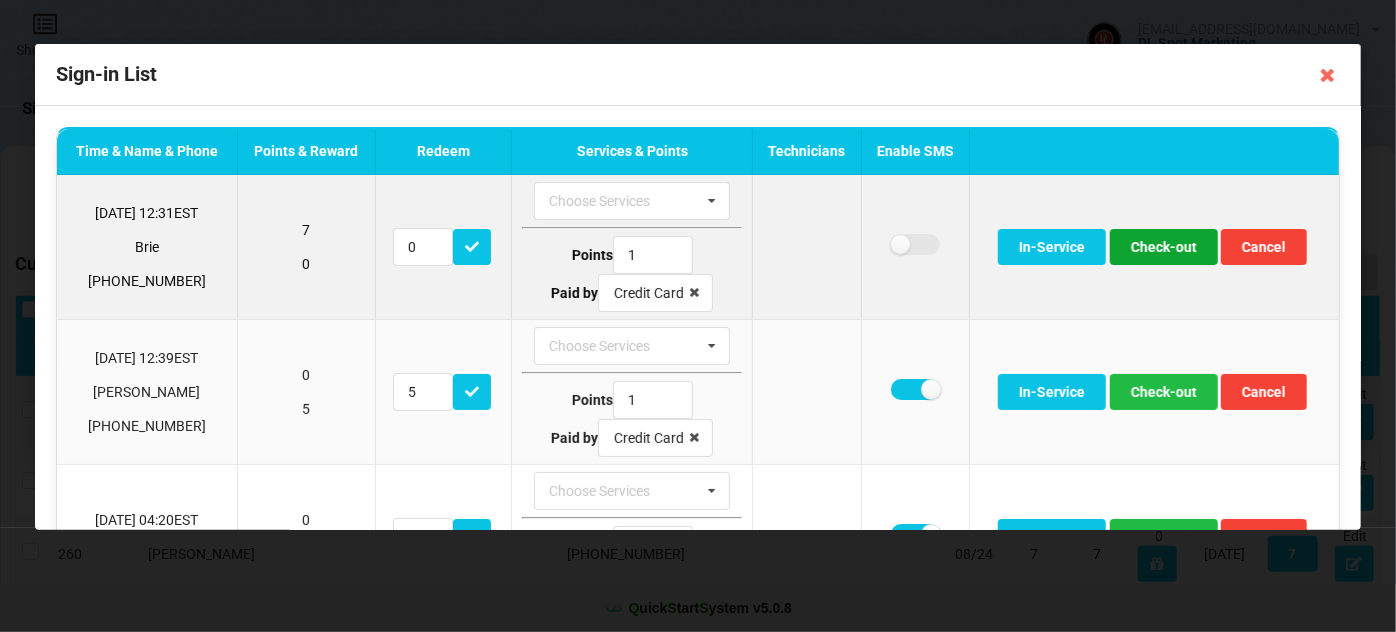 click on "Check-out" at bounding box center [1164, 247] 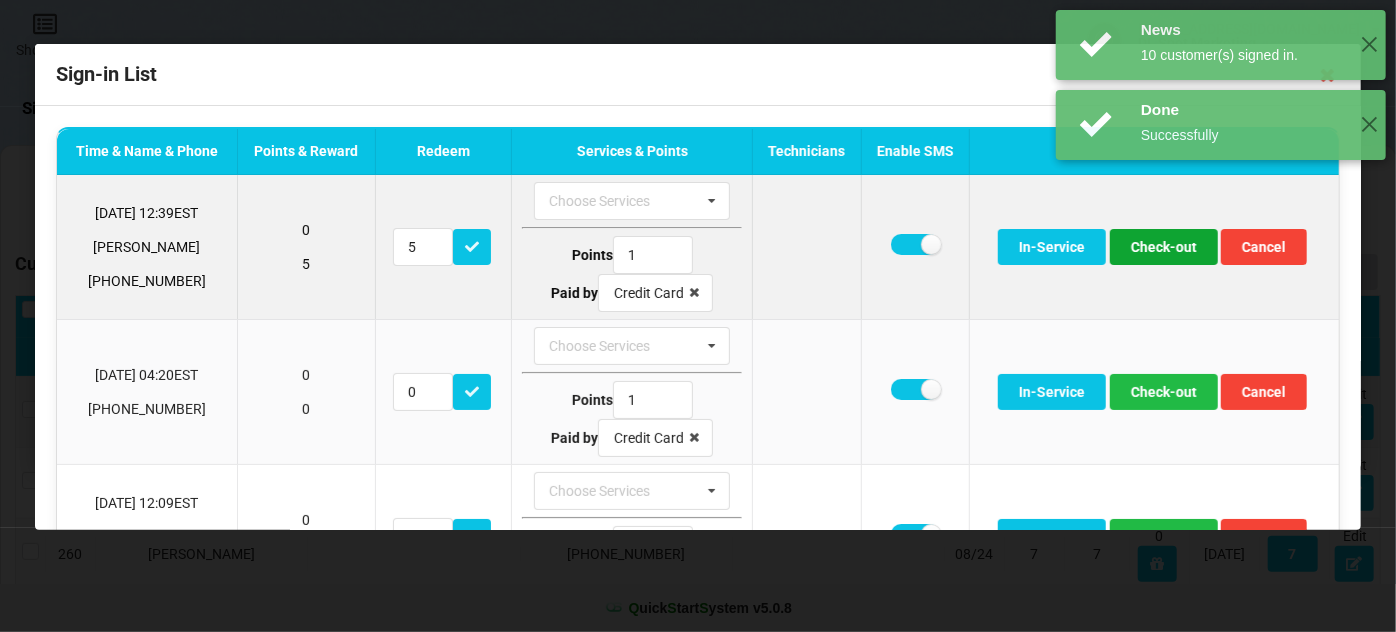 click on "Check-out" at bounding box center (1164, 247) 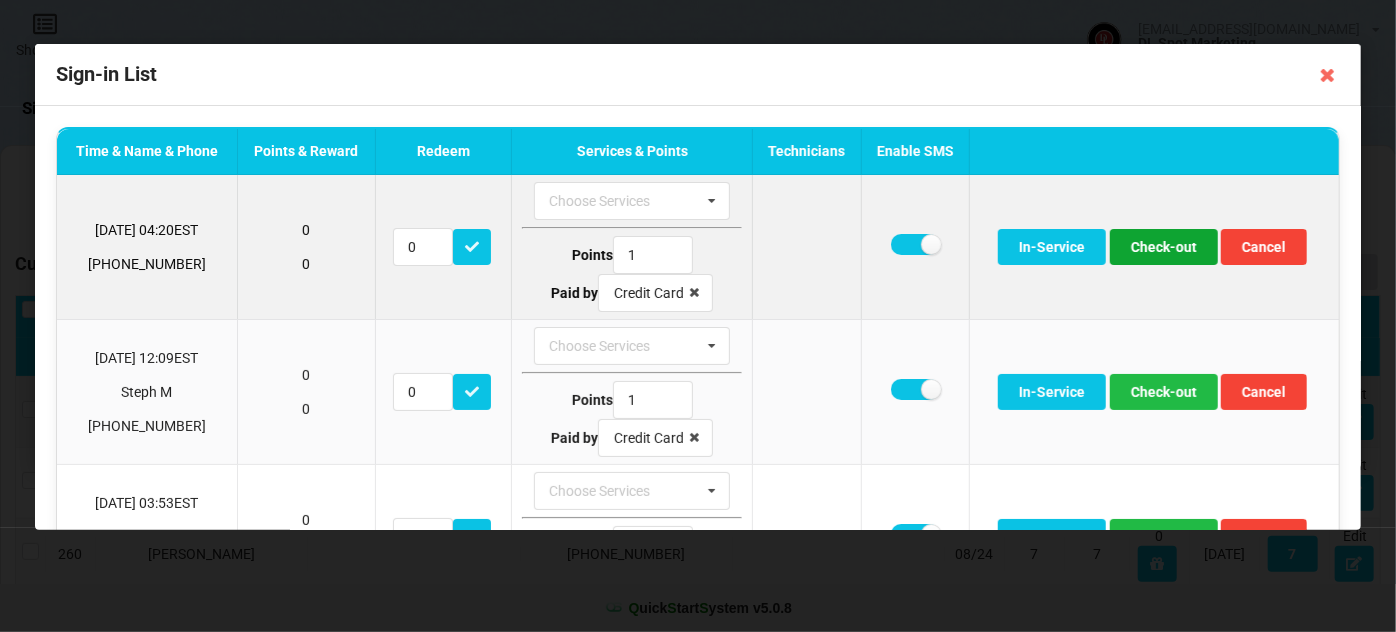 click on "Check-out" at bounding box center (1164, 247) 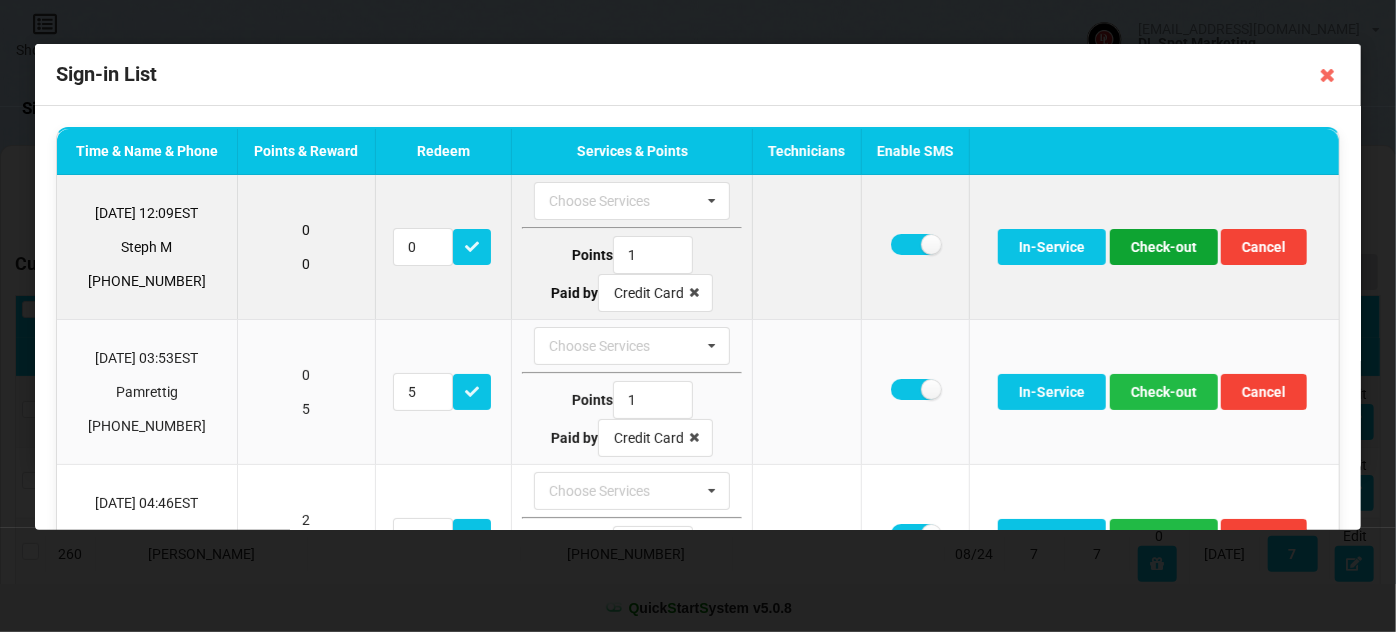 click on "Check-out" at bounding box center (1164, 247) 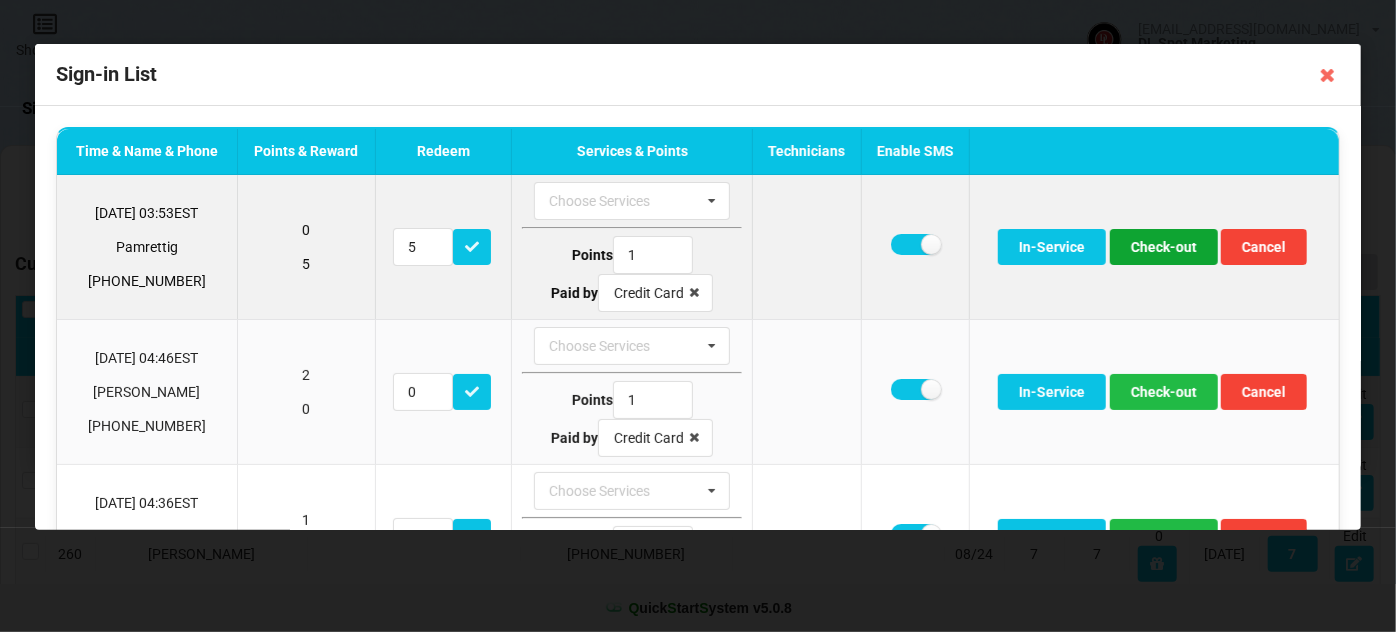click on "Check-out" at bounding box center [1164, 247] 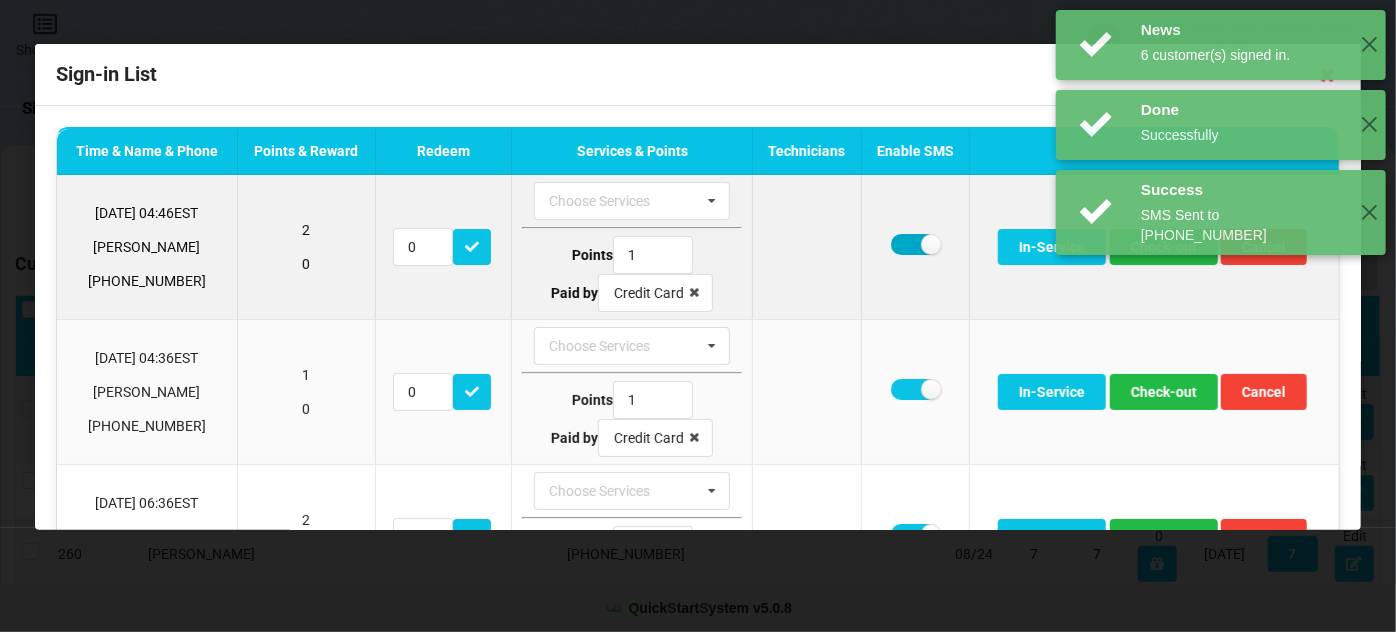 click at bounding box center (915, 244) 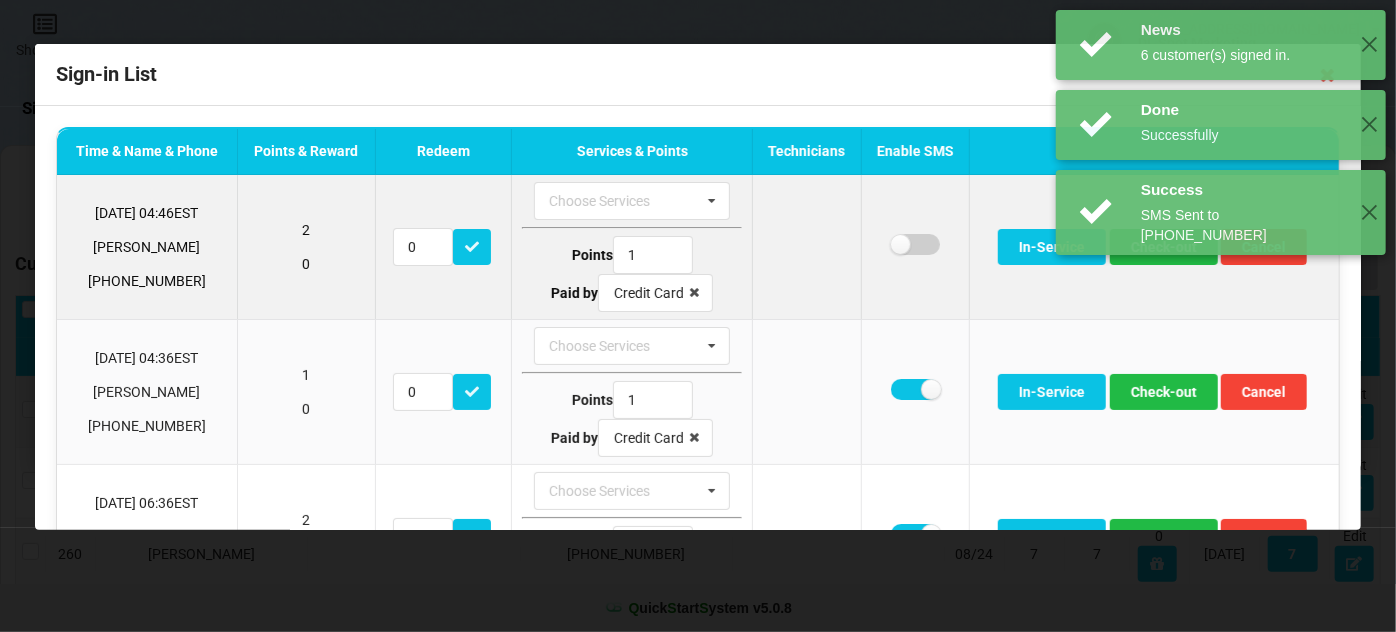 checkbox on "false" 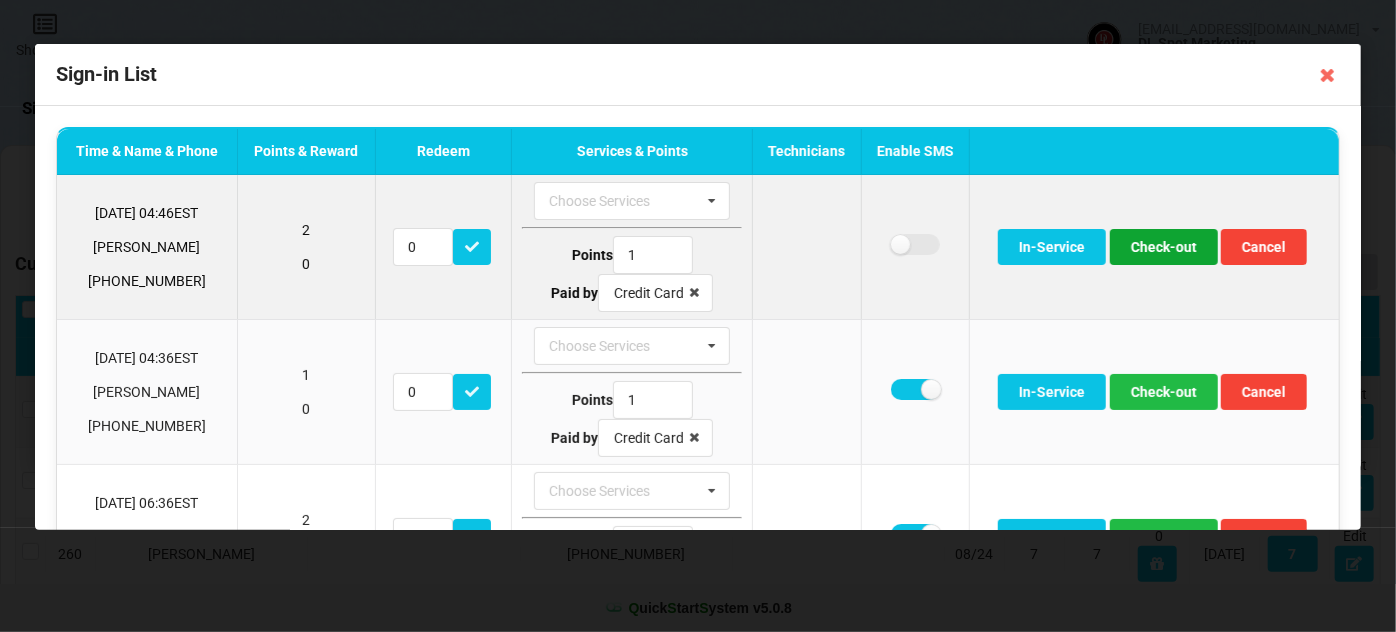 click on "Check-out" at bounding box center [1164, 247] 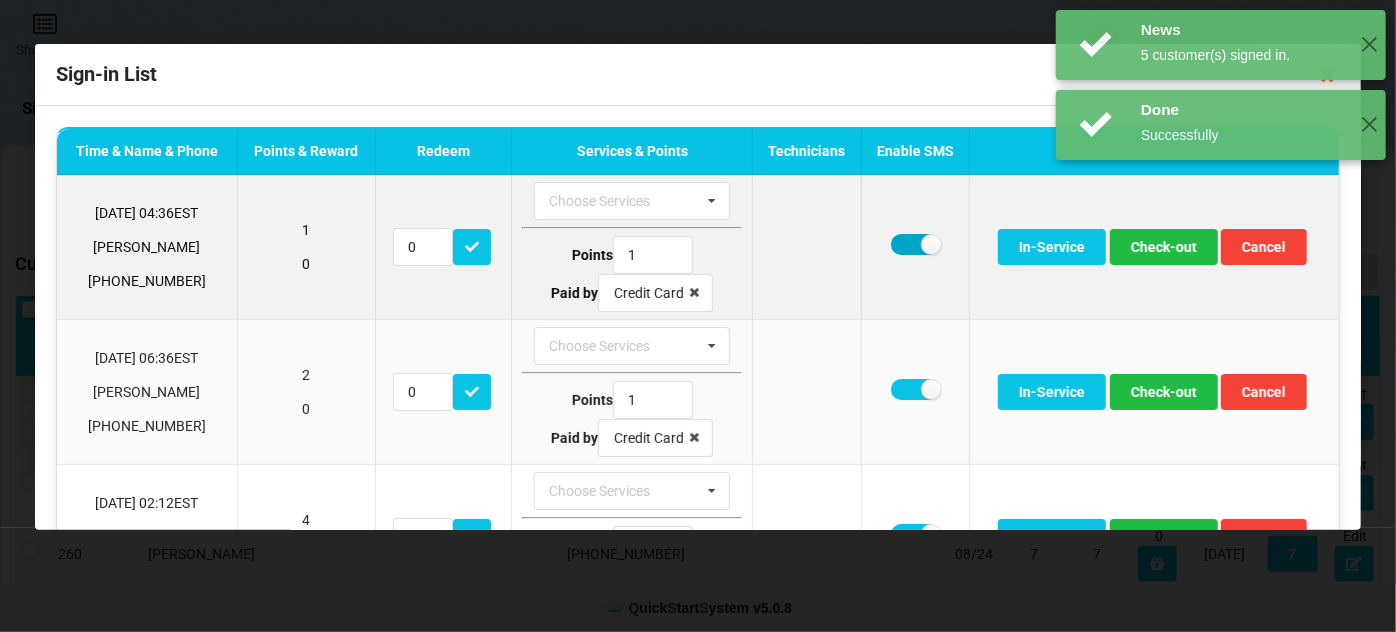 click at bounding box center (915, 244) 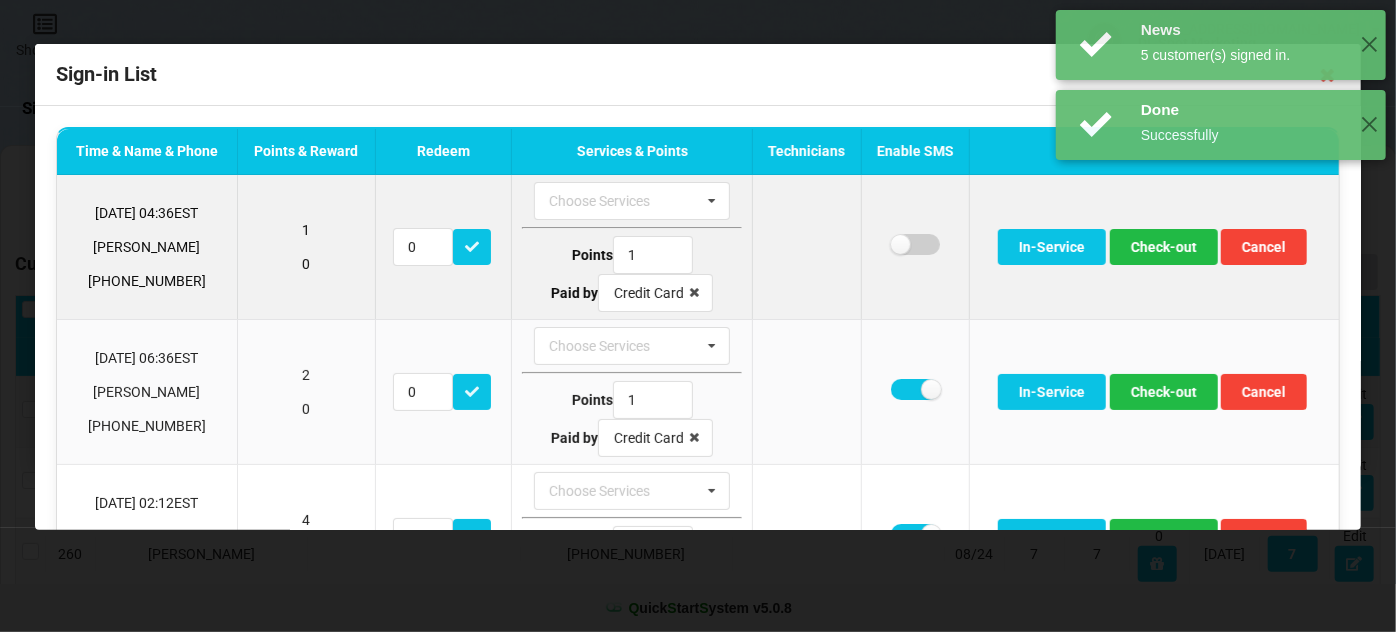 checkbox on "false" 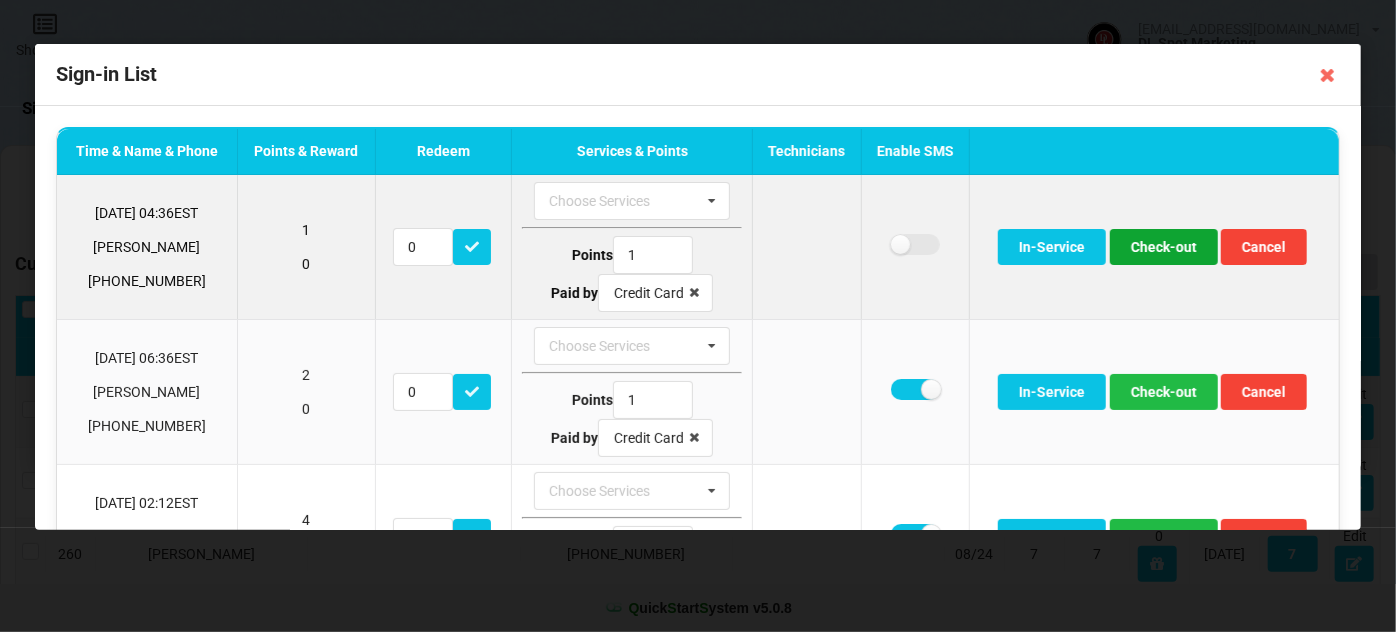 click on "Check-out" at bounding box center [1164, 247] 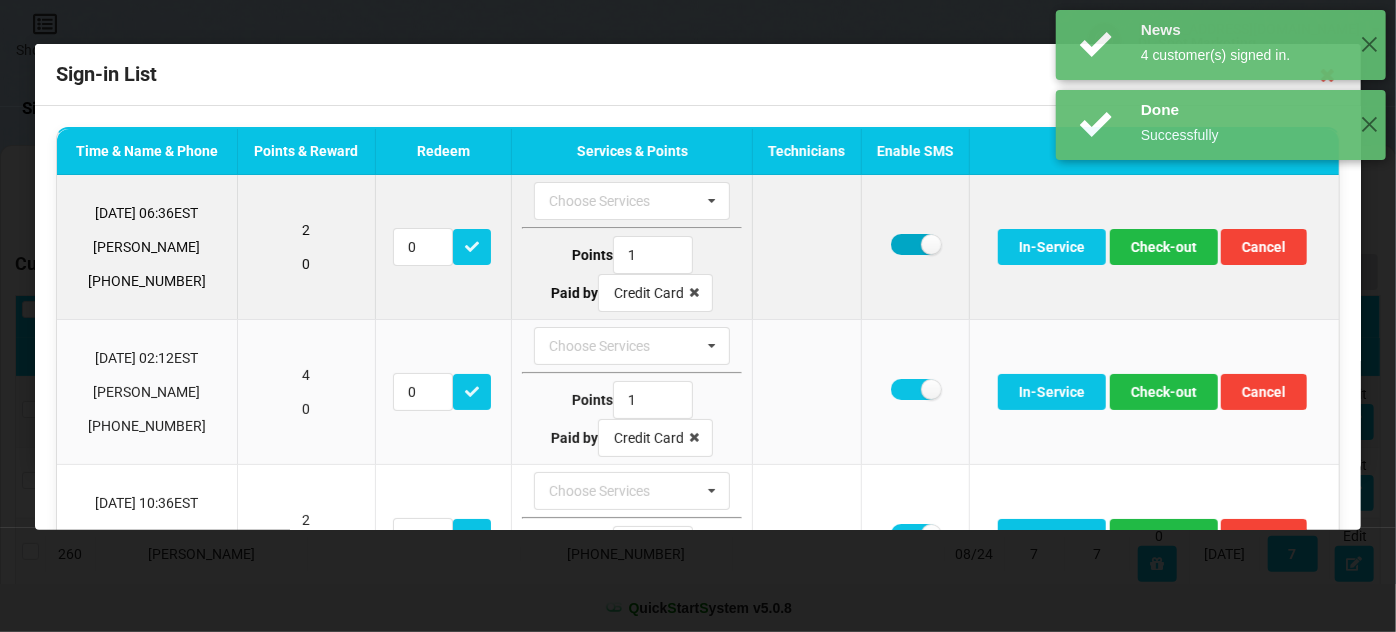 click at bounding box center [915, 244] 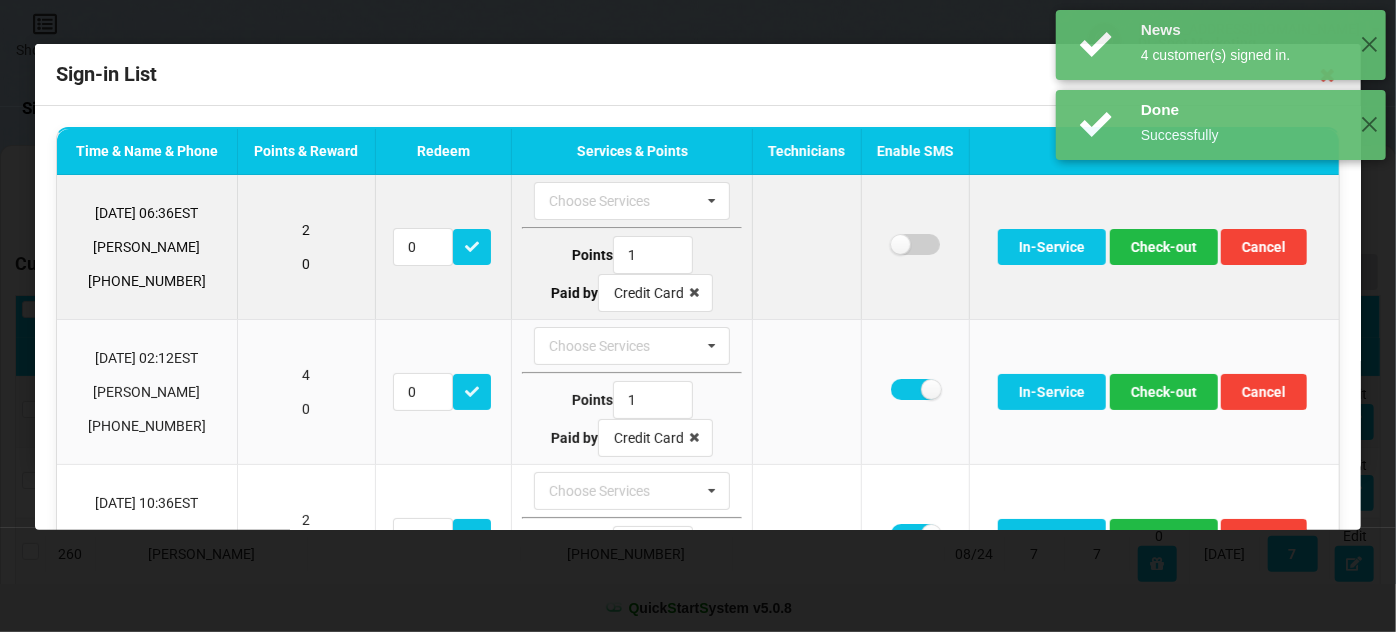 checkbox on "false" 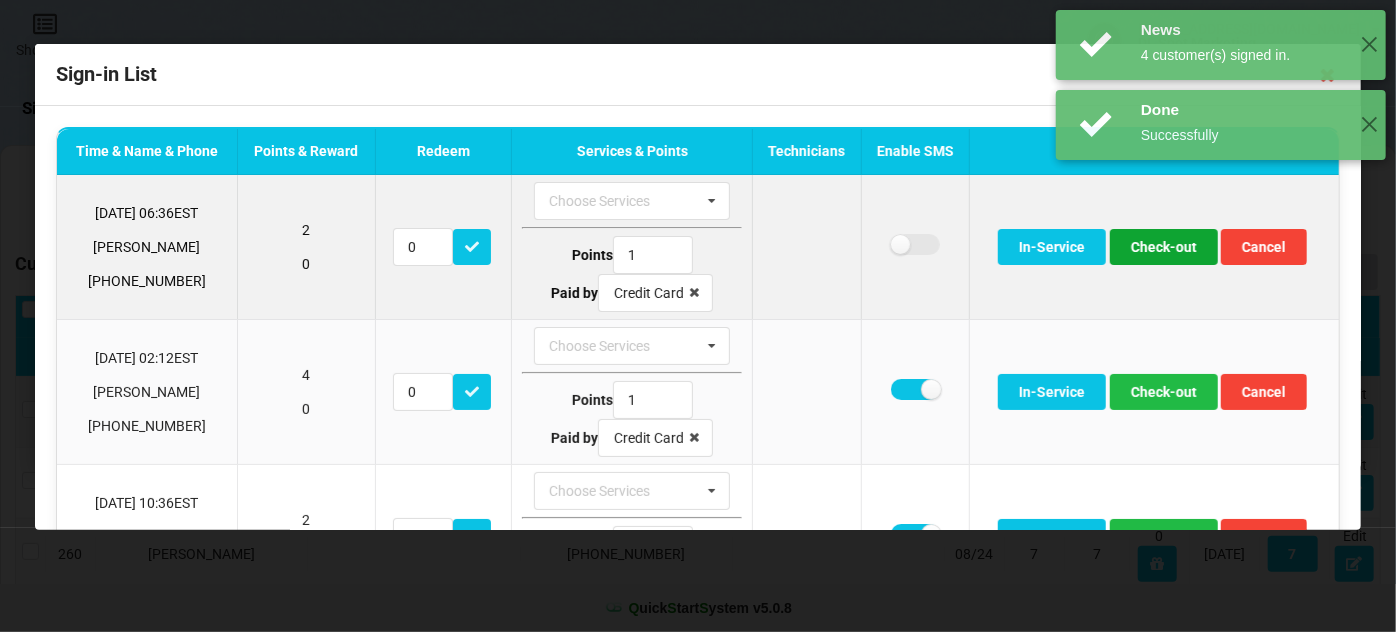 click on "Check-out" at bounding box center [1164, 247] 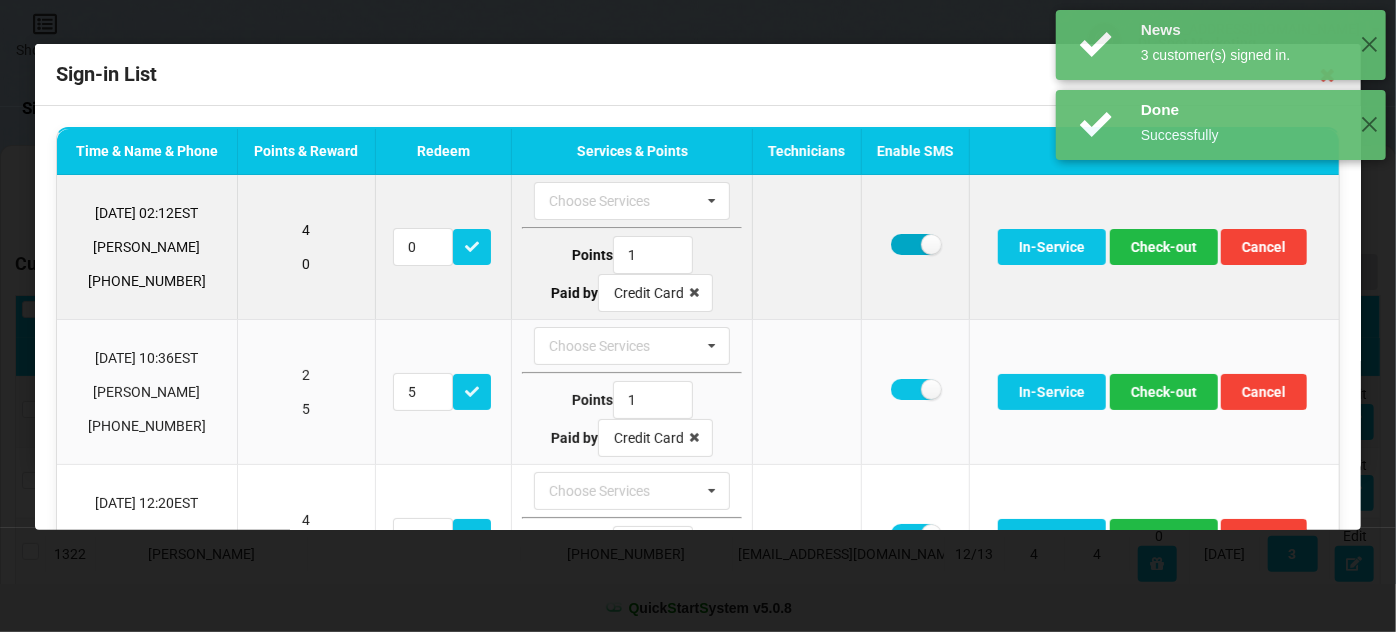 click at bounding box center (915, 244) 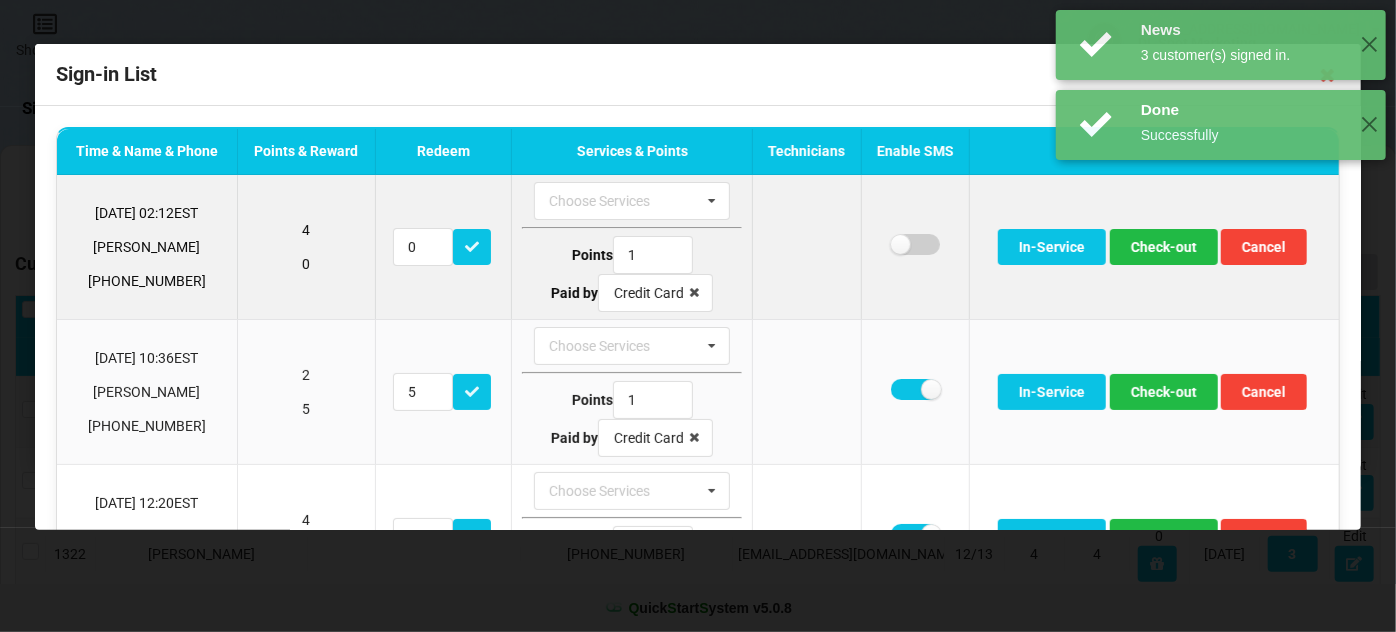 checkbox on "false" 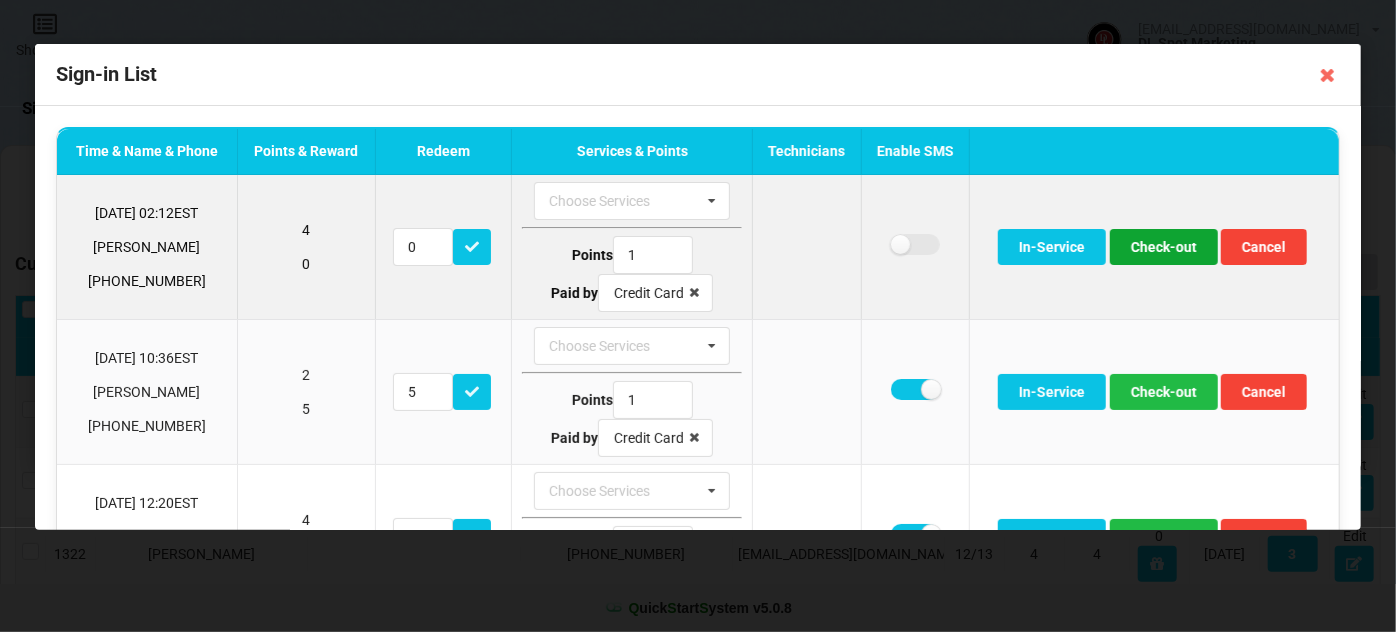 click on "Check-out" at bounding box center [1164, 247] 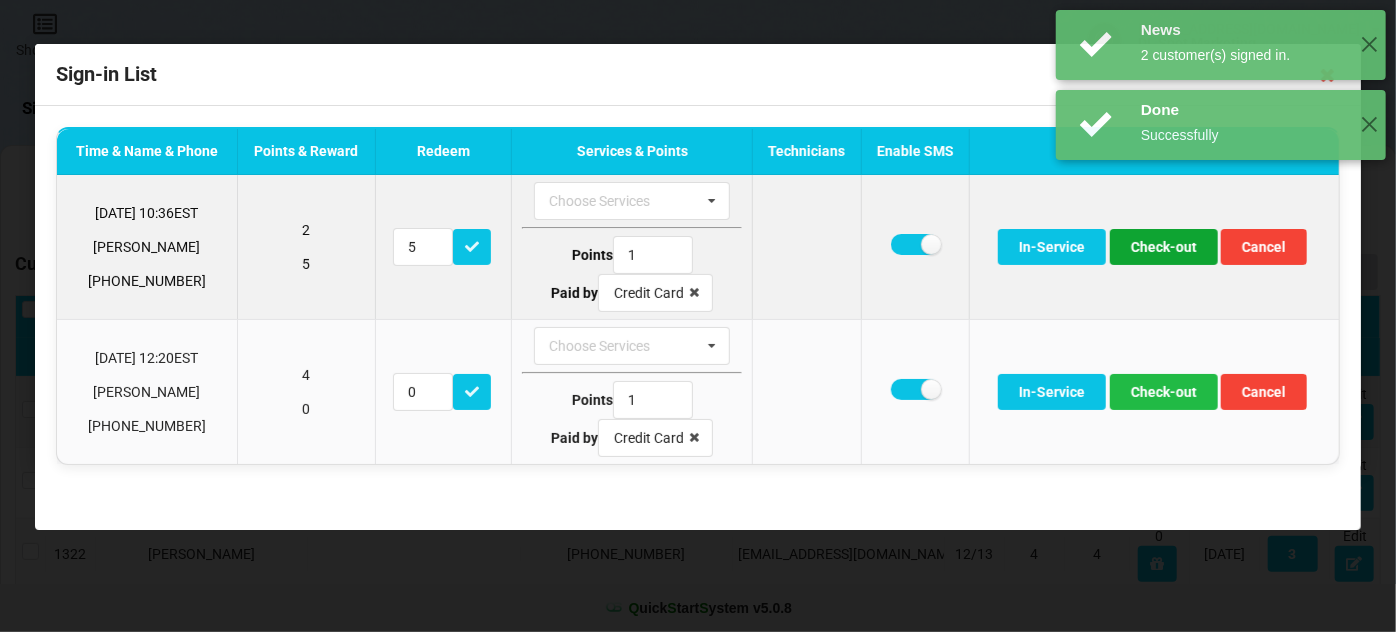 click on "Check-out" at bounding box center (1164, 247) 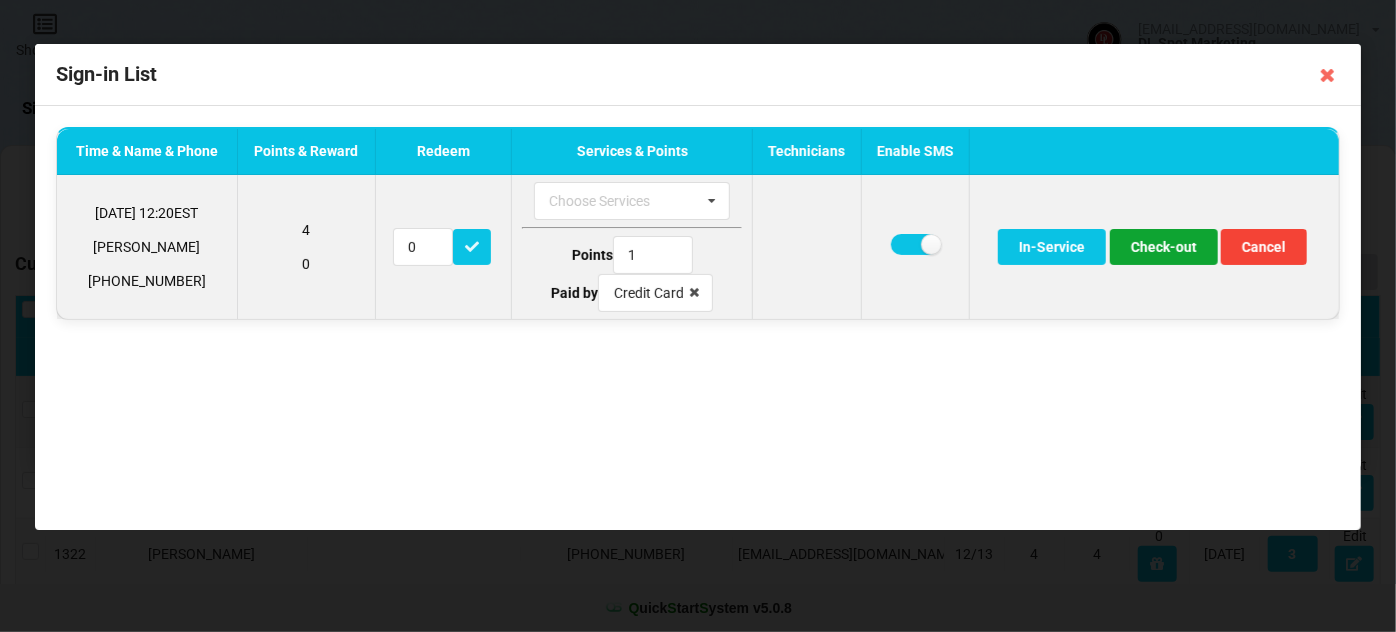 click on "Check-out" at bounding box center [1164, 247] 